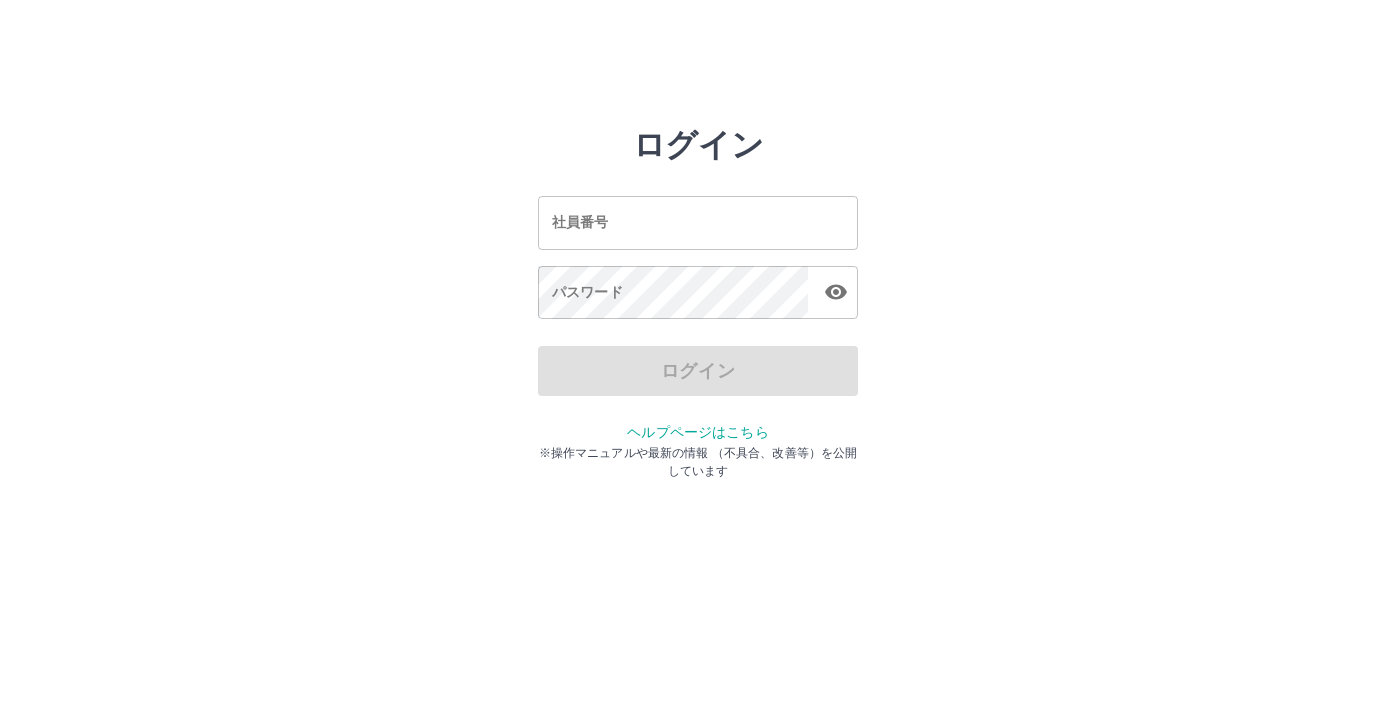 scroll, scrollTop: 0, scrollLeft: 0, axis: both 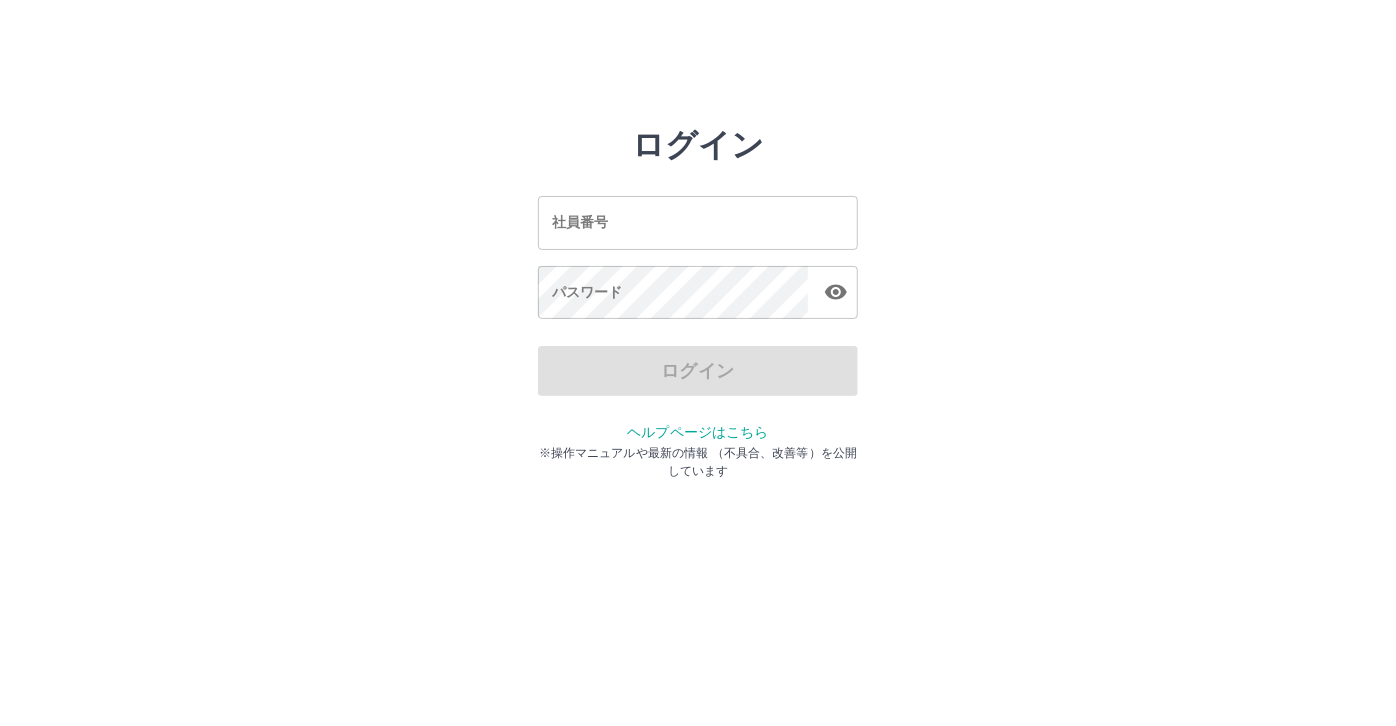 drag, startPoint x: 764, startPoint y: 221, endPoint x: 749, endPoint y: 241, distance: 25 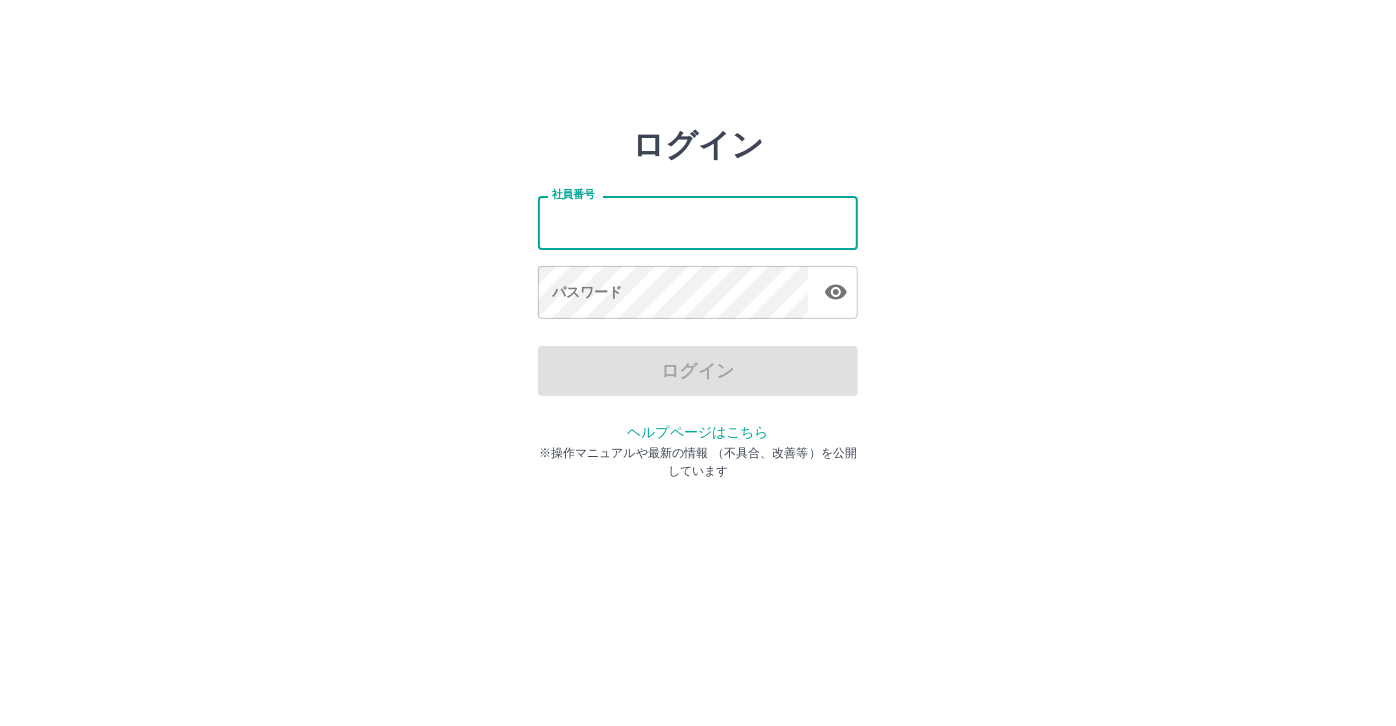 type on "*******" 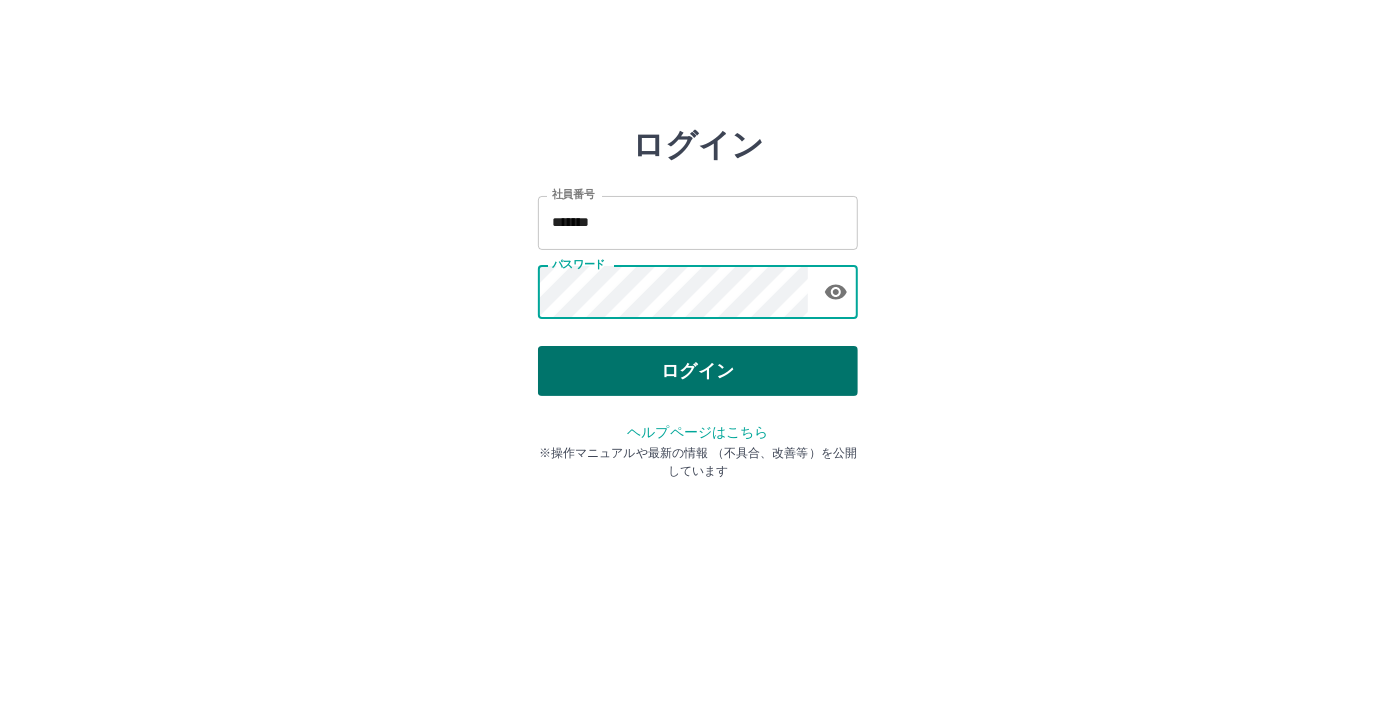 click on "ログイン" at bounding box center (698, 371) 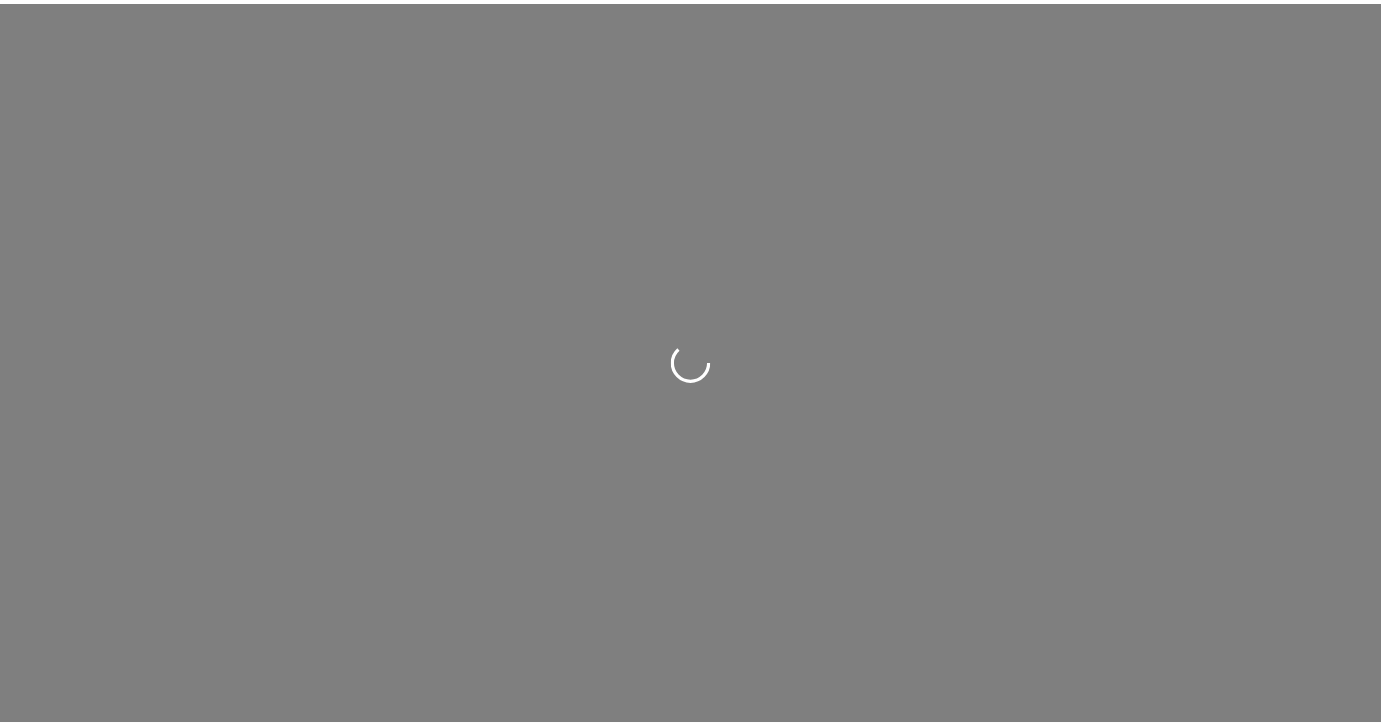 scroll, scrollTop: 0, scrollLeft: 0, axis: both 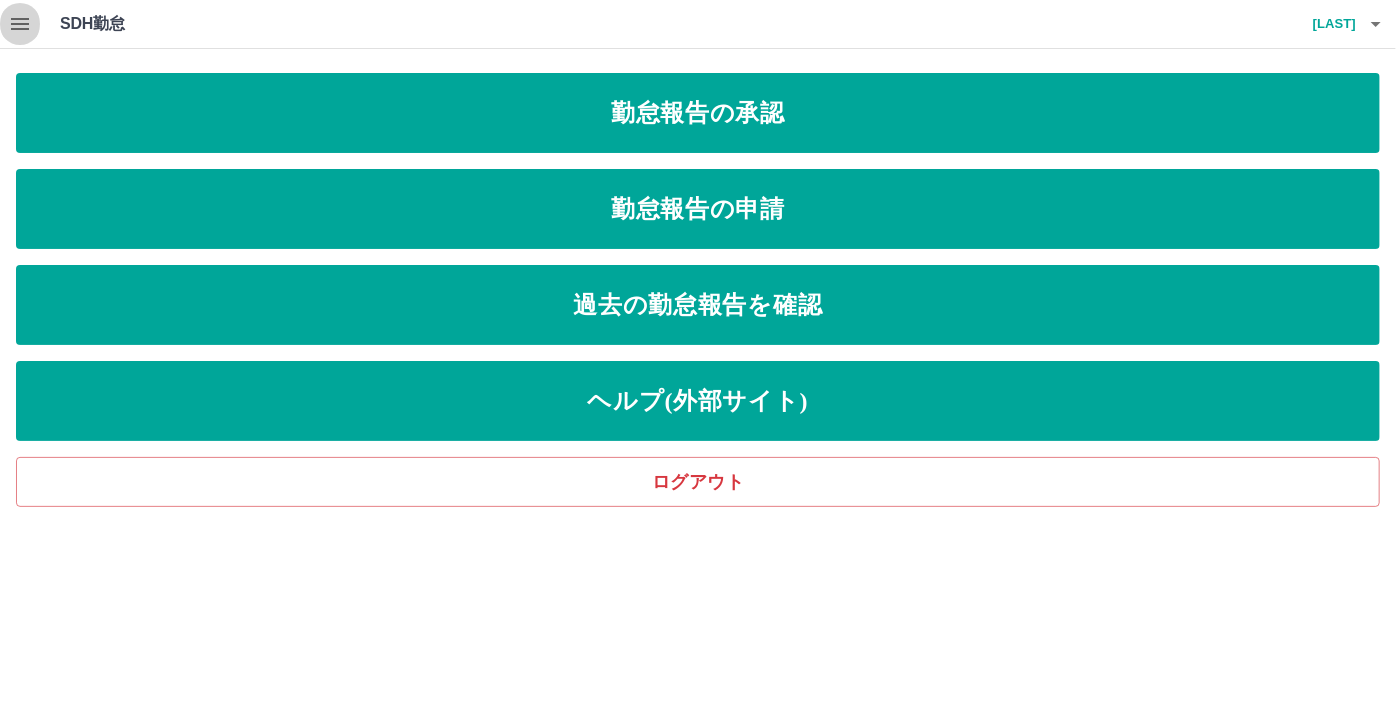 click 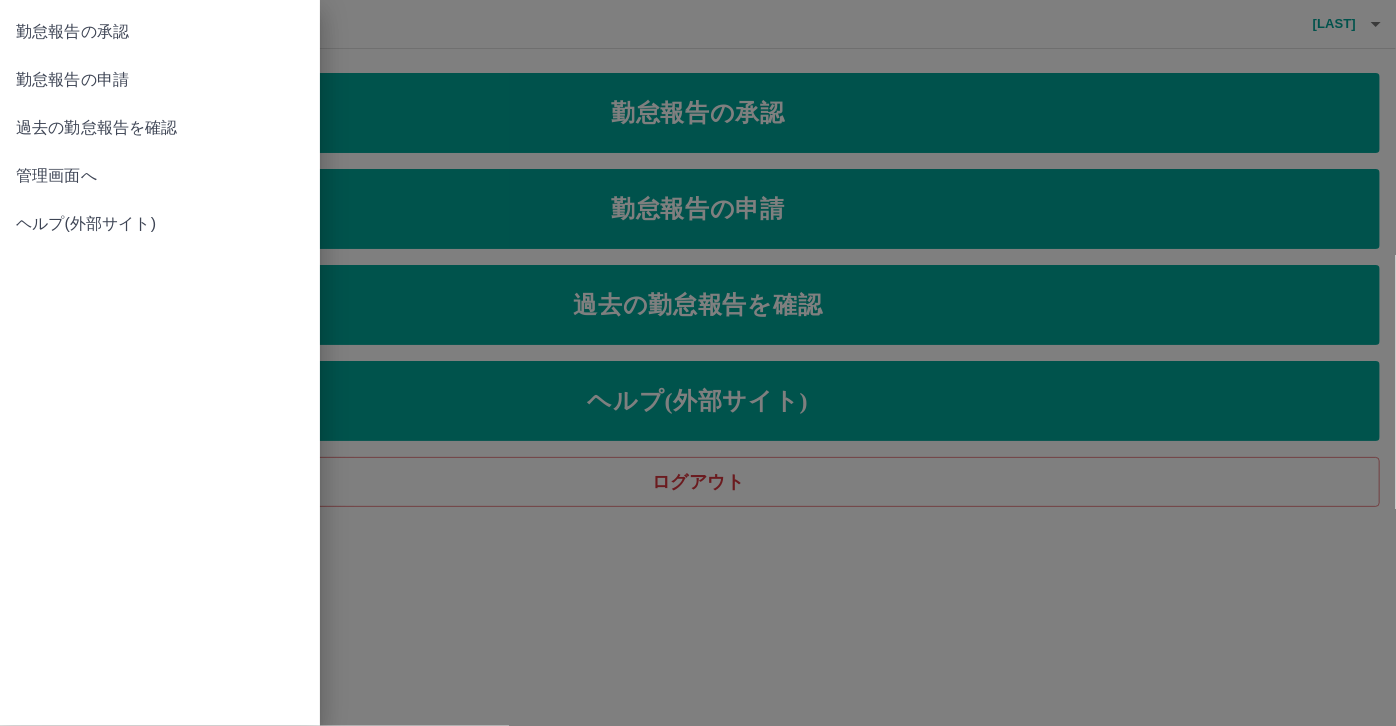 click on "管理画面へ" at bounding box center [160, 176] 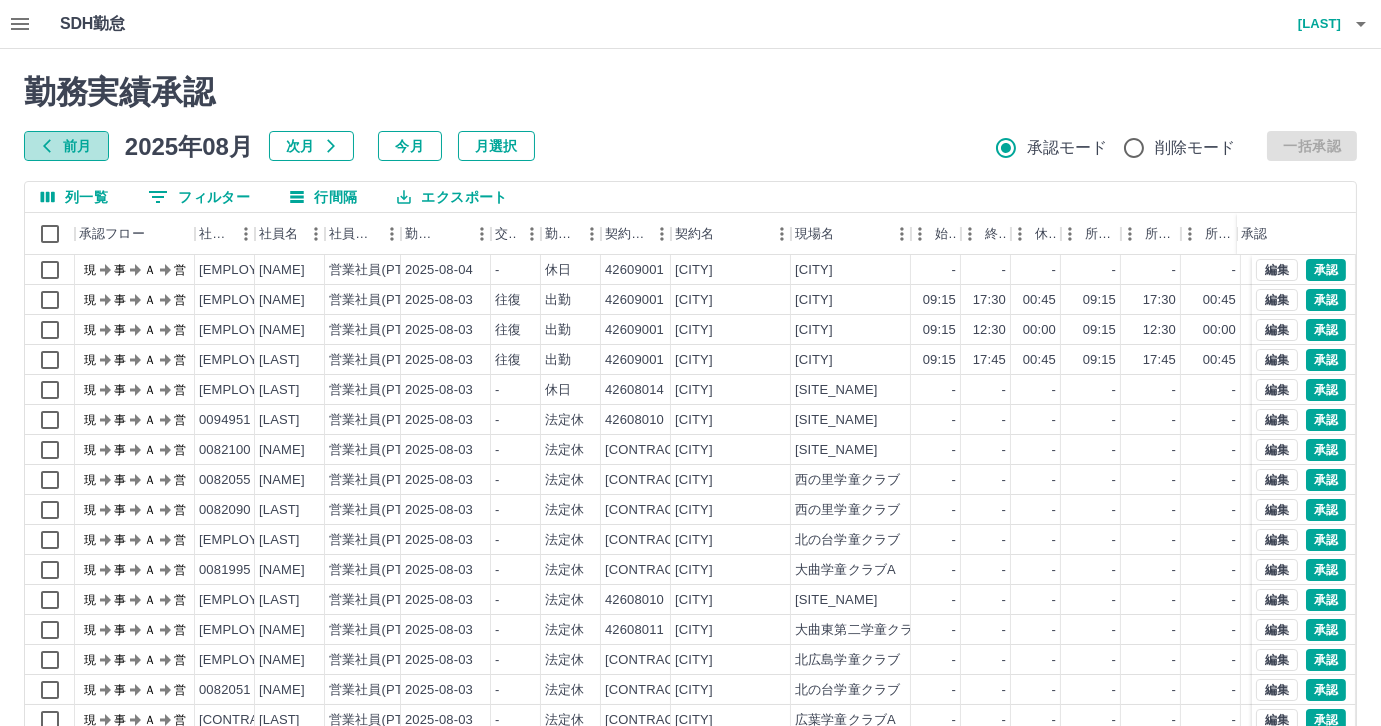 click on "前月" at bounding box center (66, 146) 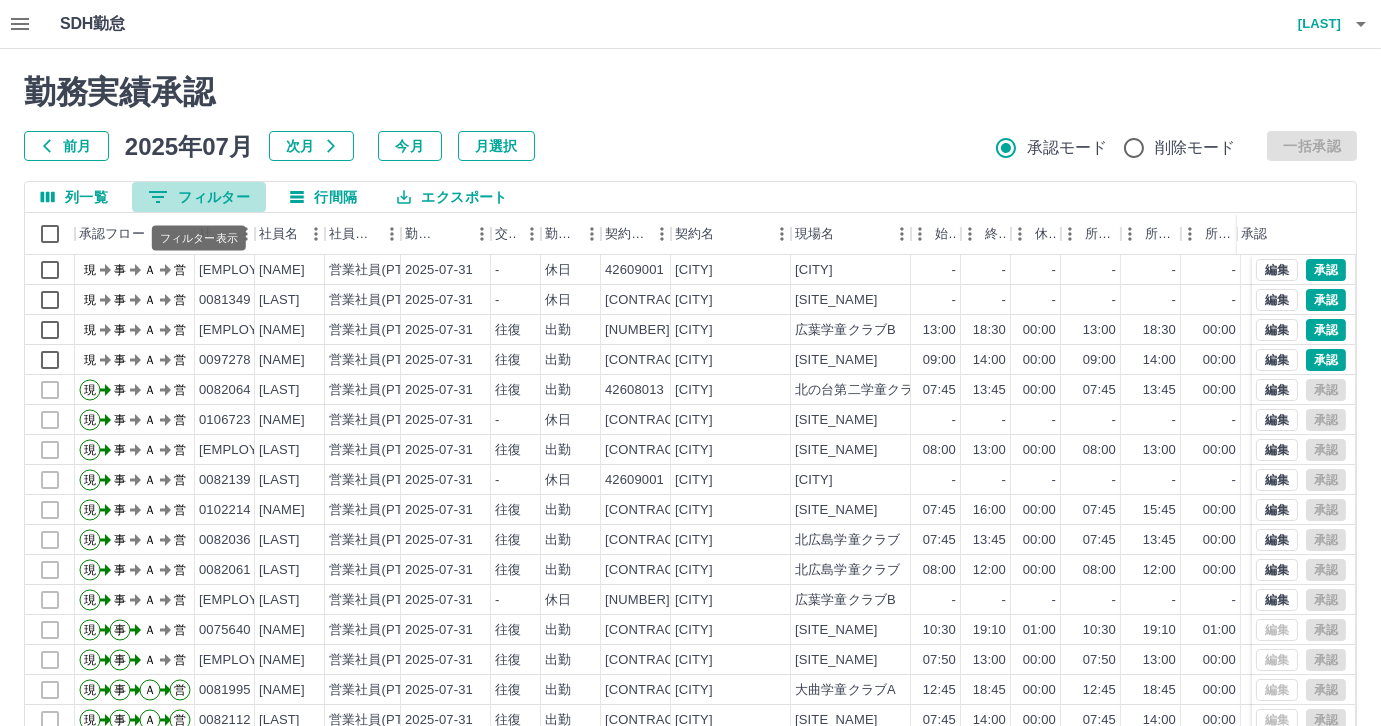 click on "0 フィルター" at bounding box center [199, 197] 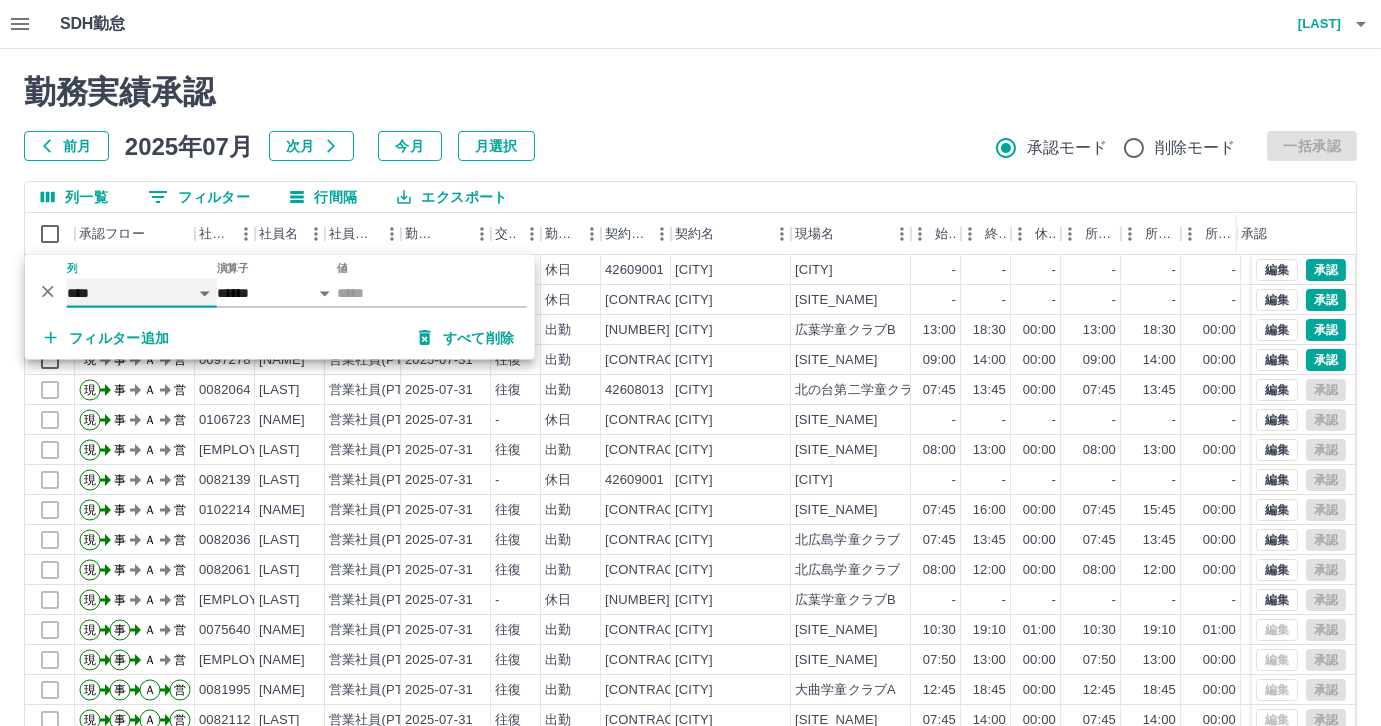click on "**** *** **** *** *** **** ***** *** *** ** ** ** **** **** **** ** ** *** **** *****" at bounding box center (142, 293) 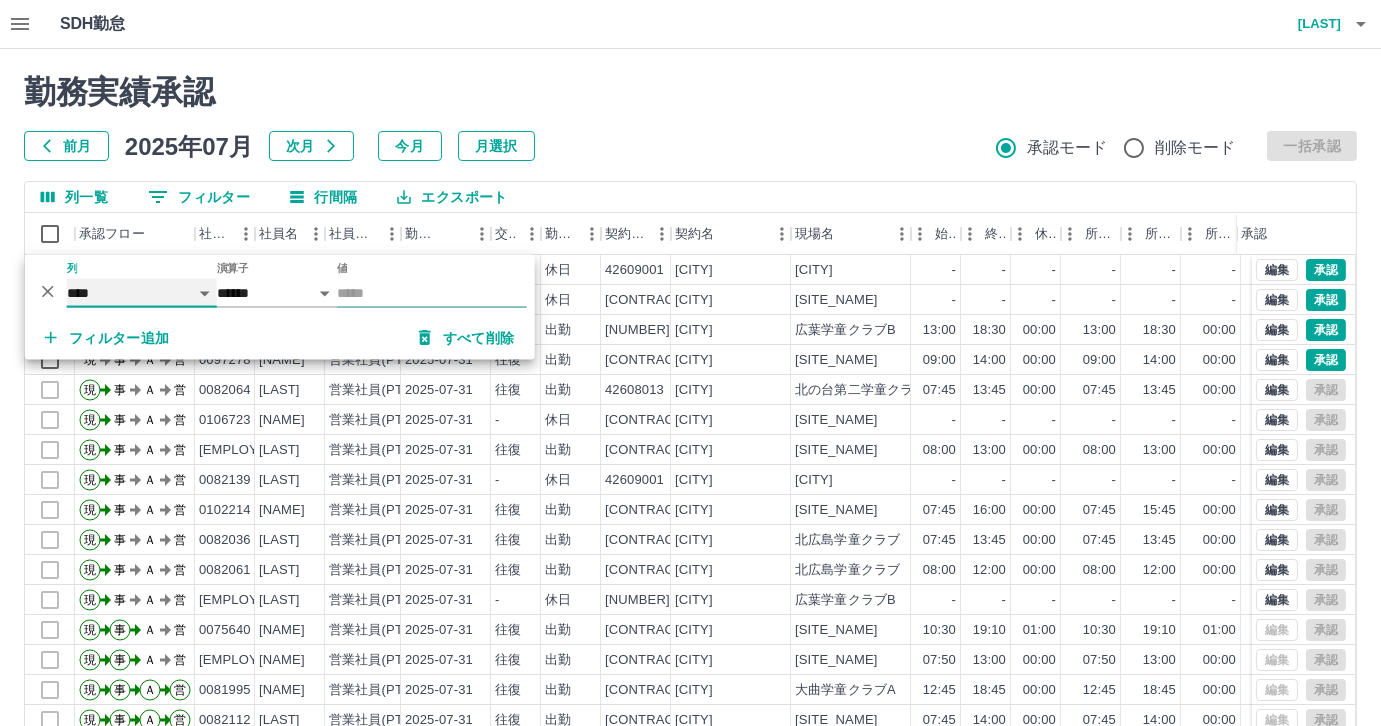 select on "**********" 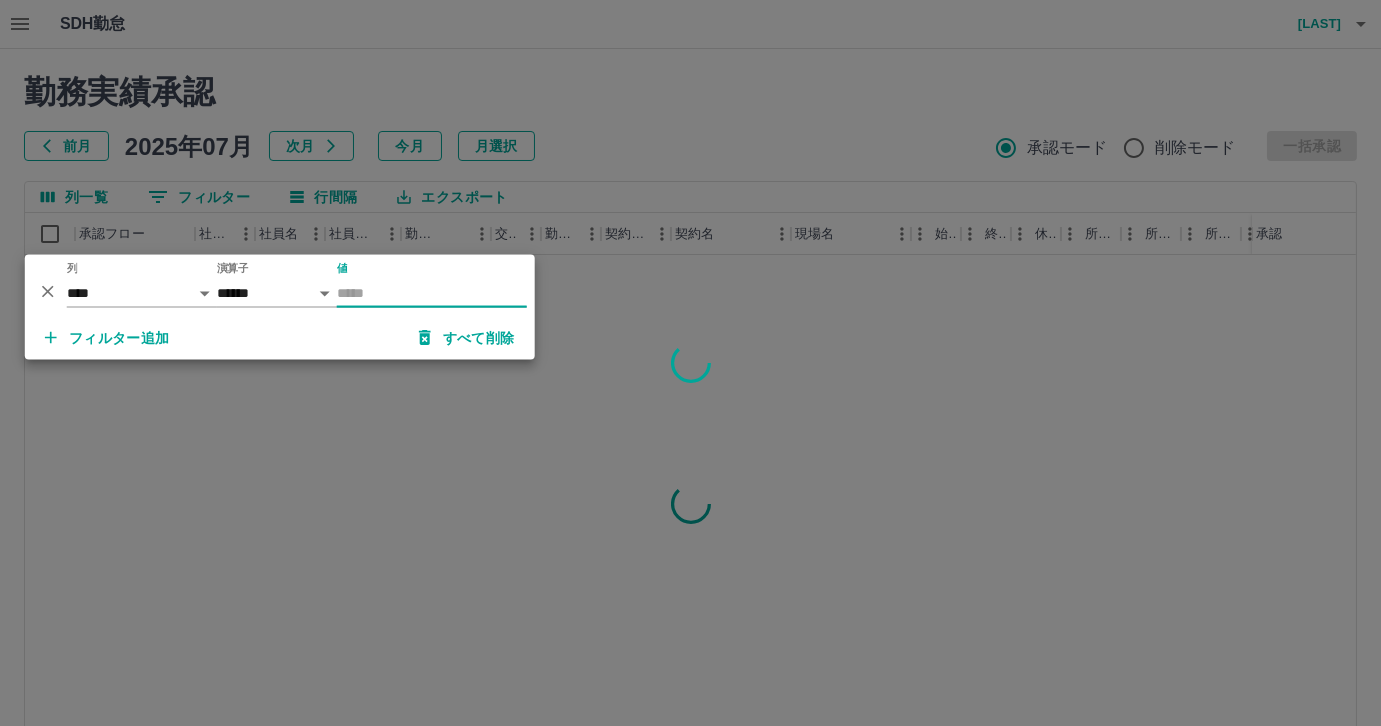 click on "値" at bounding box center [432, 293] 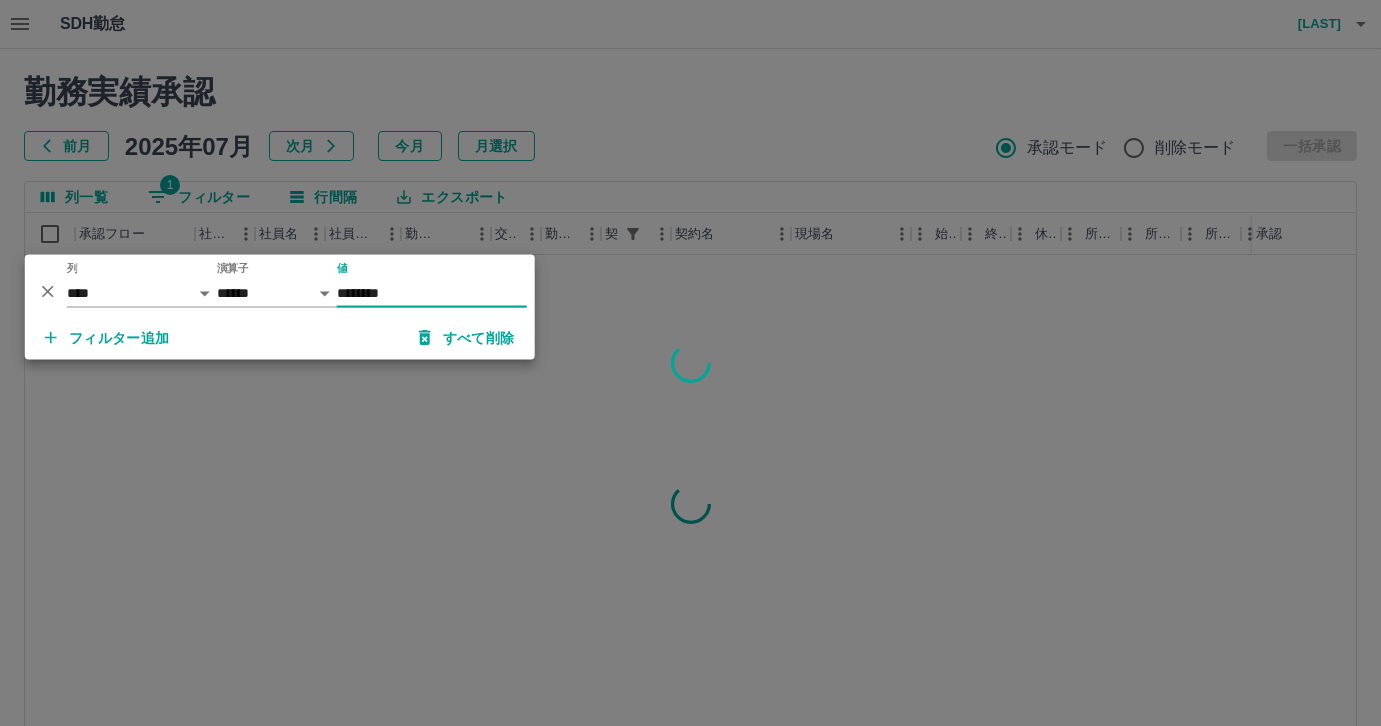 type on "********" 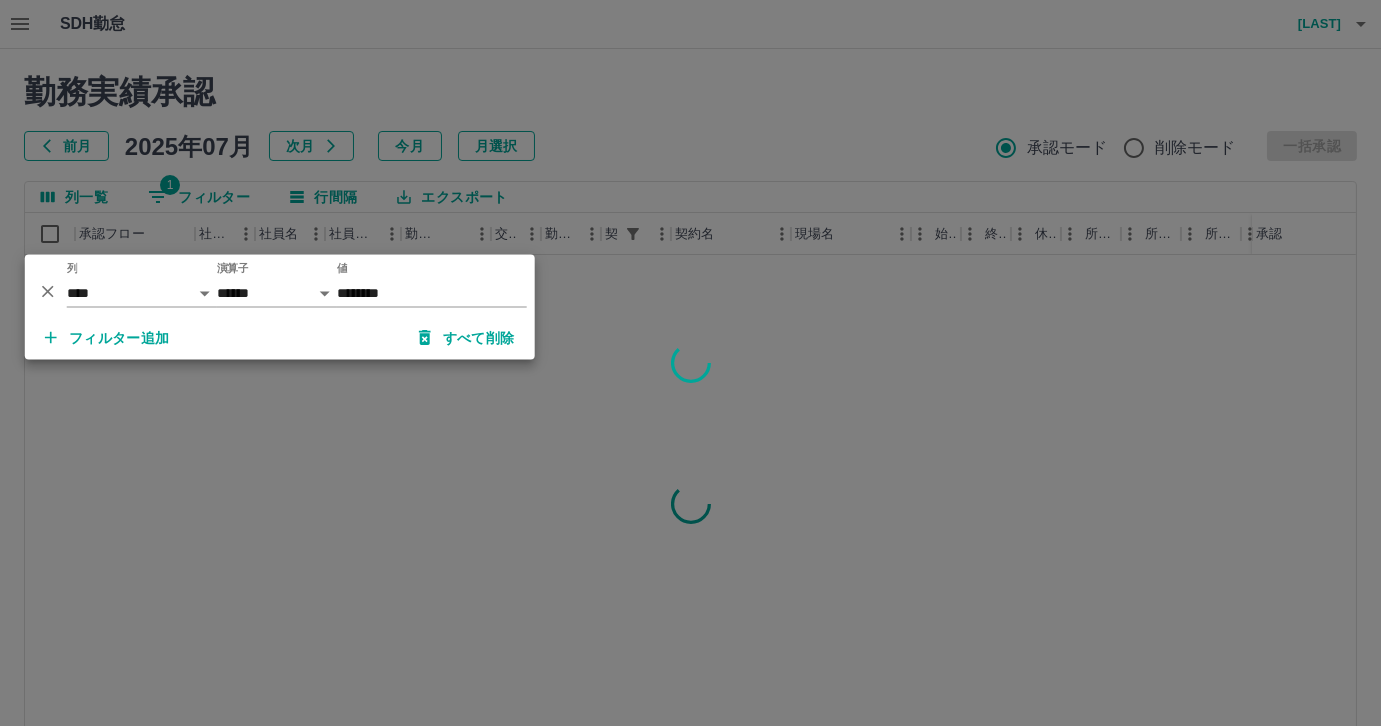 click at bounding box center [690, 363] 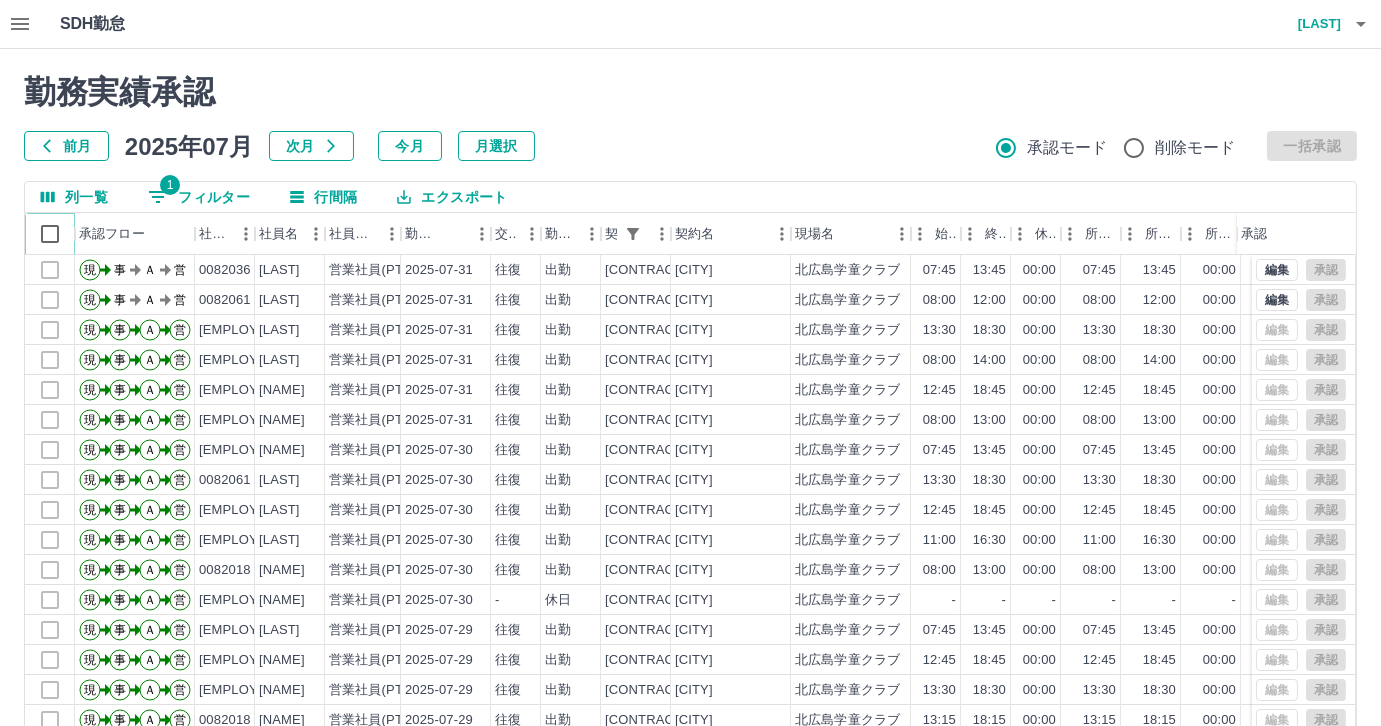 scroll, scrollTop: 118, scrollLeft: 0, axis: vertical 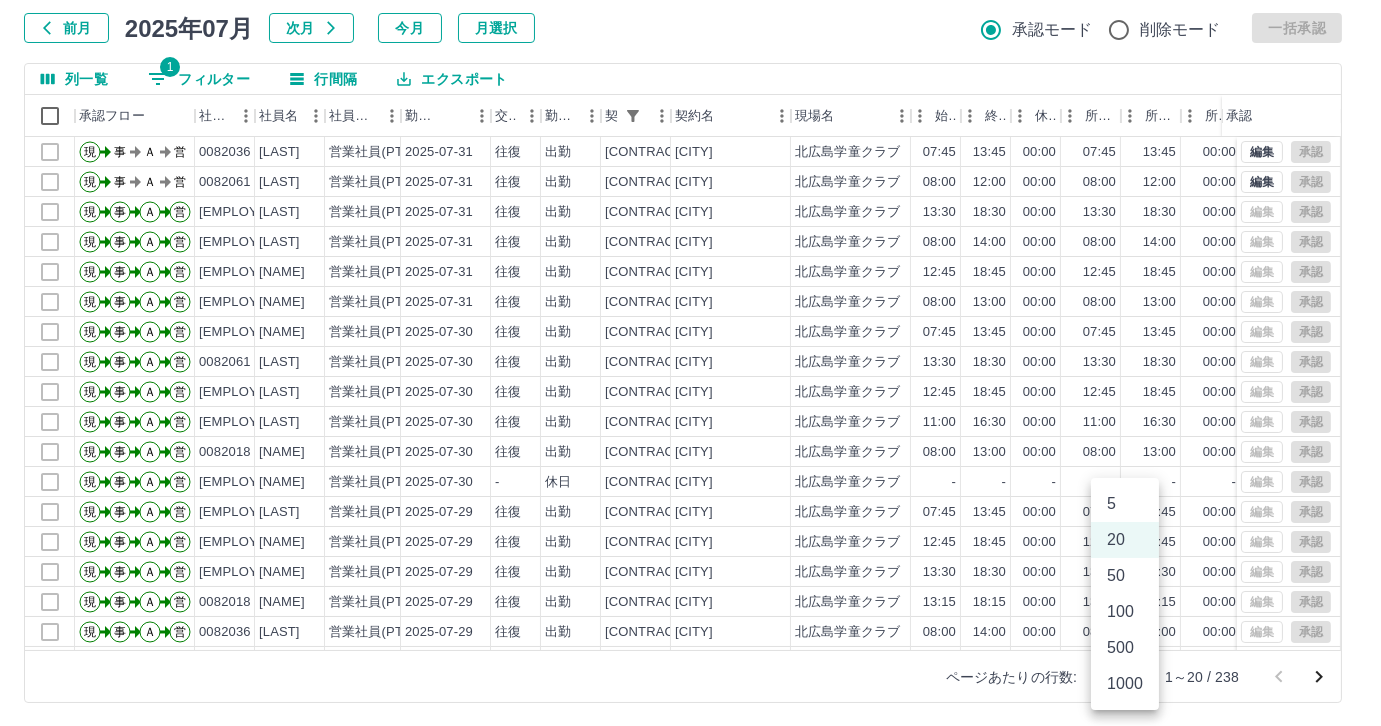 click on "SDH勤怠 大澗 正明 勤務実績承認 前月 2025年07月 次月 今月 月選択 承認モード 削除モード 一括承認 列一覧 1 フィルター 行間隔 エクスポート 承認フロー 社員番号 社員名 社員区分 勤務日 交通費 勤務区分 契約コード 契約名 現場名 始業 終業 休憩 所定開始 所定終業 所定休憩 拘束 勤務 遅刻等 コメント ステータス 承認 現 事 Ａ 営 0082036 [NAME] 営業社員(PT契約) 2025-07-31 往復 出勤 42608001 北広島市 北広島学童クラブ 07:45 13:45 00:00 07:45 13:45 00:00 06:00 06:00 00:00 事務担当者承認待現 事 Ａ 営 0082061 [NAME] 営業社員(PT契約) 2025-07-31 往復 出勤 42608001 北広島市 北広島学童クラブ 08:00 12:00 00:00 08:00 12:00 00:00 04:00 04:00 00:00 事務担当者承認待 現 事 Ａ 営 0082026 [NAME] 営業社員(PT契約) 2025-07-31 往復 出勤 42608001 北広島市 北広島学童クラブ 13:30 18:30 00:00 現" at bounding box center (690, 304) 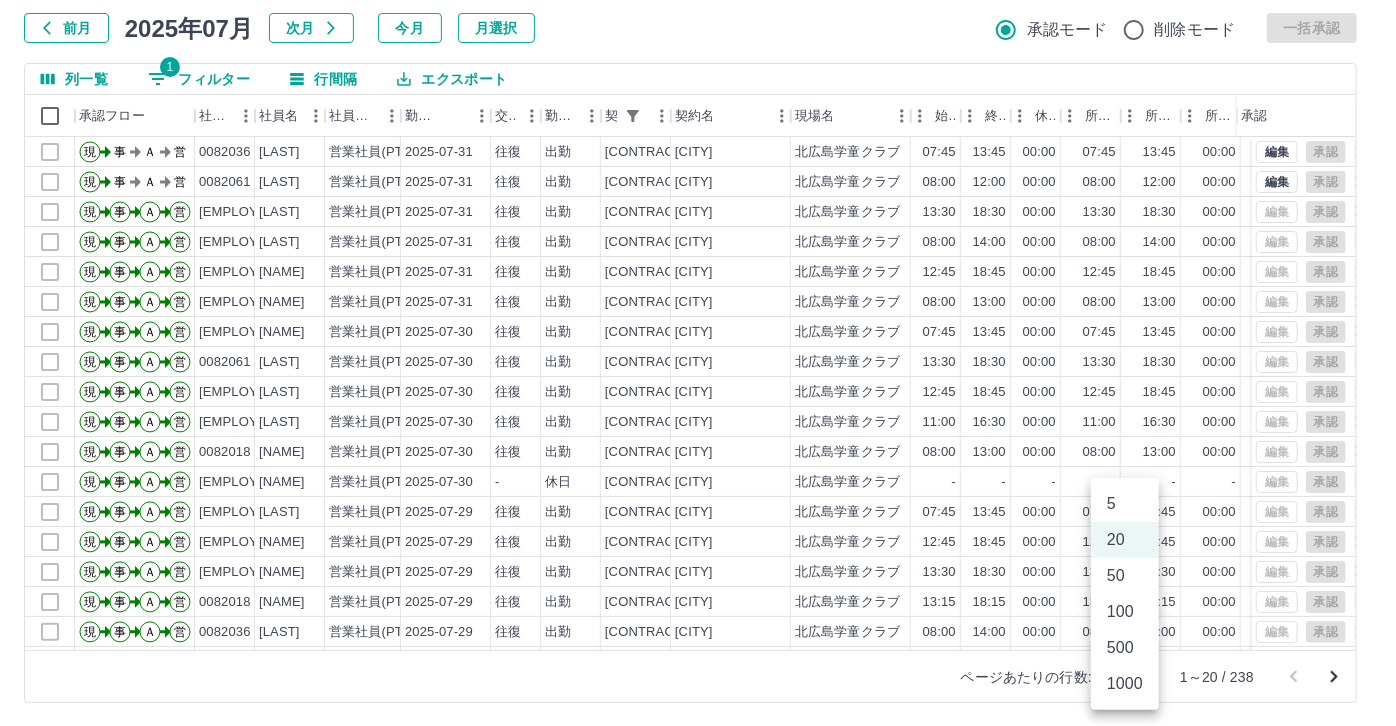 click on "500" at bounding box center (1125, 648) 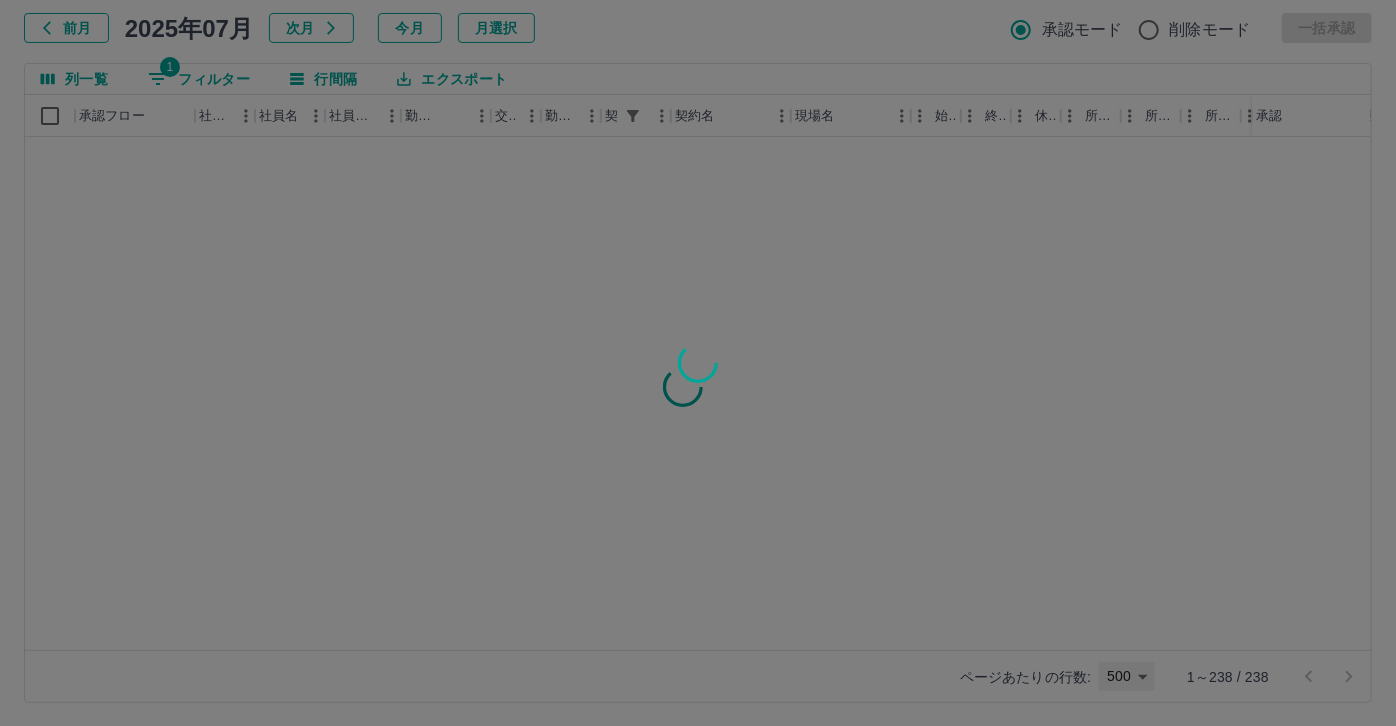 type on "***" 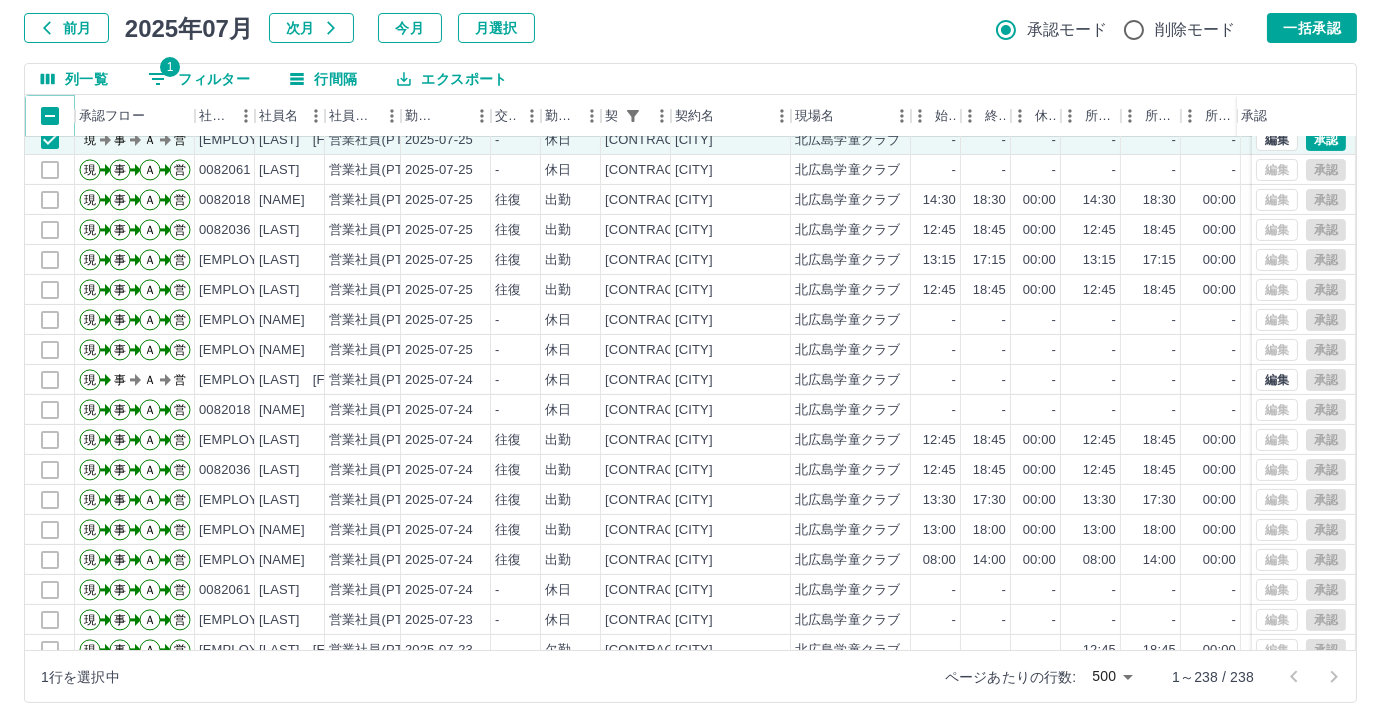 scroll, scrollTop: 1086, scrollLeft: 0, axis: vertical 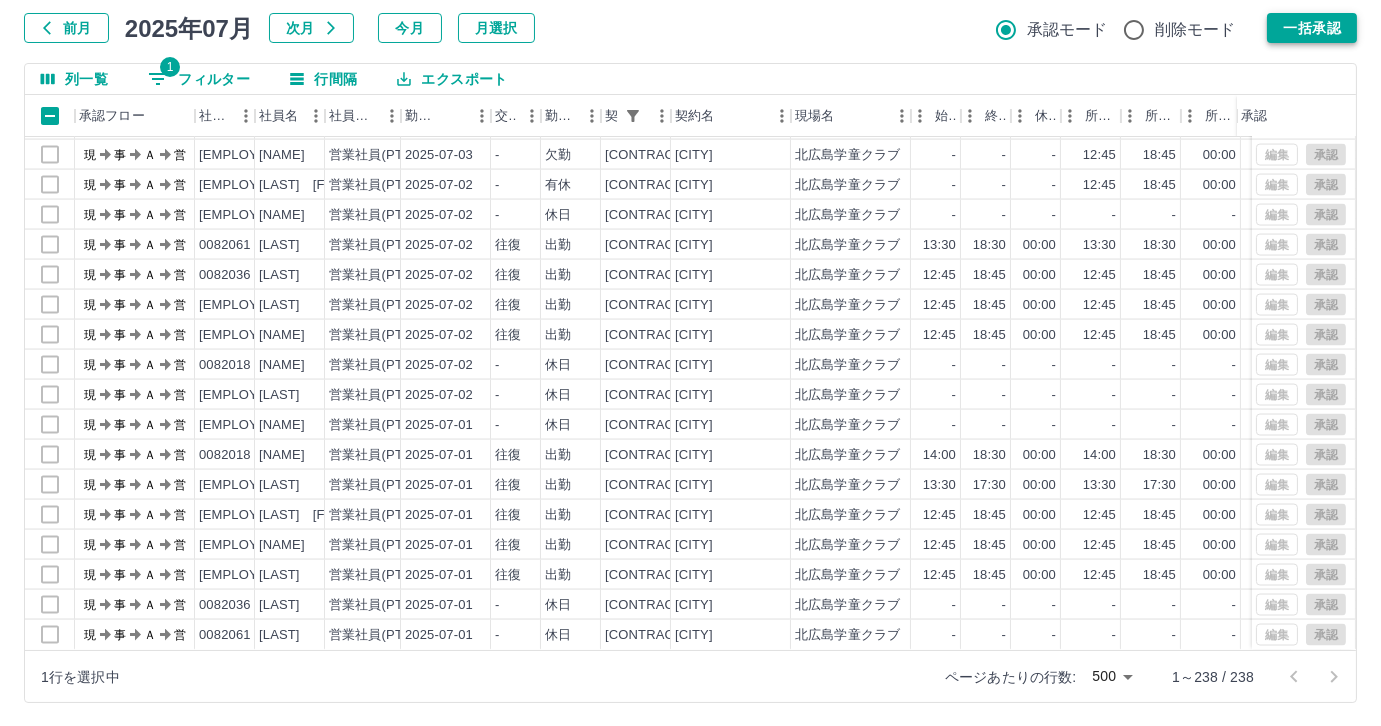 click on "一括承認" at bounding box center (1312, 28) 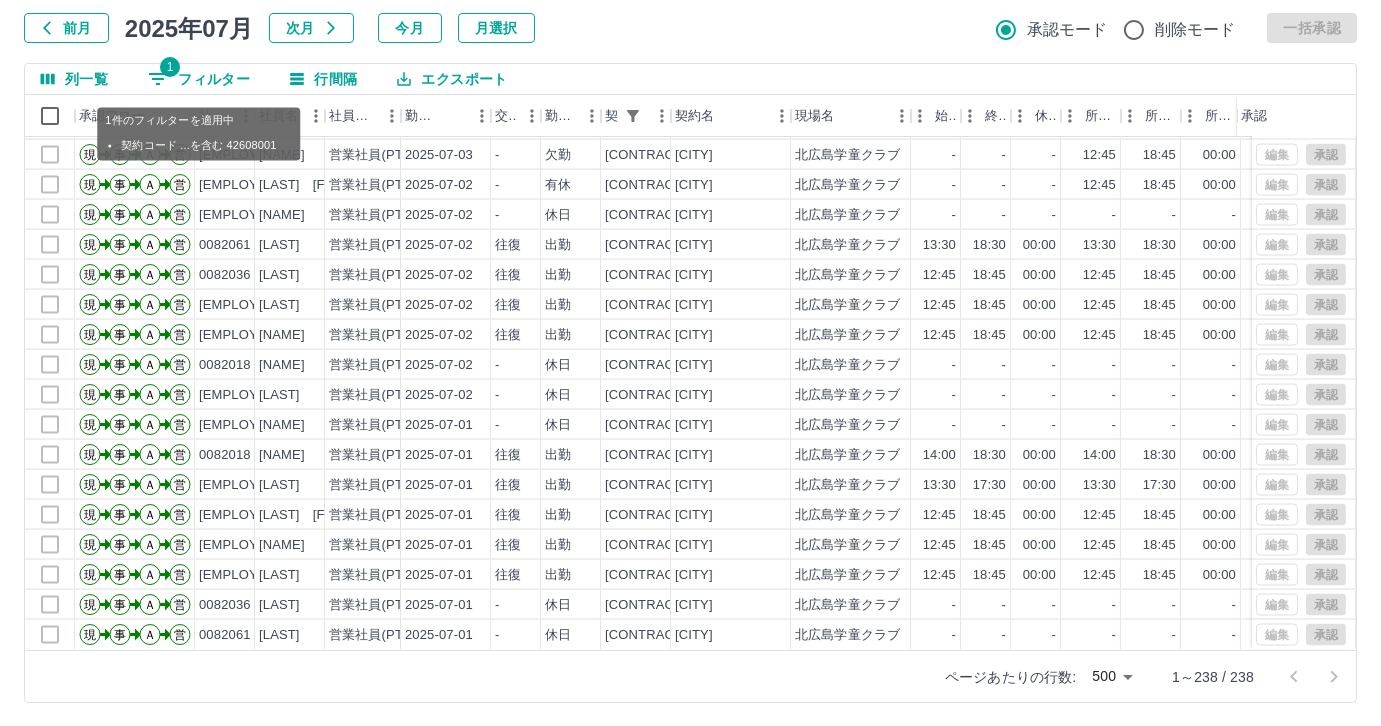 click on "1 フィルター" at bounding box center [199, 79] 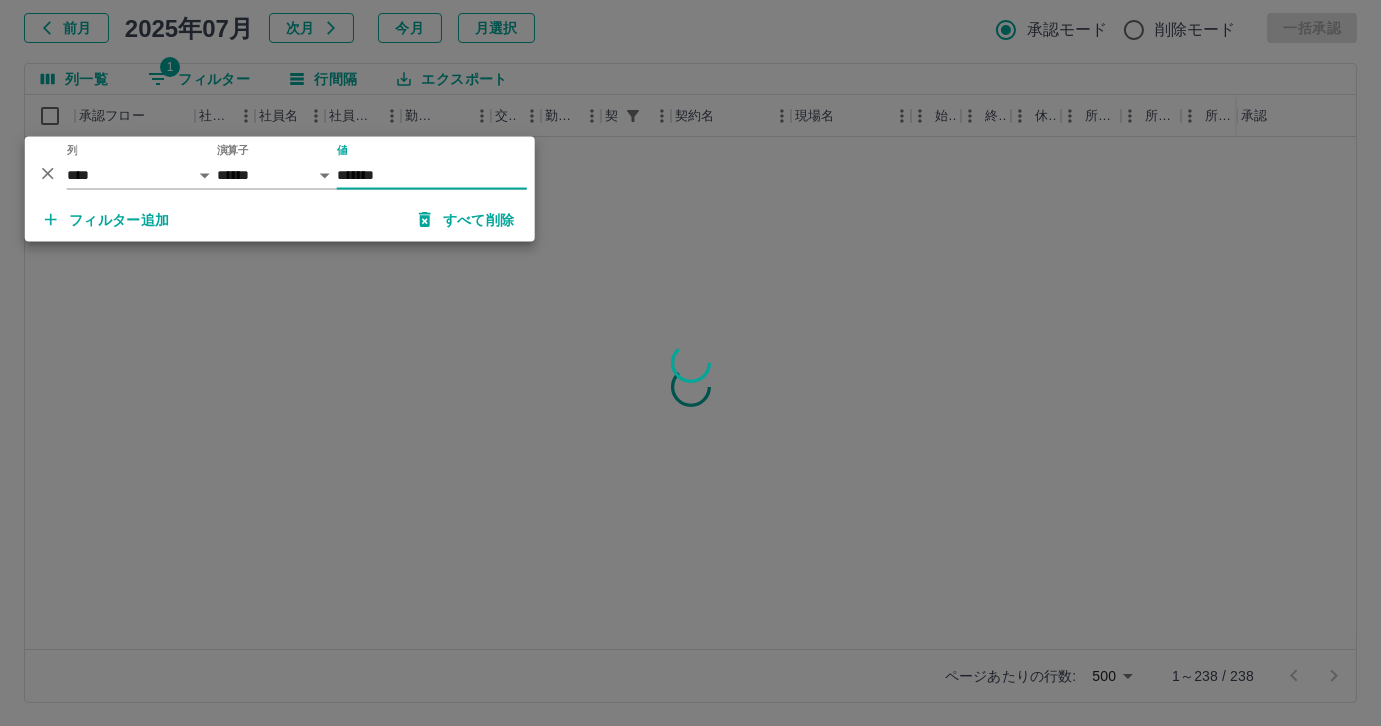 scroll, scrollTop: 0, scrollLeft: 0, axis: both 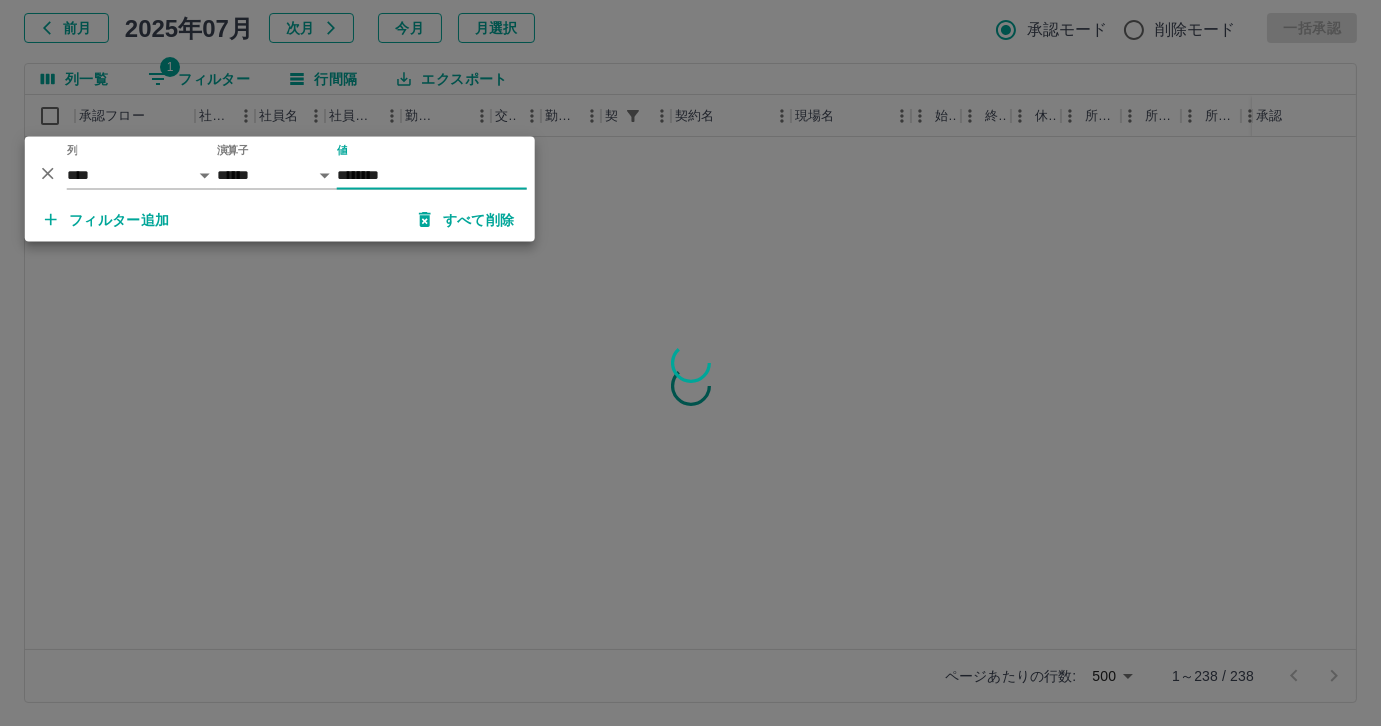type on "********" 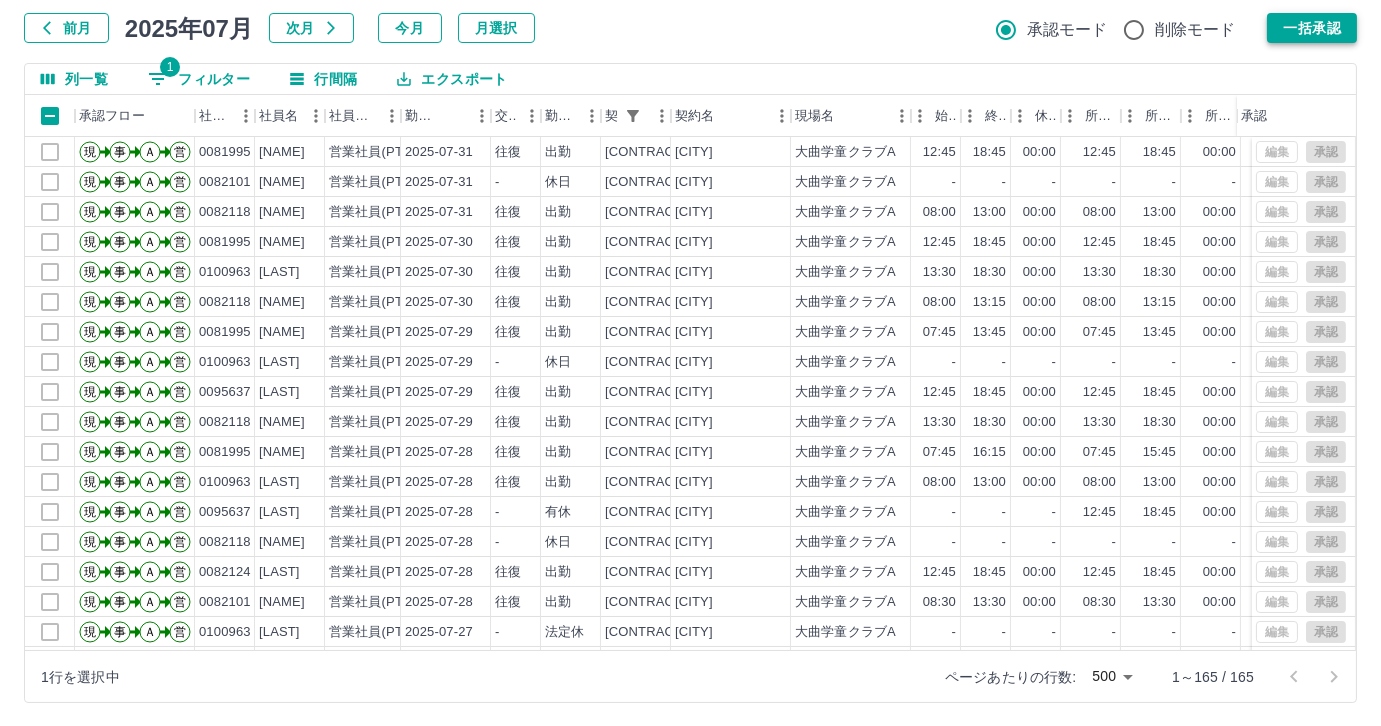 click on "一括承認" at bounding box center [1312, 28] 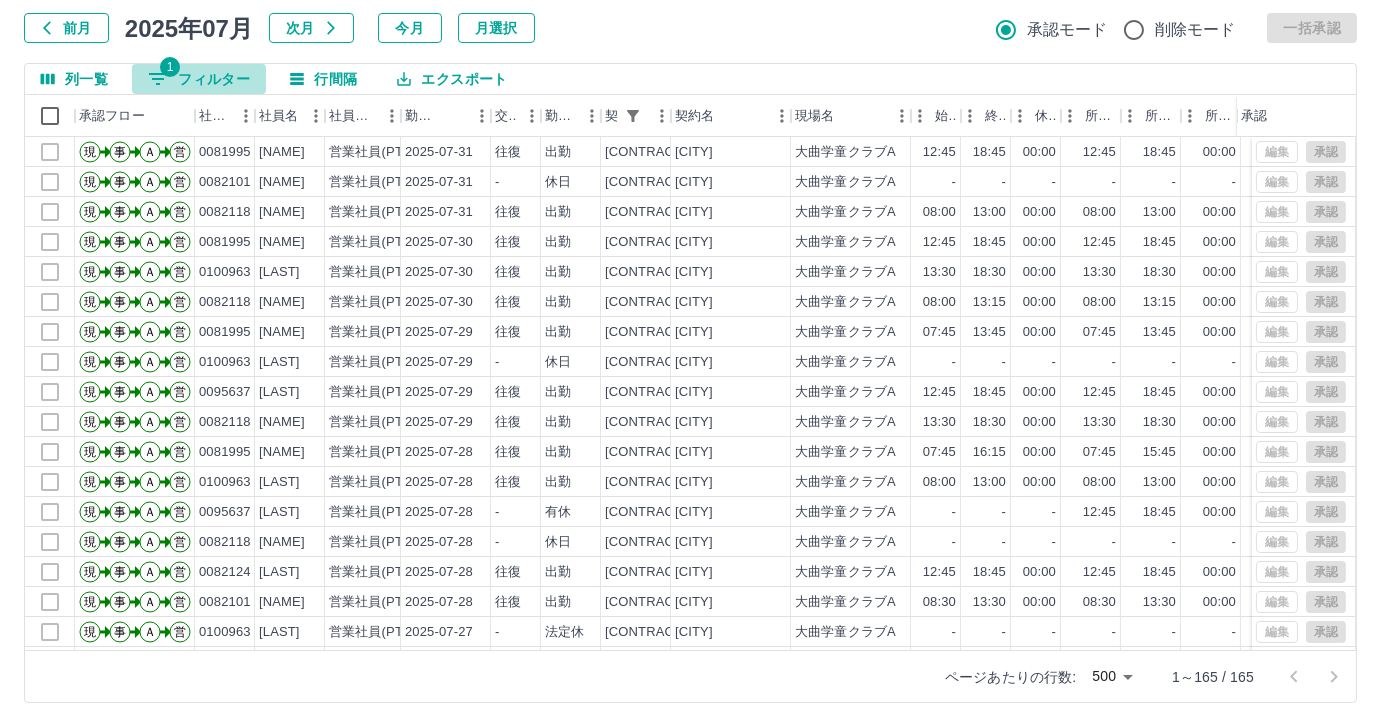 click on "1 フィルター" at bounding box center (199, 79) 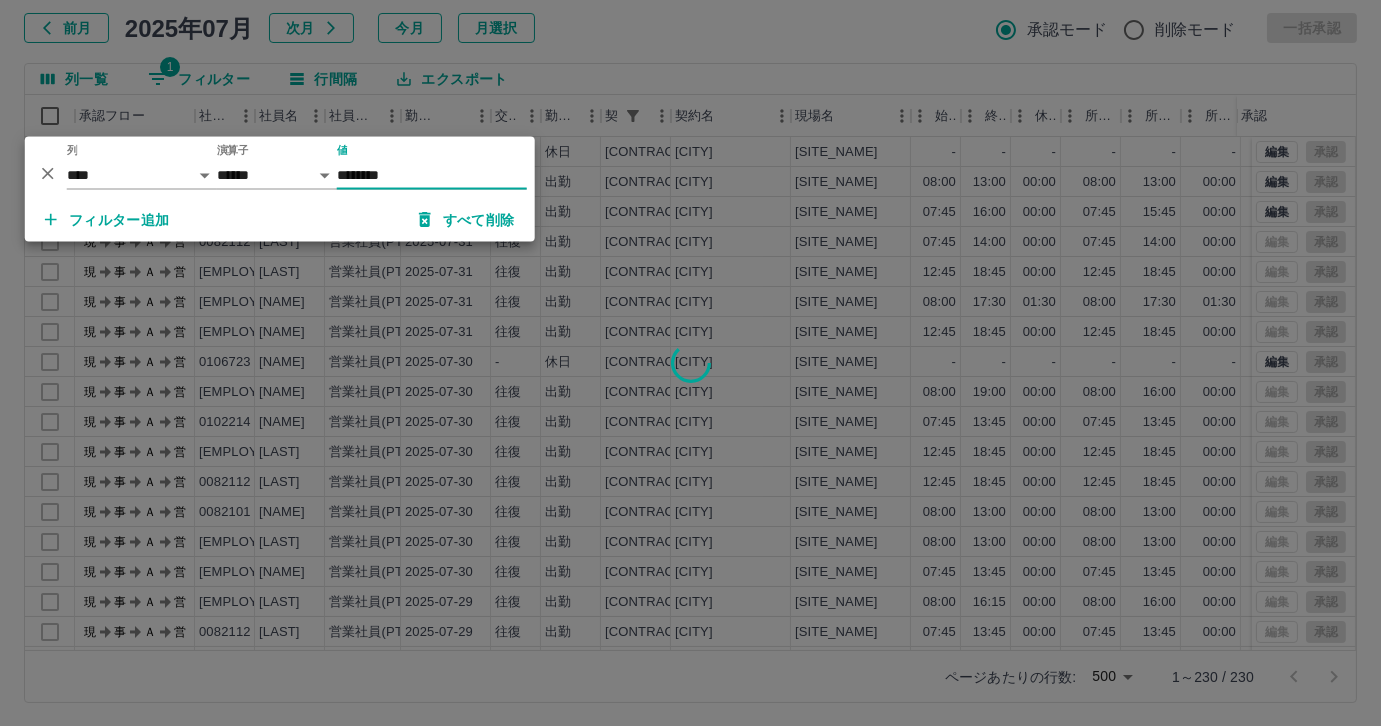 type on "********" 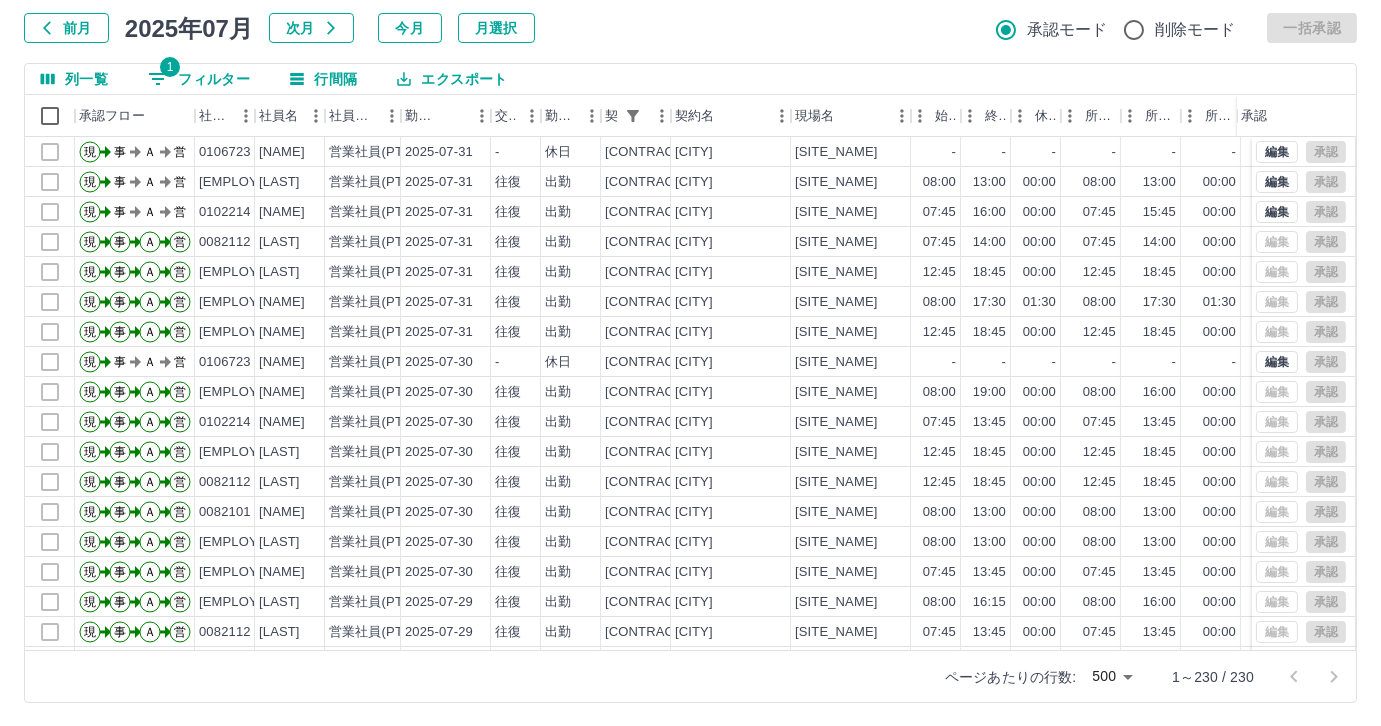 select on "**********" 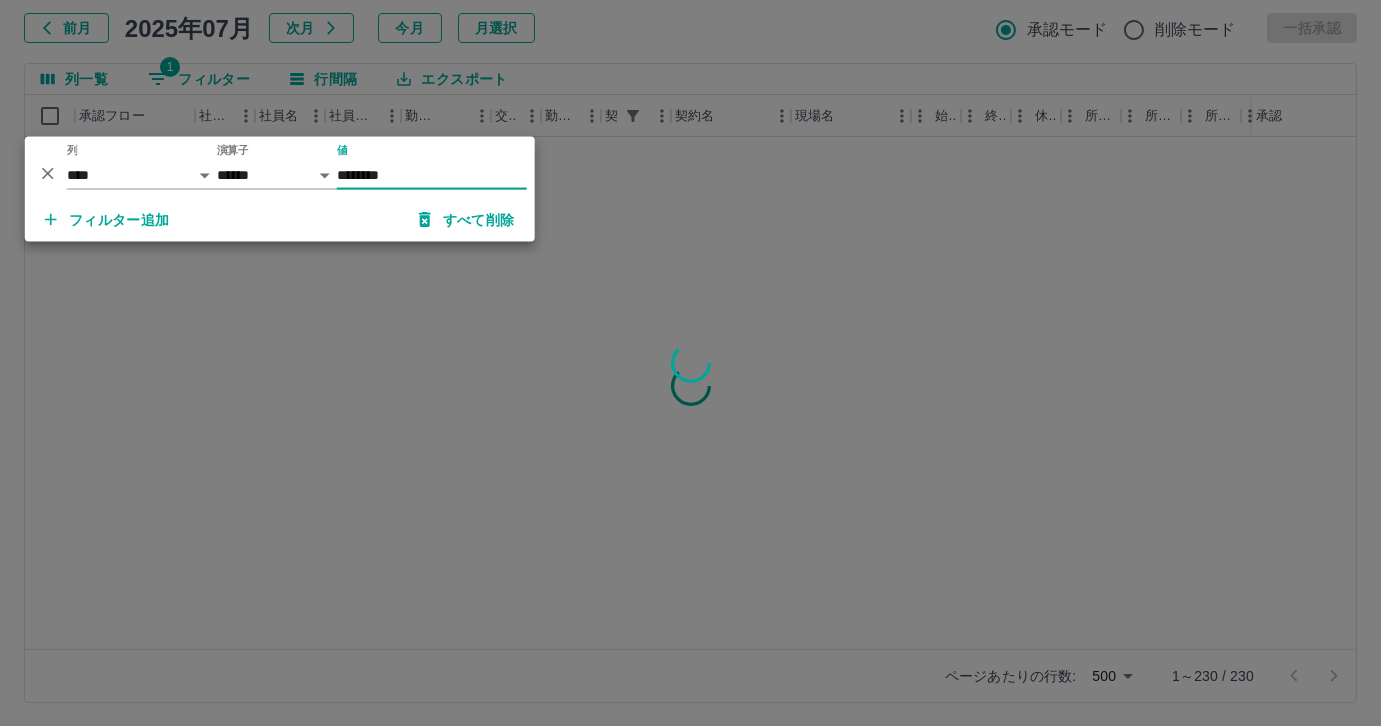 type on "********" 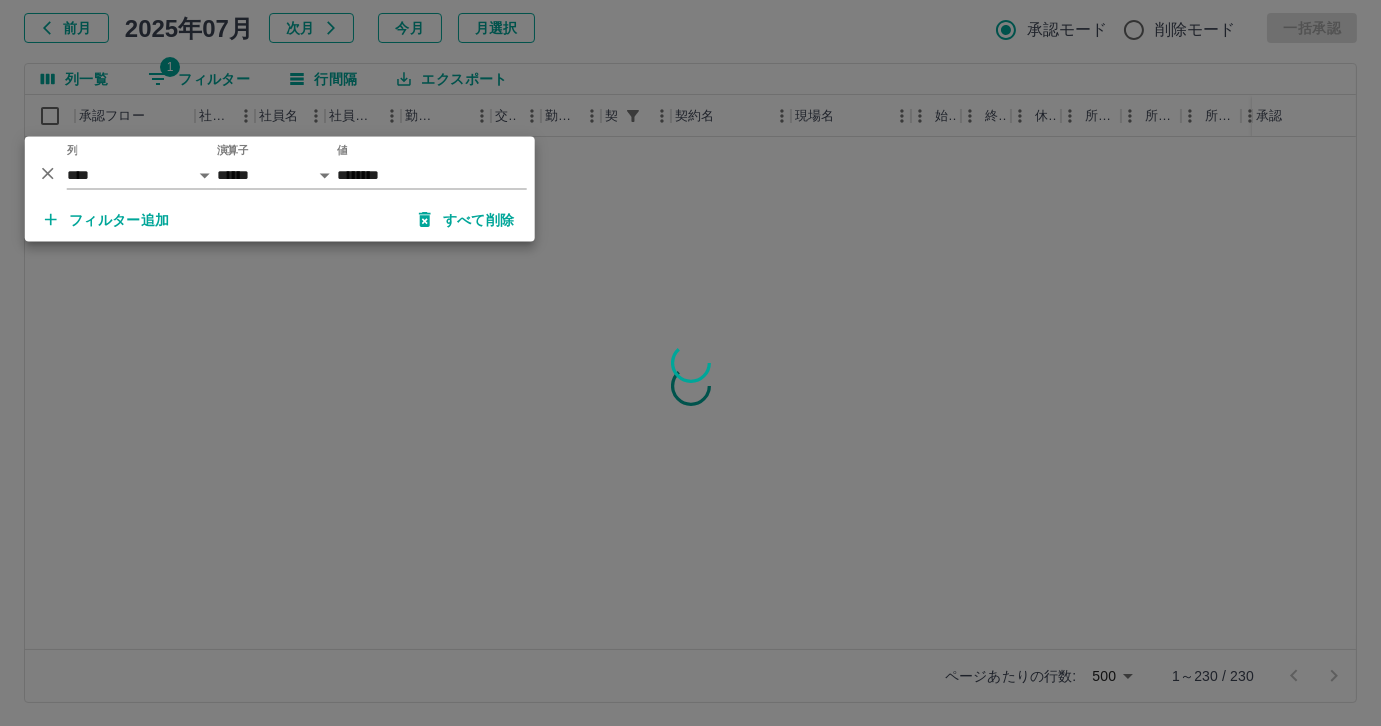 click at bounding box center (690, 363) 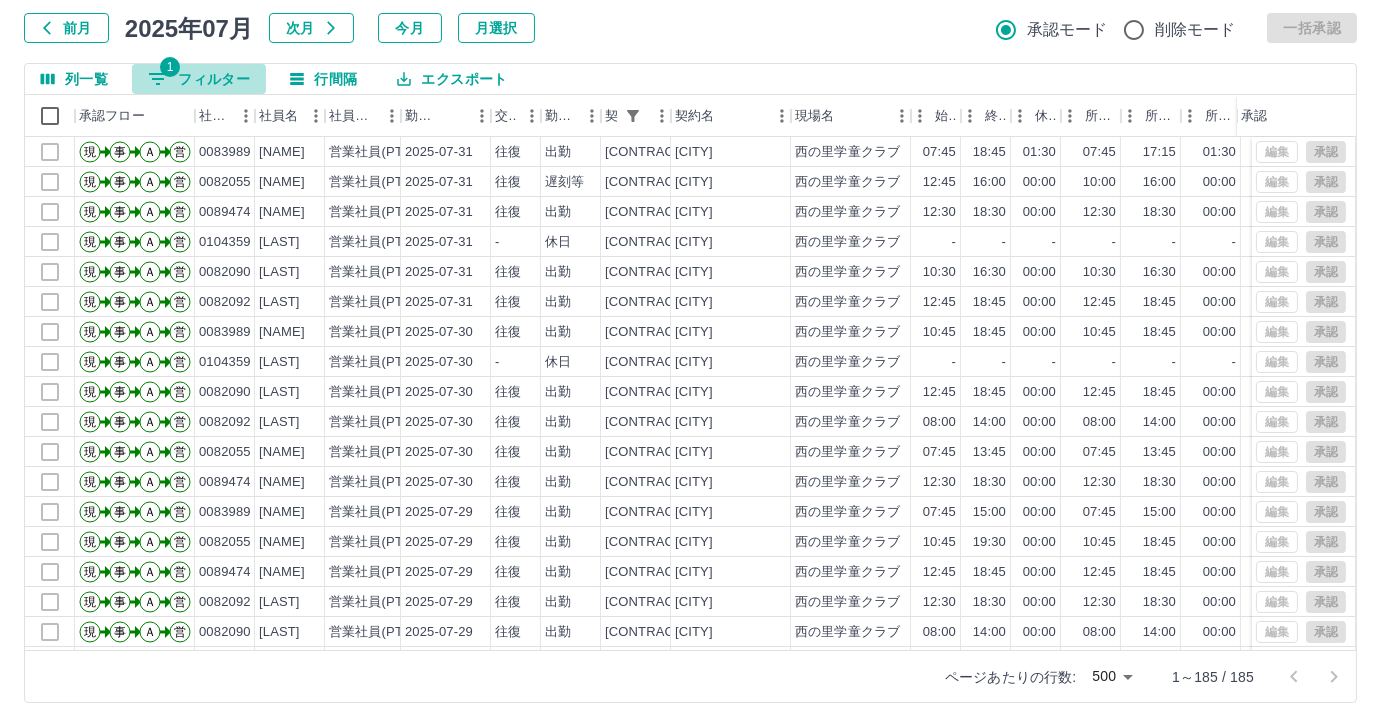 click on "1 フィルター" at bounding box center (199, 79) 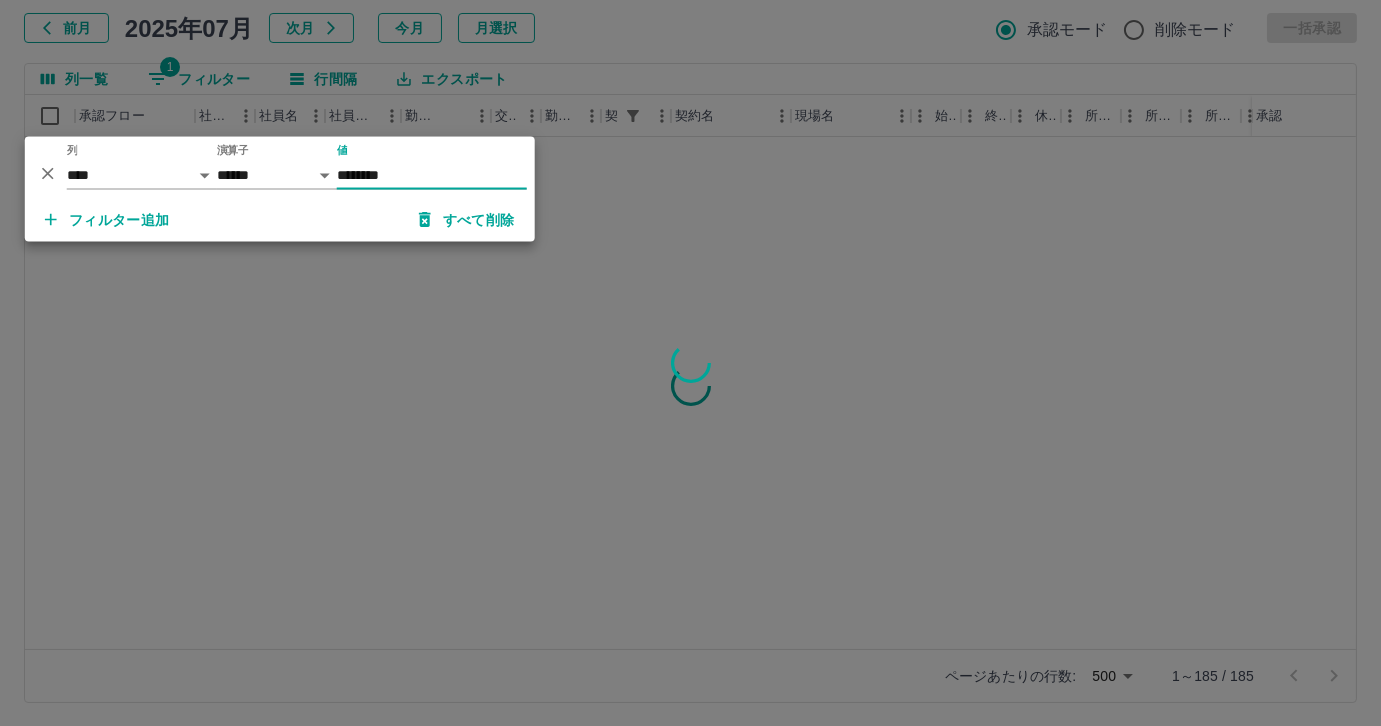 type on "********" 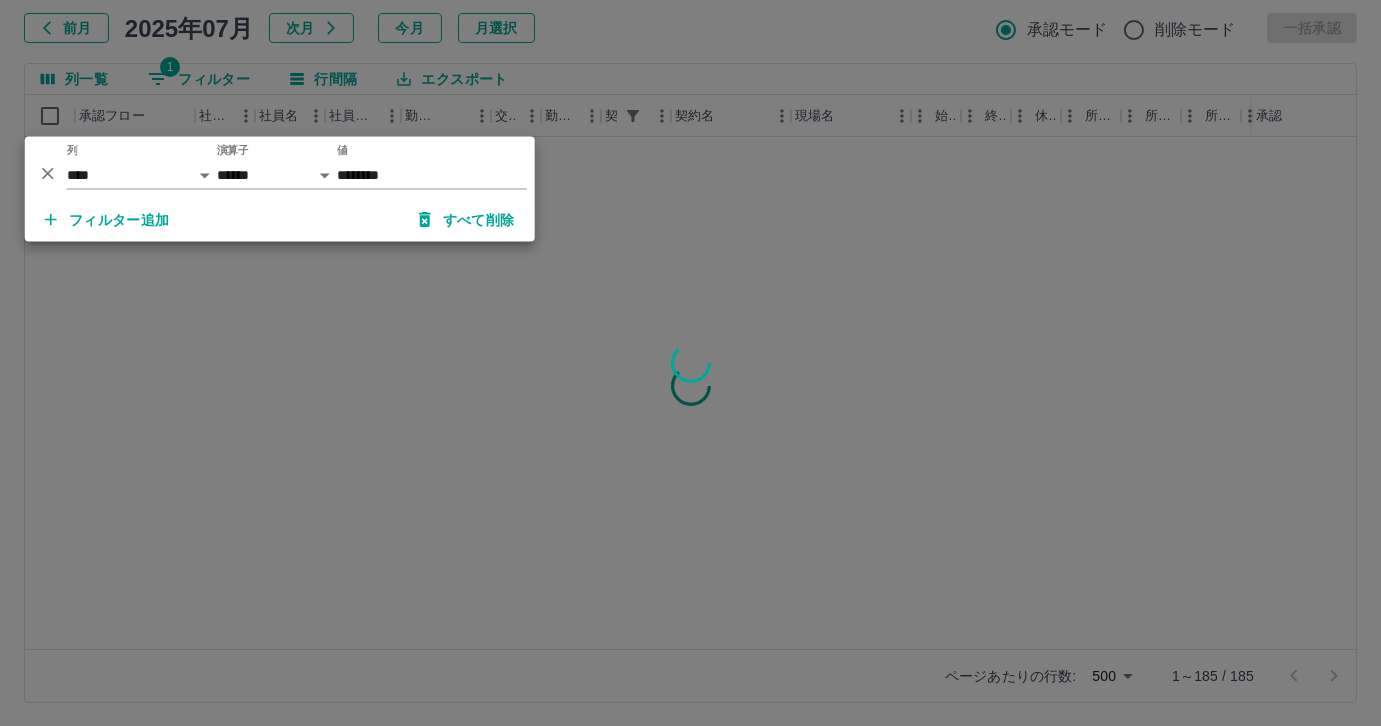 click at bounding box center (690, 363) 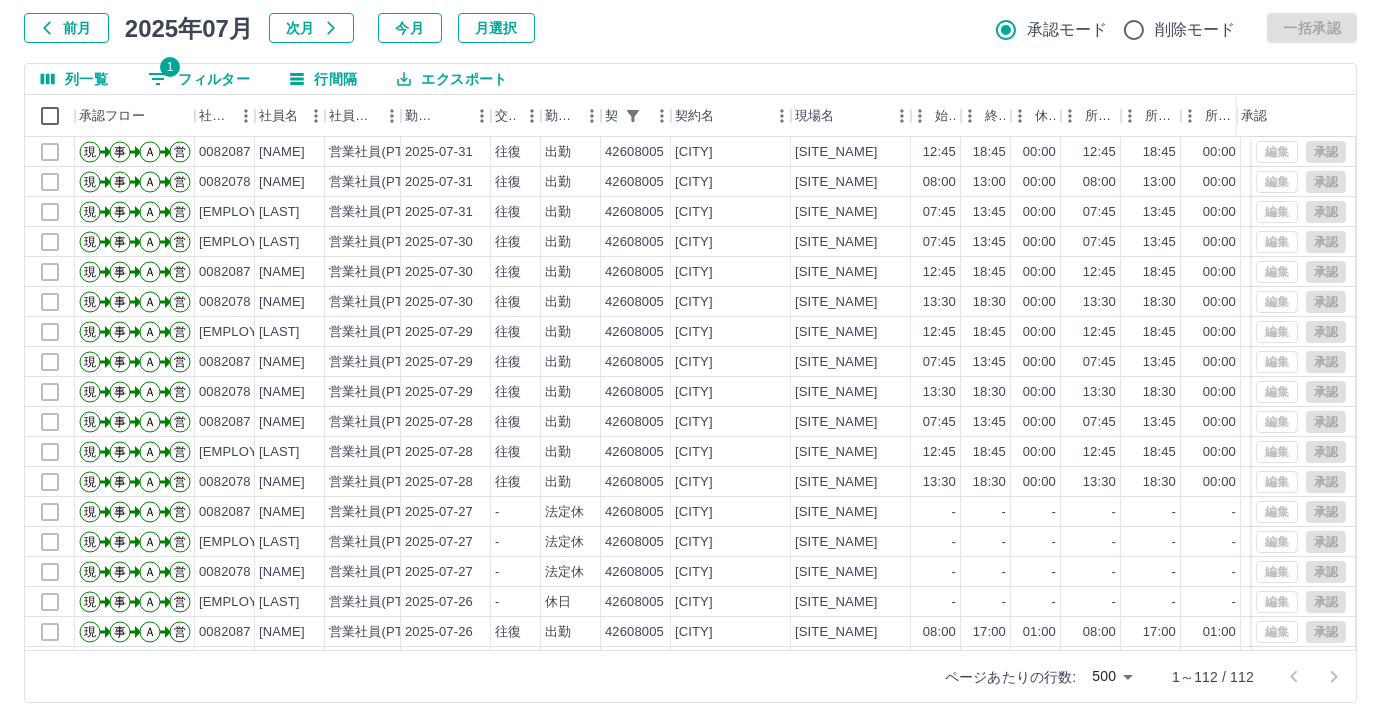 select on "**********" 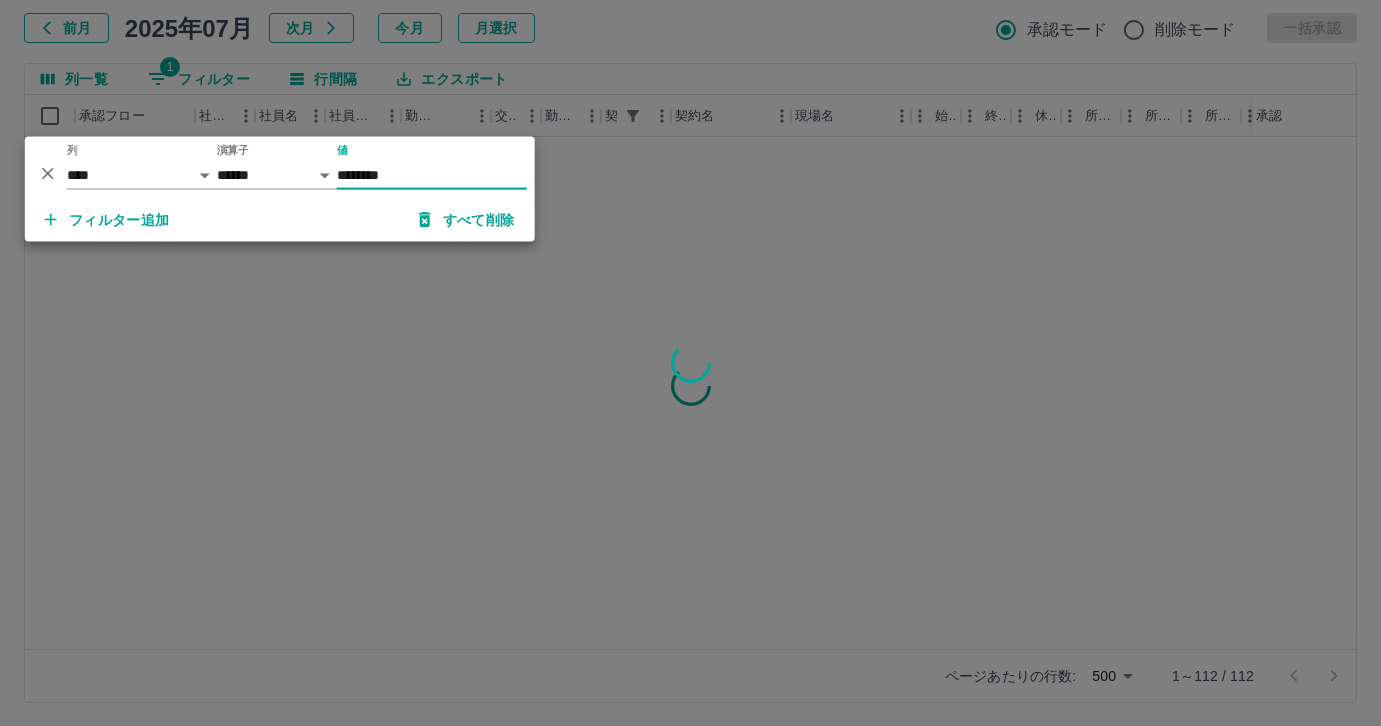 type on "********" 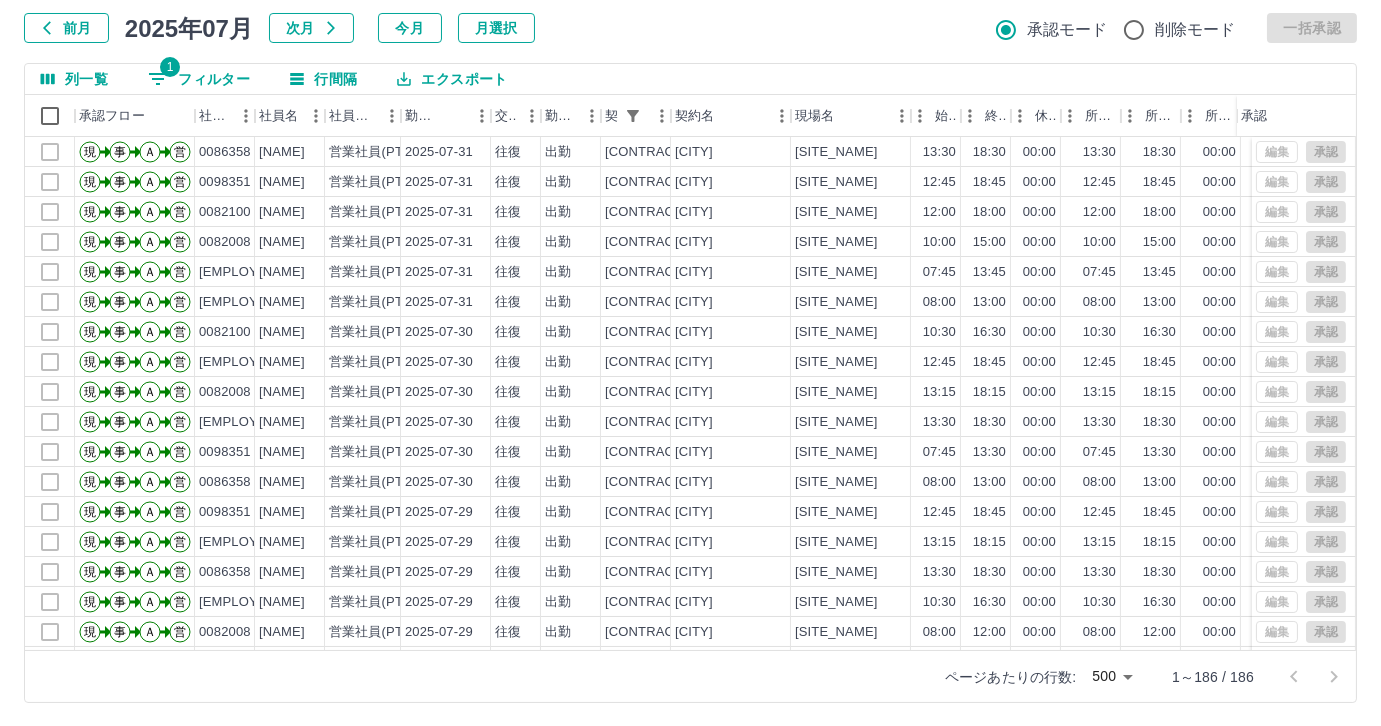 select on "**********" 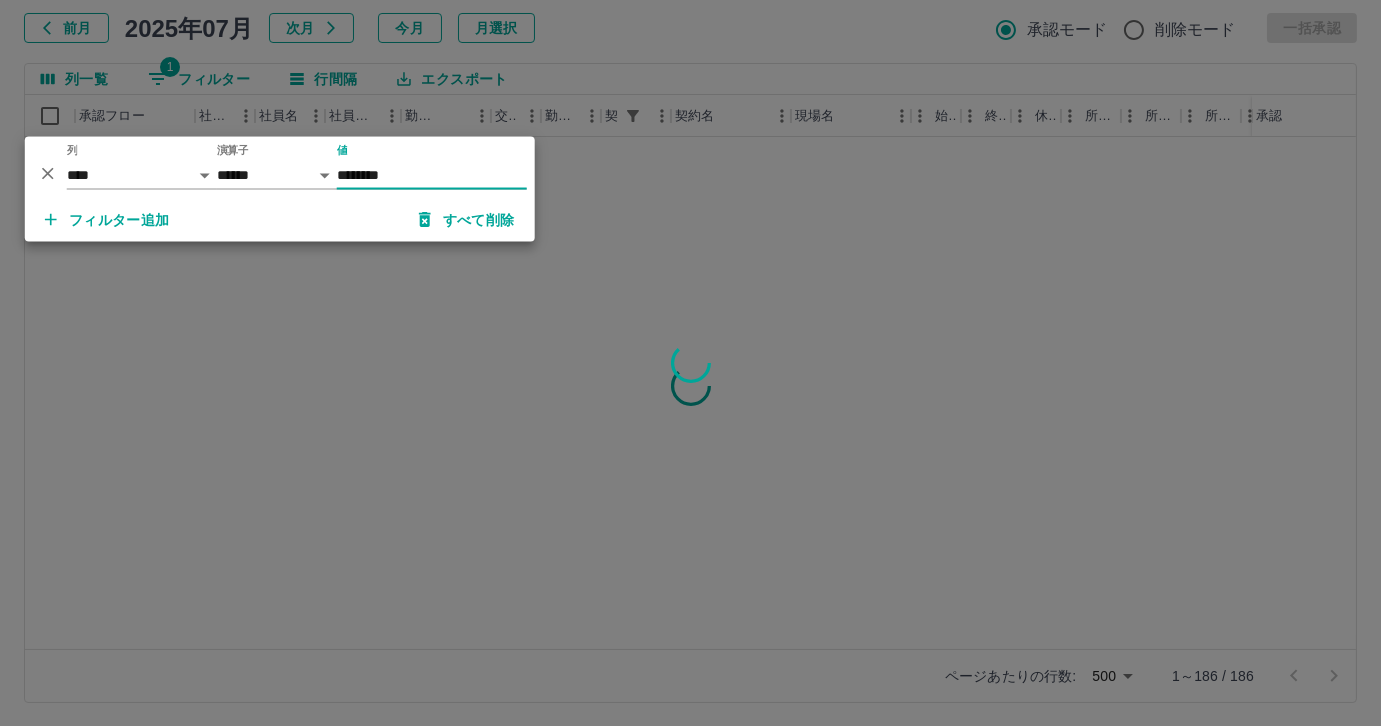 type on "********" 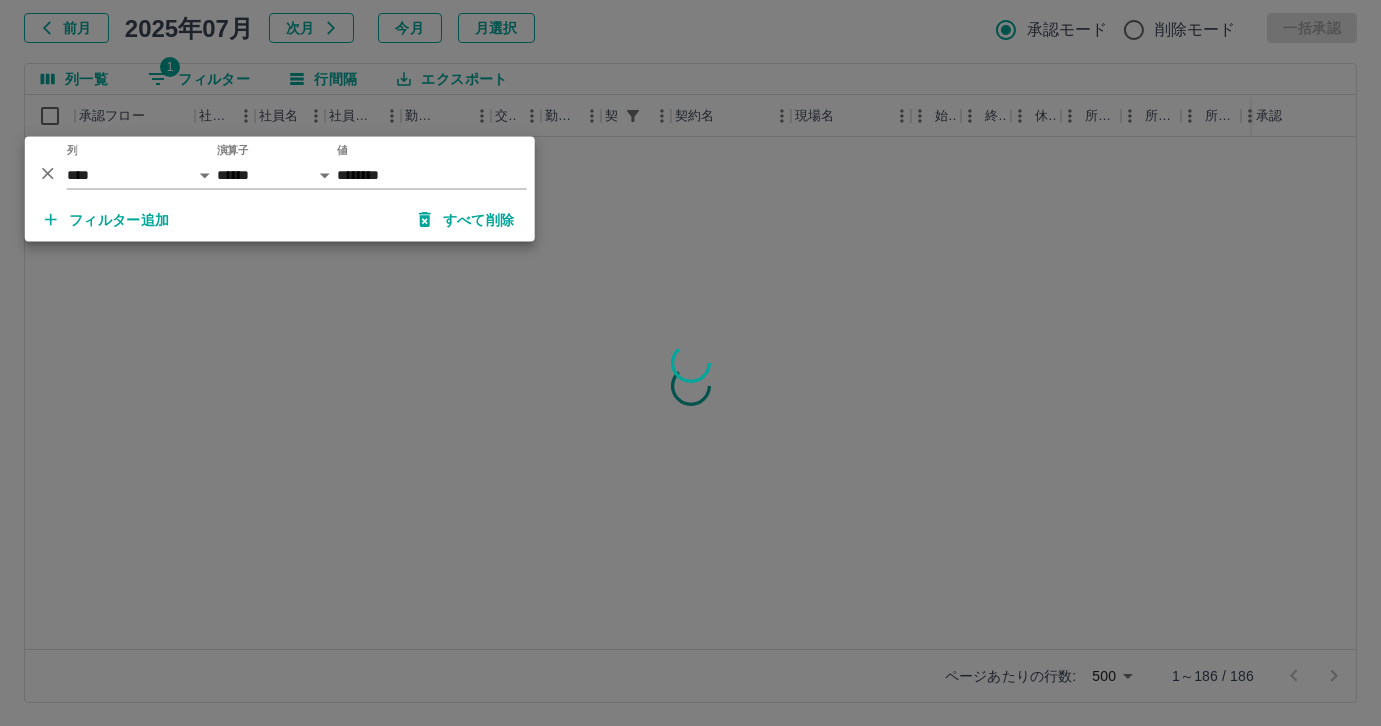 click at bounding box center [690, 363] 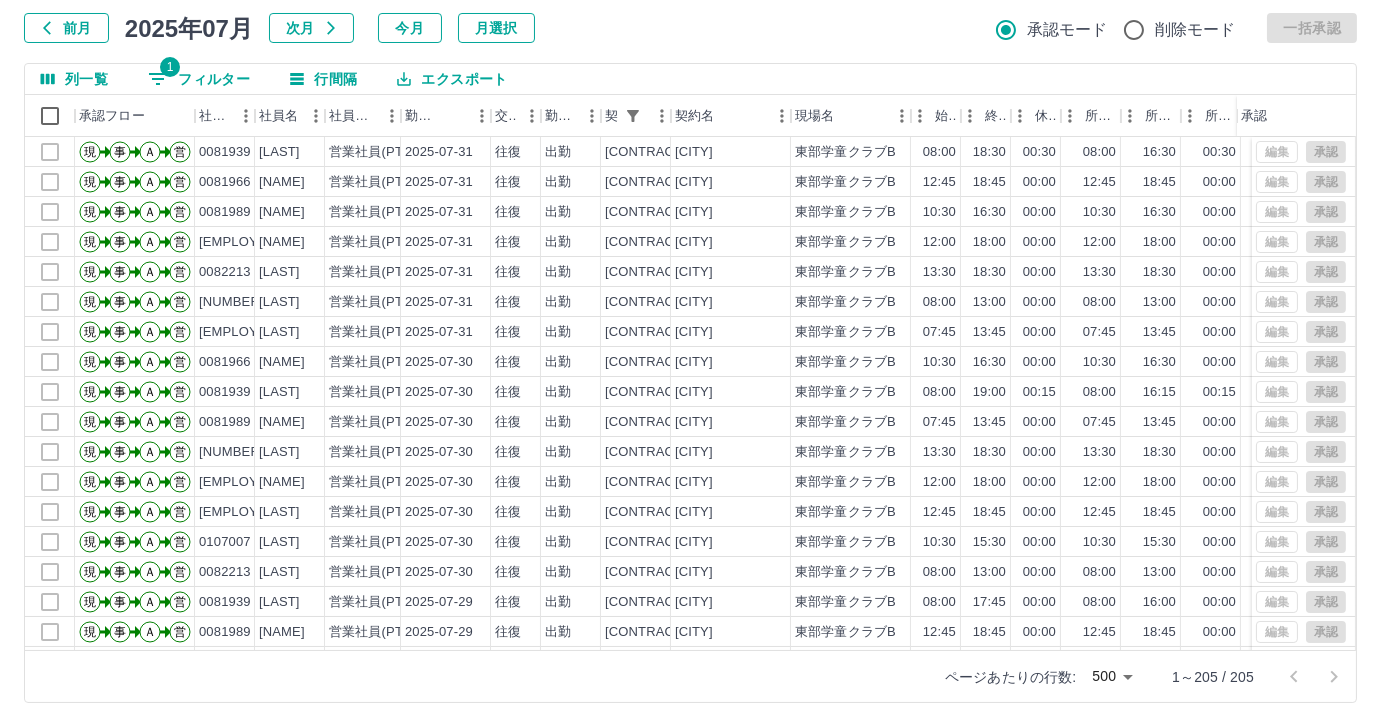 select on "**********" 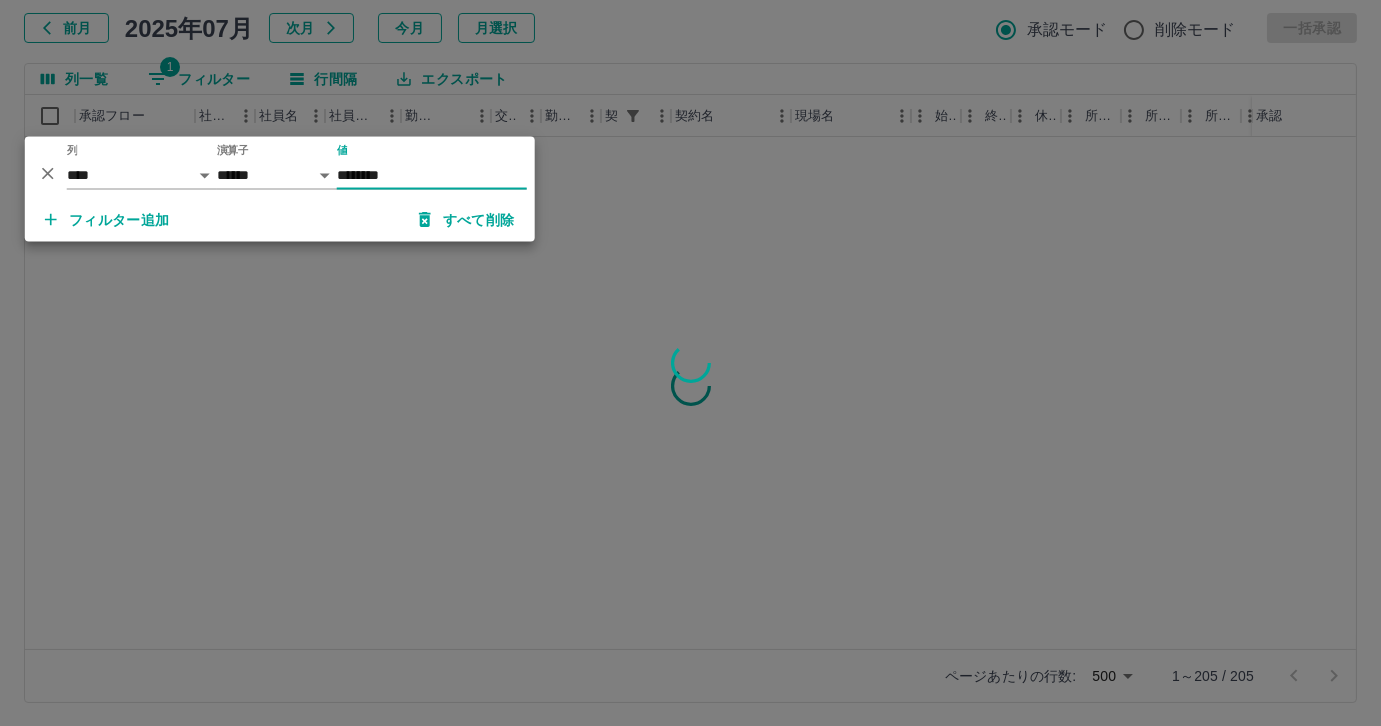 type on "********" 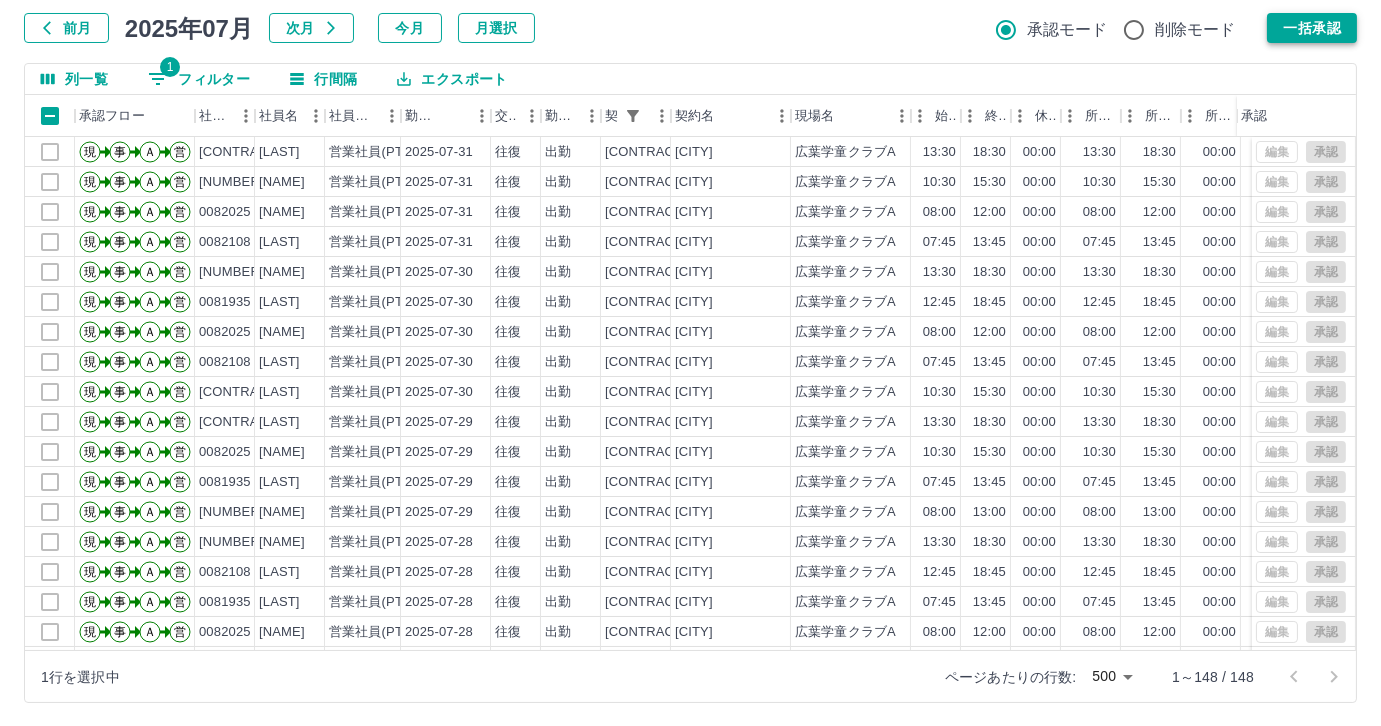 click on "一括承認" at bounding box center [1312, 28] 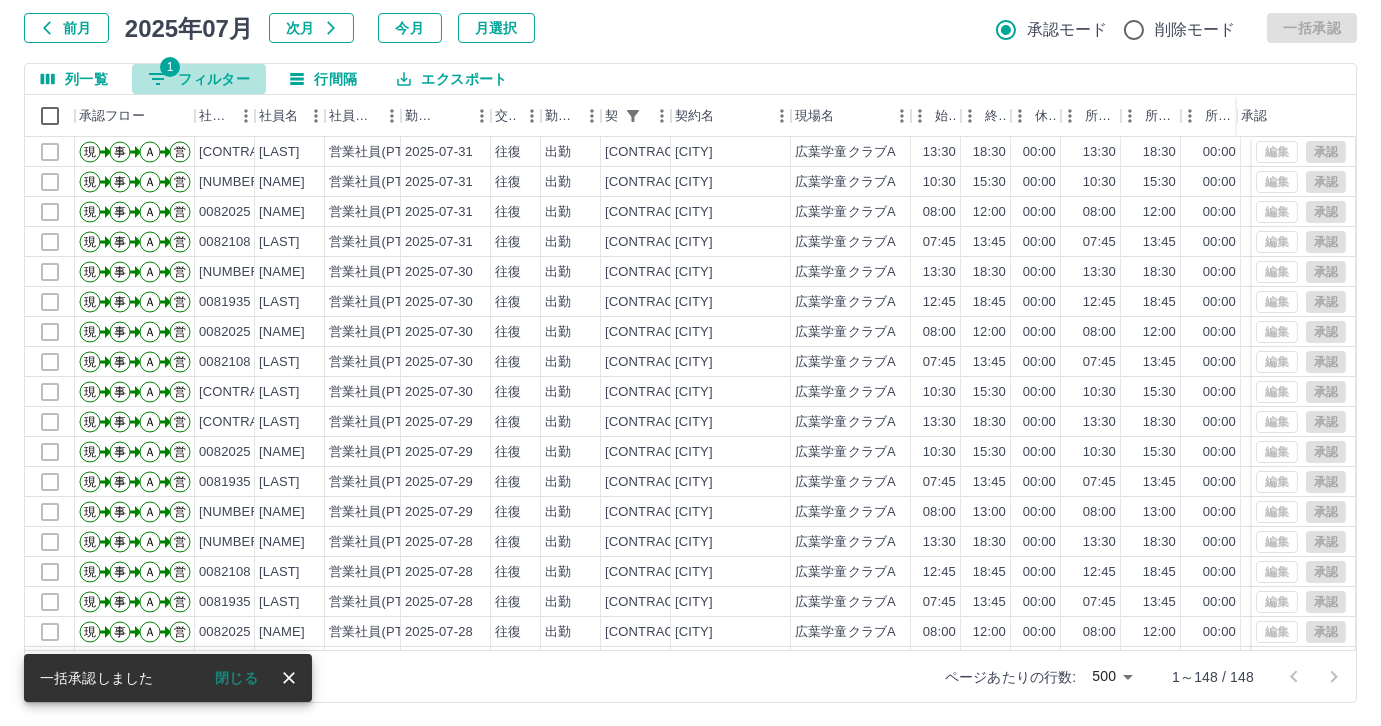 click on "1" at bounding box center (170, 67) 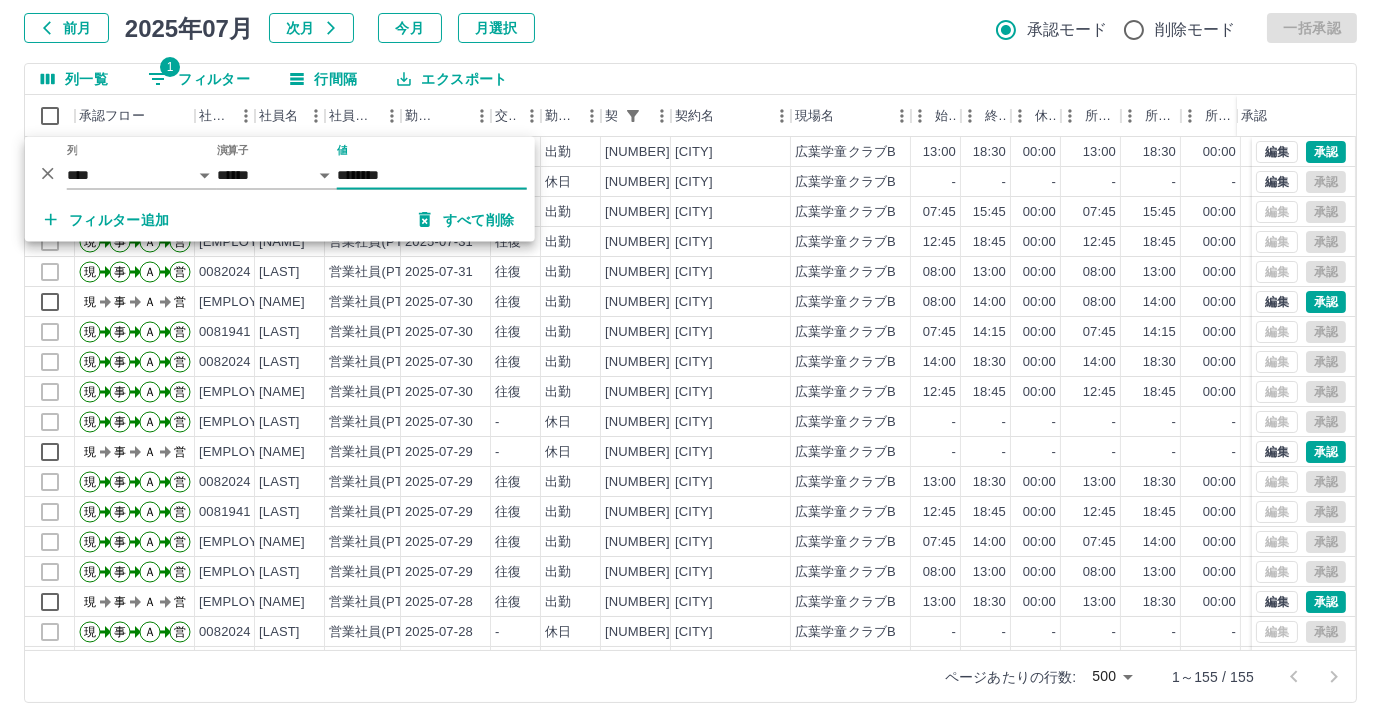 type on "********" 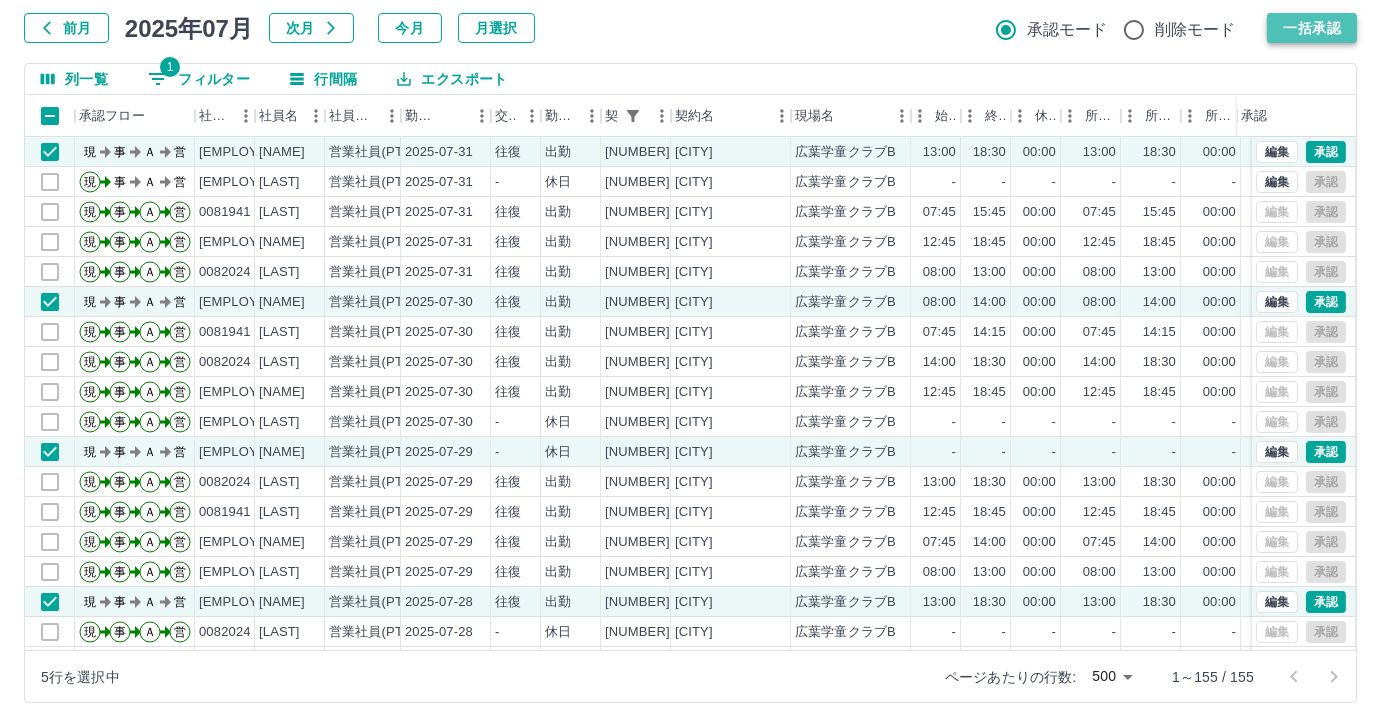 click on "一括承認" at bounding box center [1312, 28] 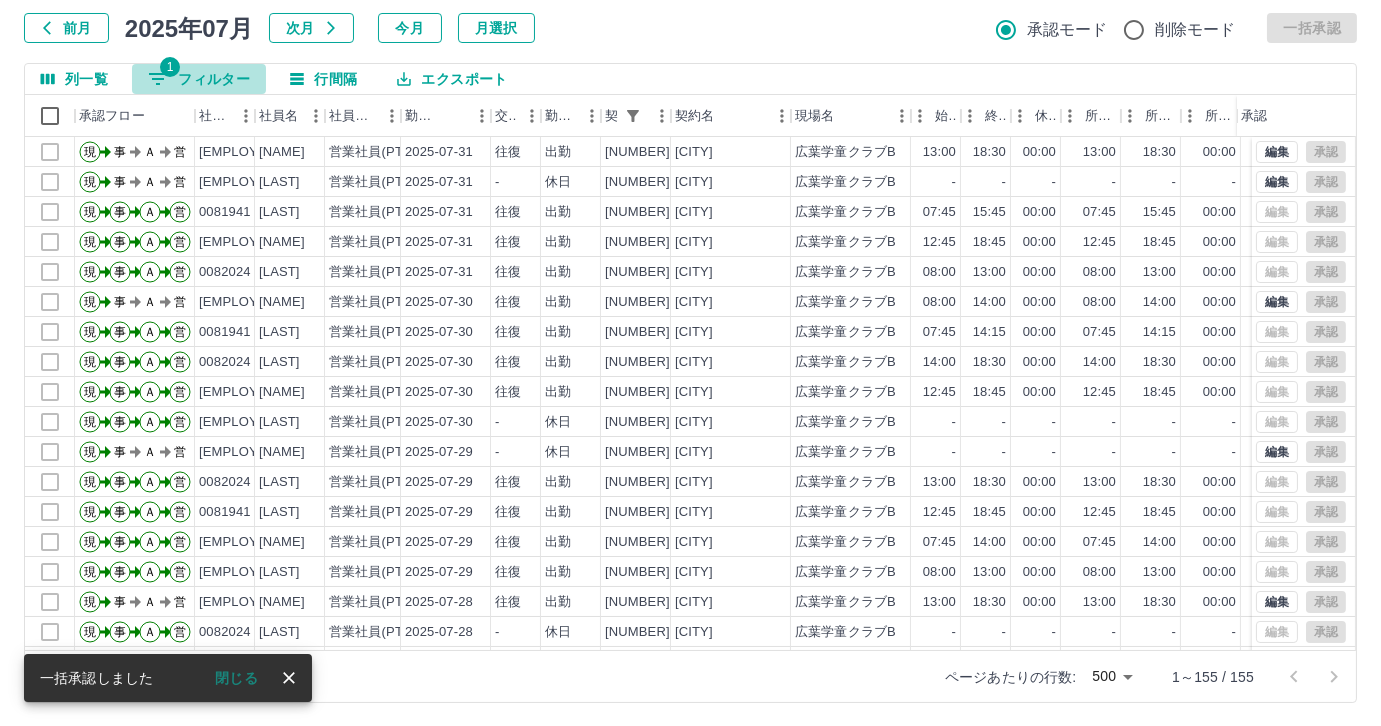 click on "1 フィルター" at bounding box center (199, 79) 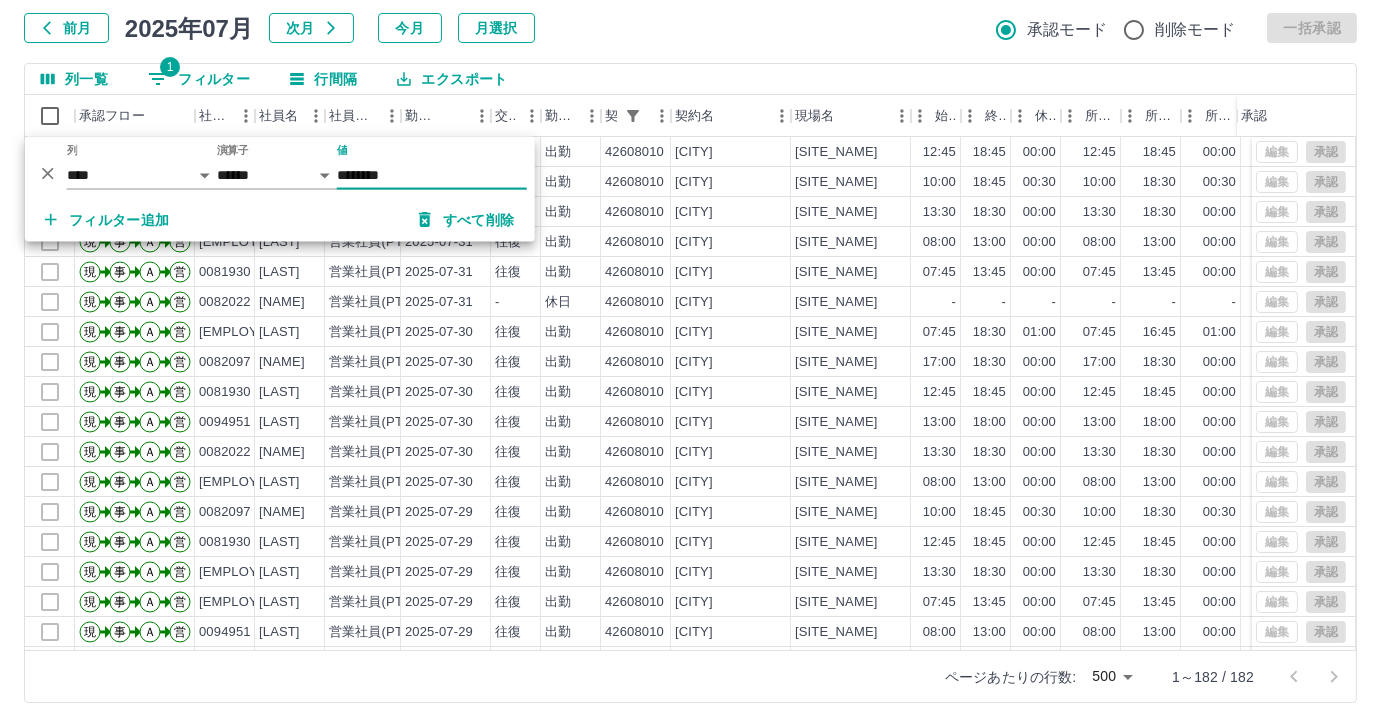 type on "********" 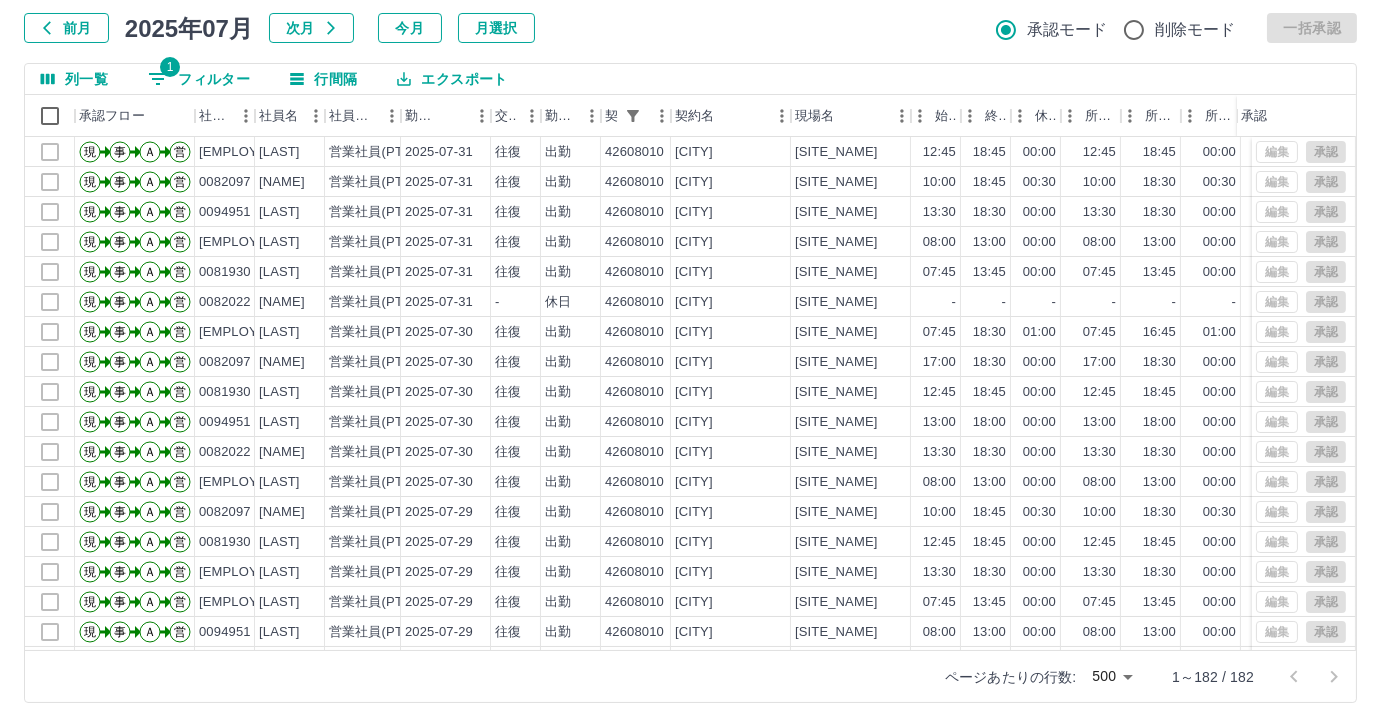 select on "**********" 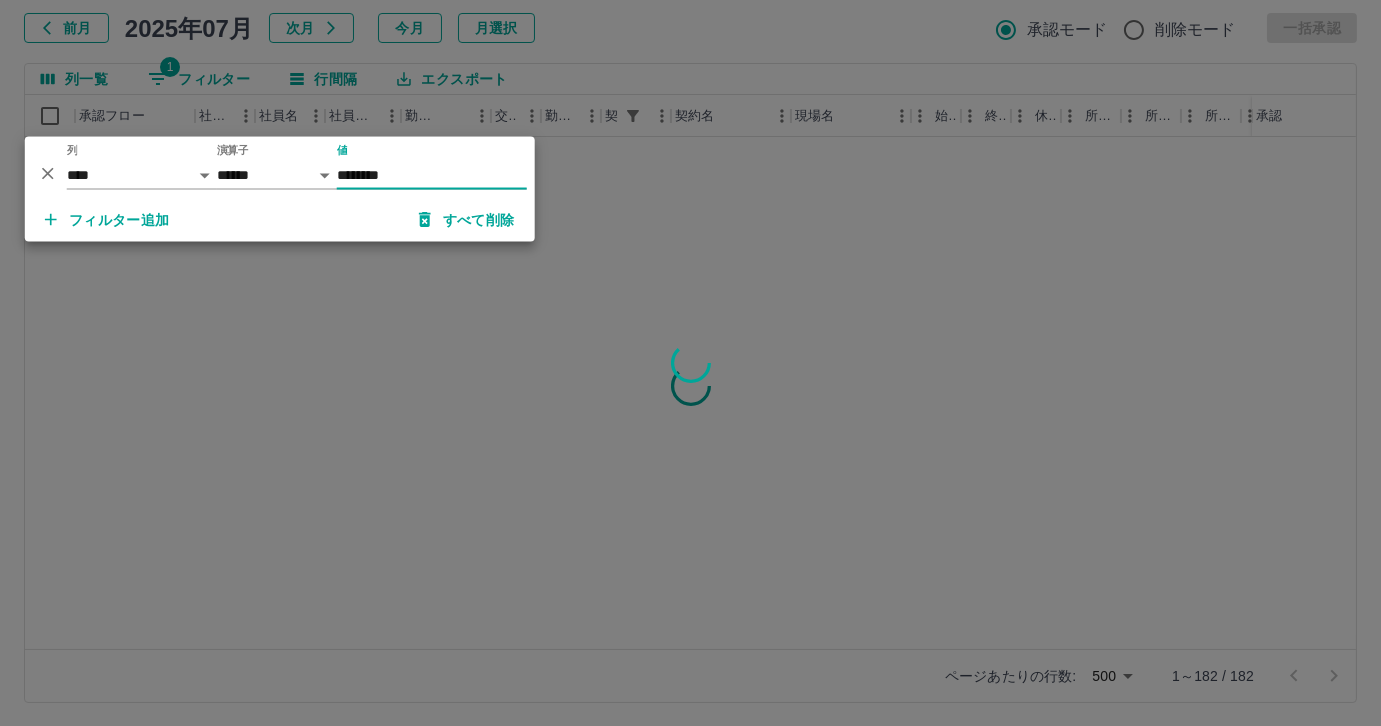 type on "********" 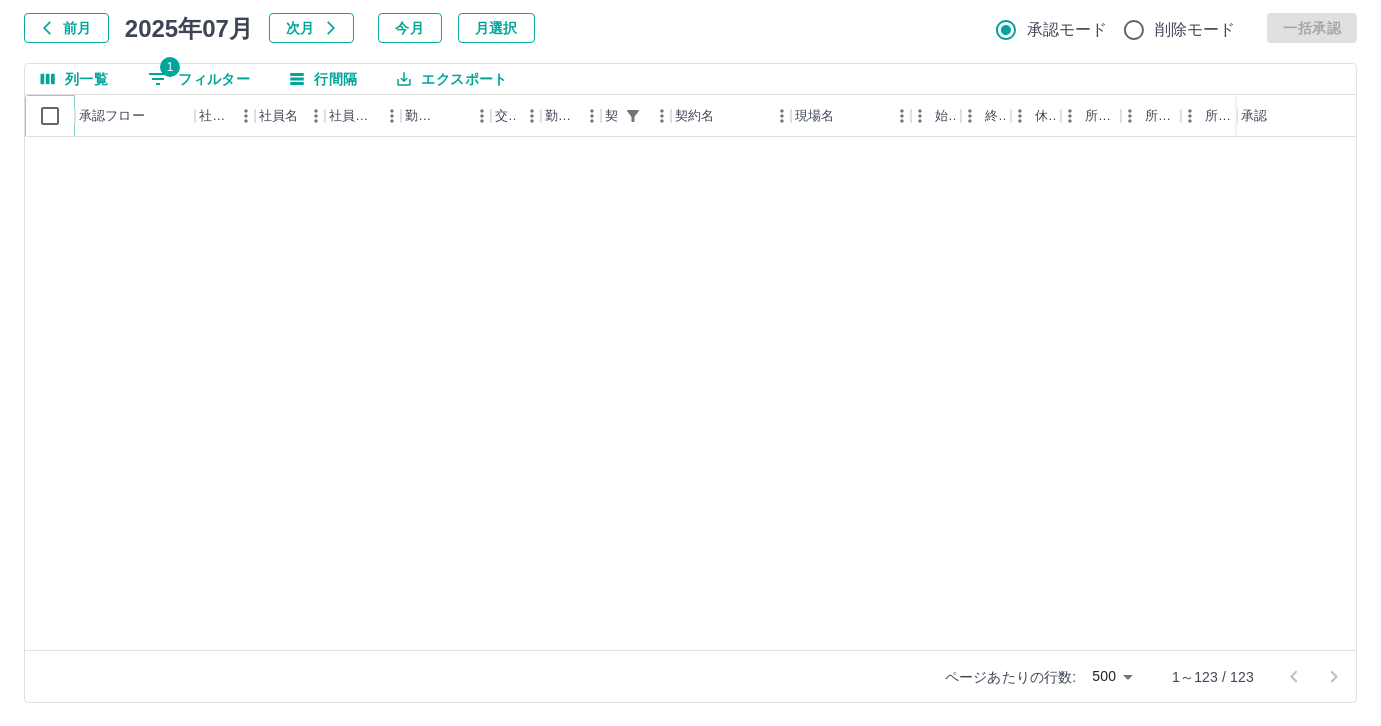 scroll, scrollTop: 3191, scrollLeft: 0, axis: vertical 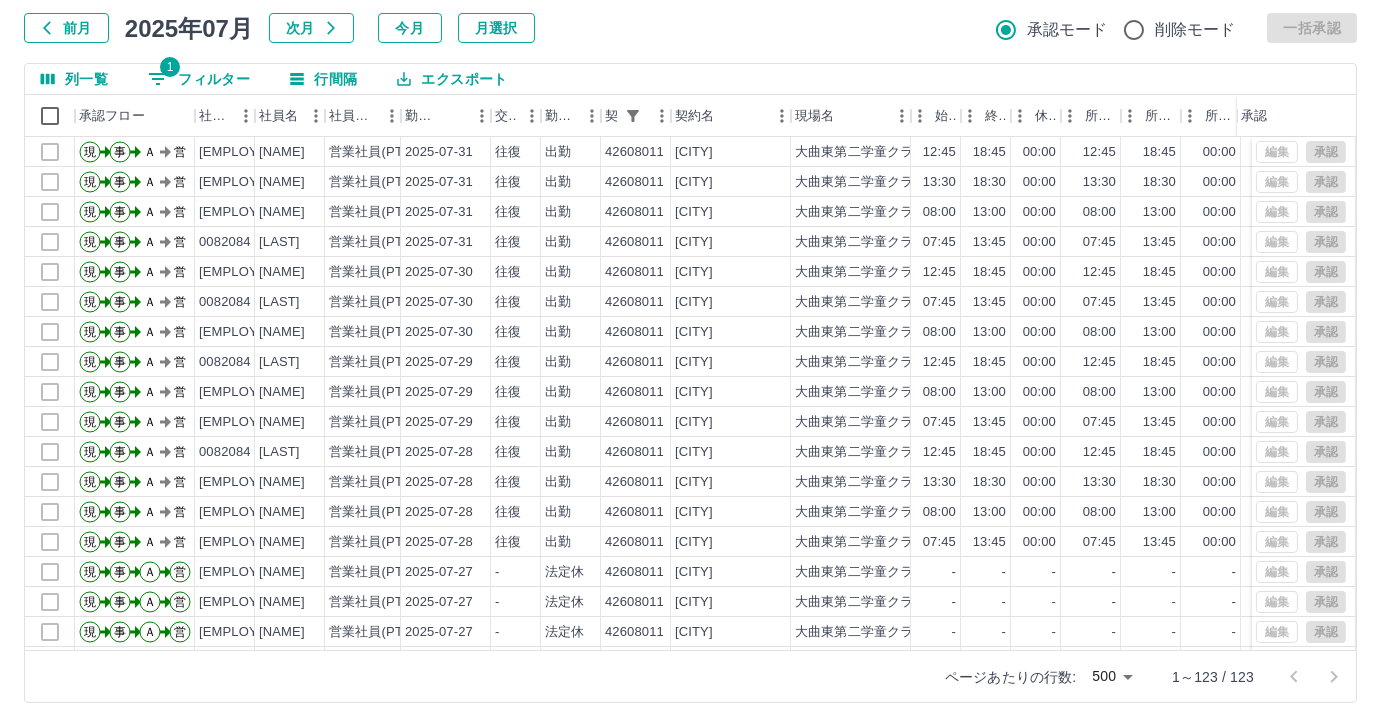 click on "1 フィルター" at bounding box center [199, 79] 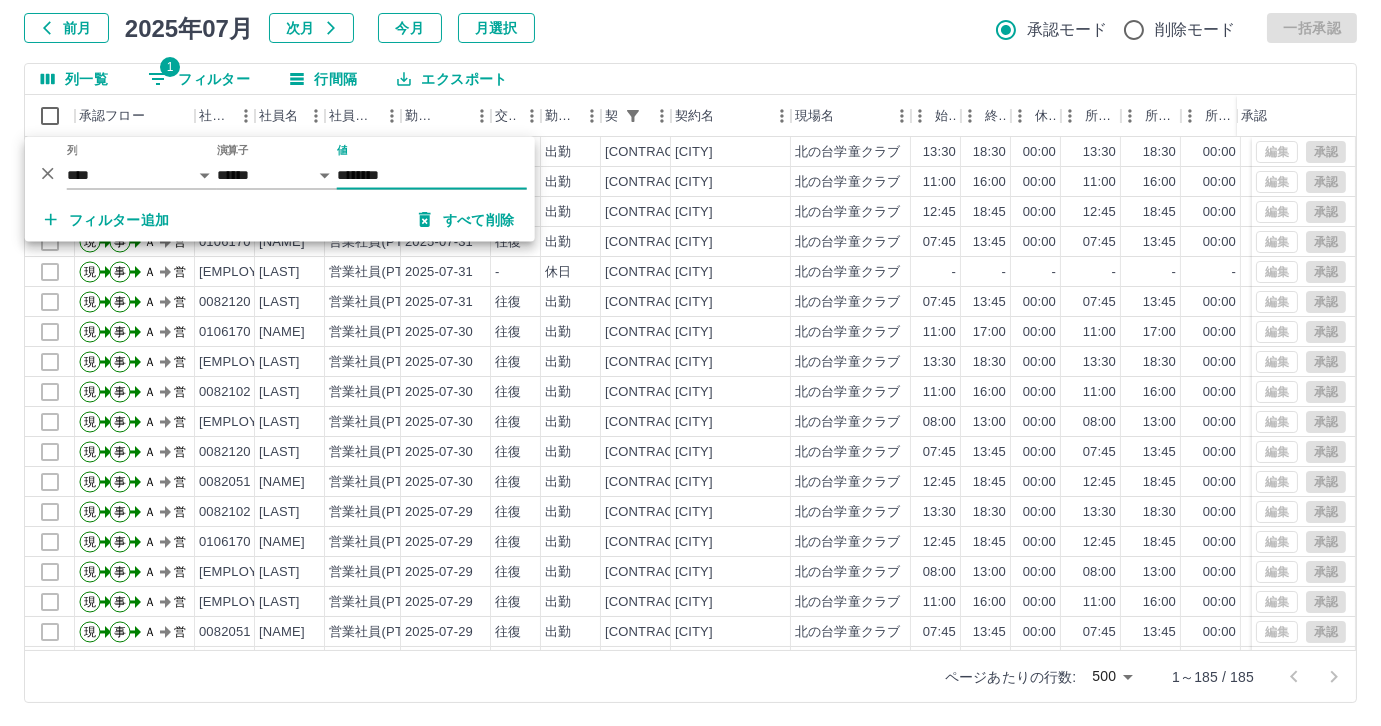 type on "********" 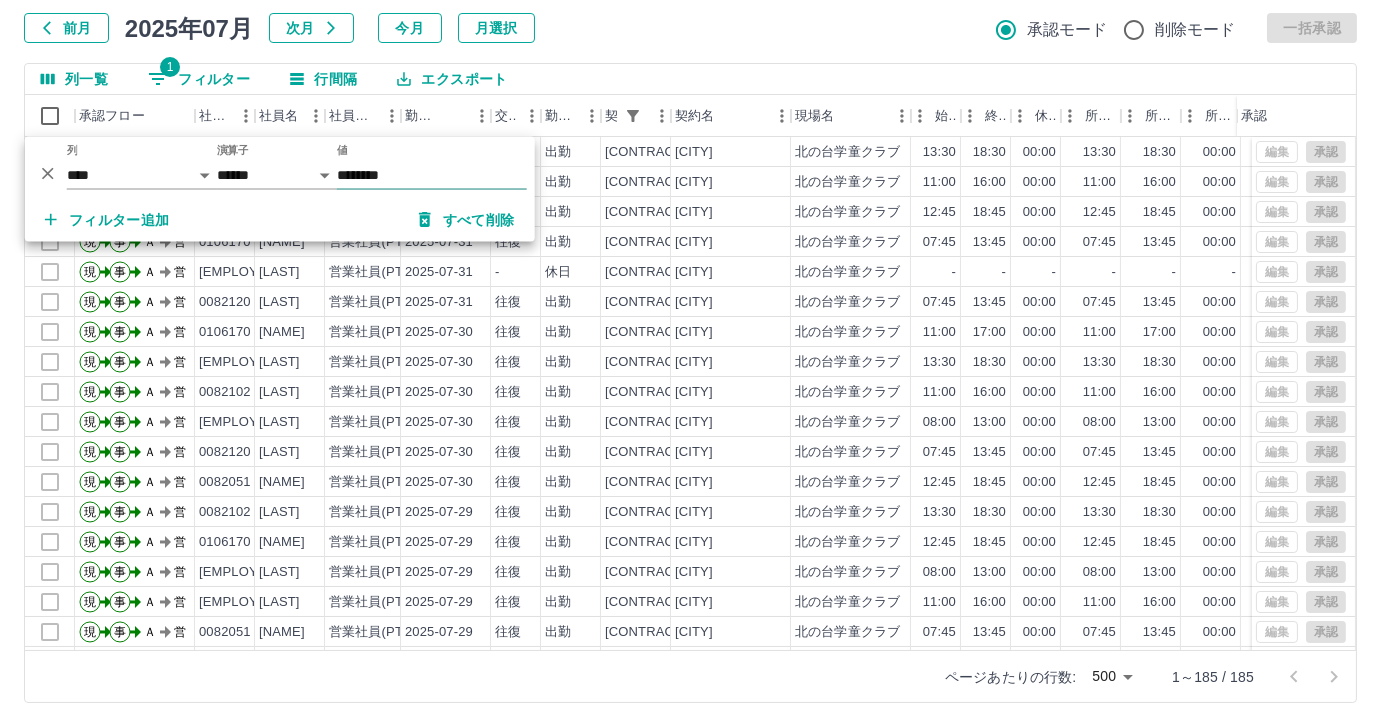 click on "2025-07-31" at bounding box center [439, 182] 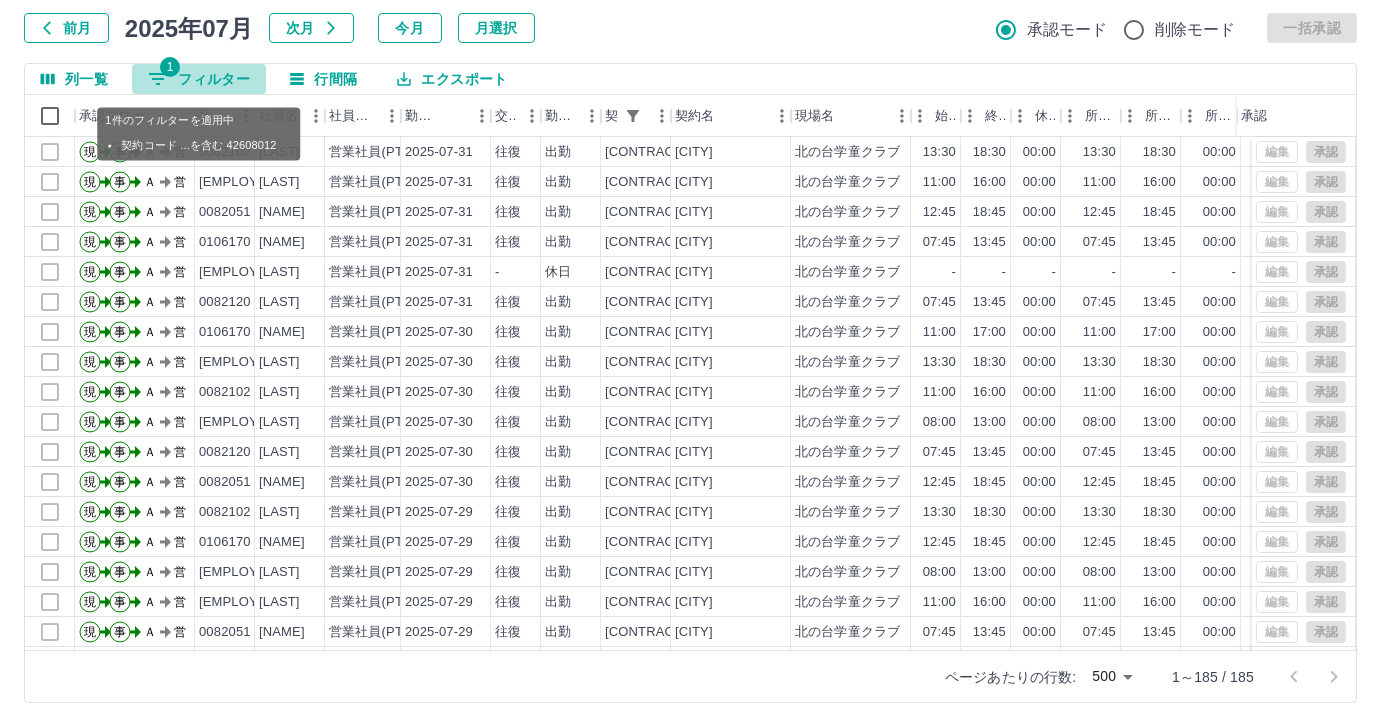 click on "1 フィルター" at bounding box center (199, 79) 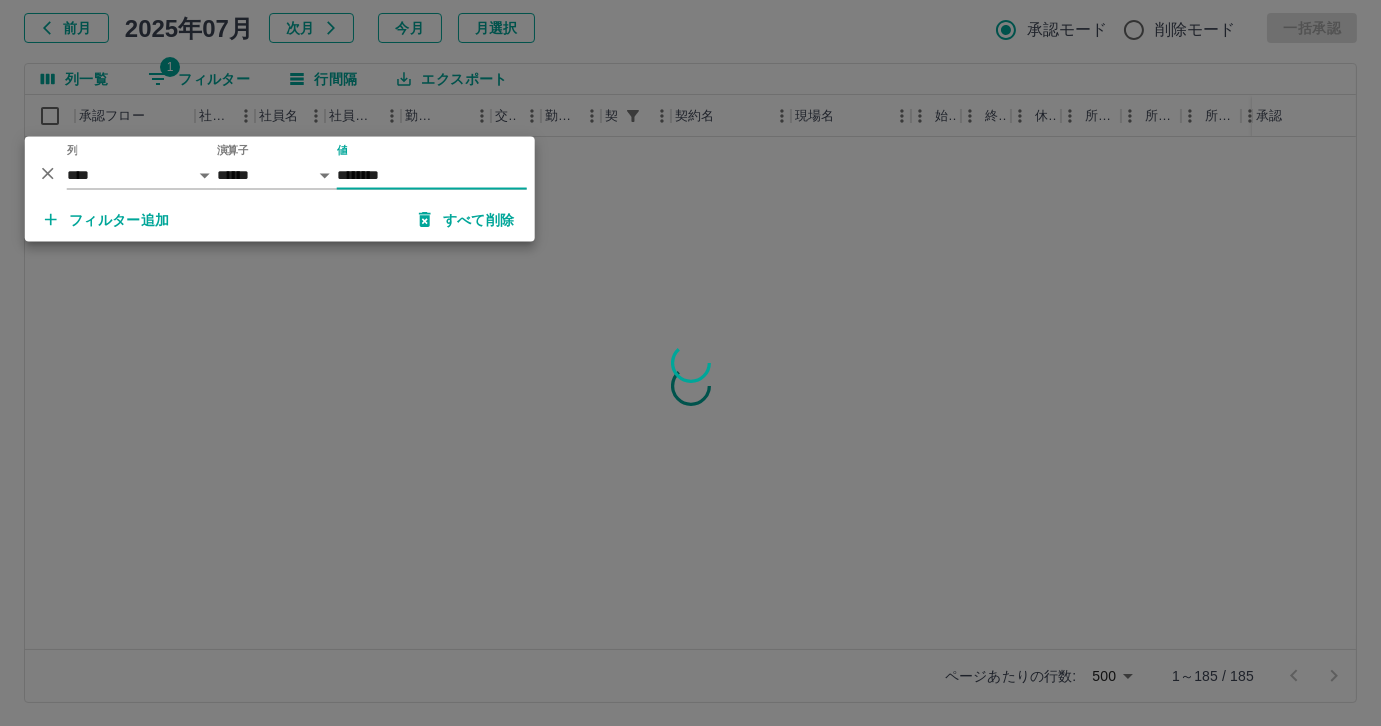 type on "********" 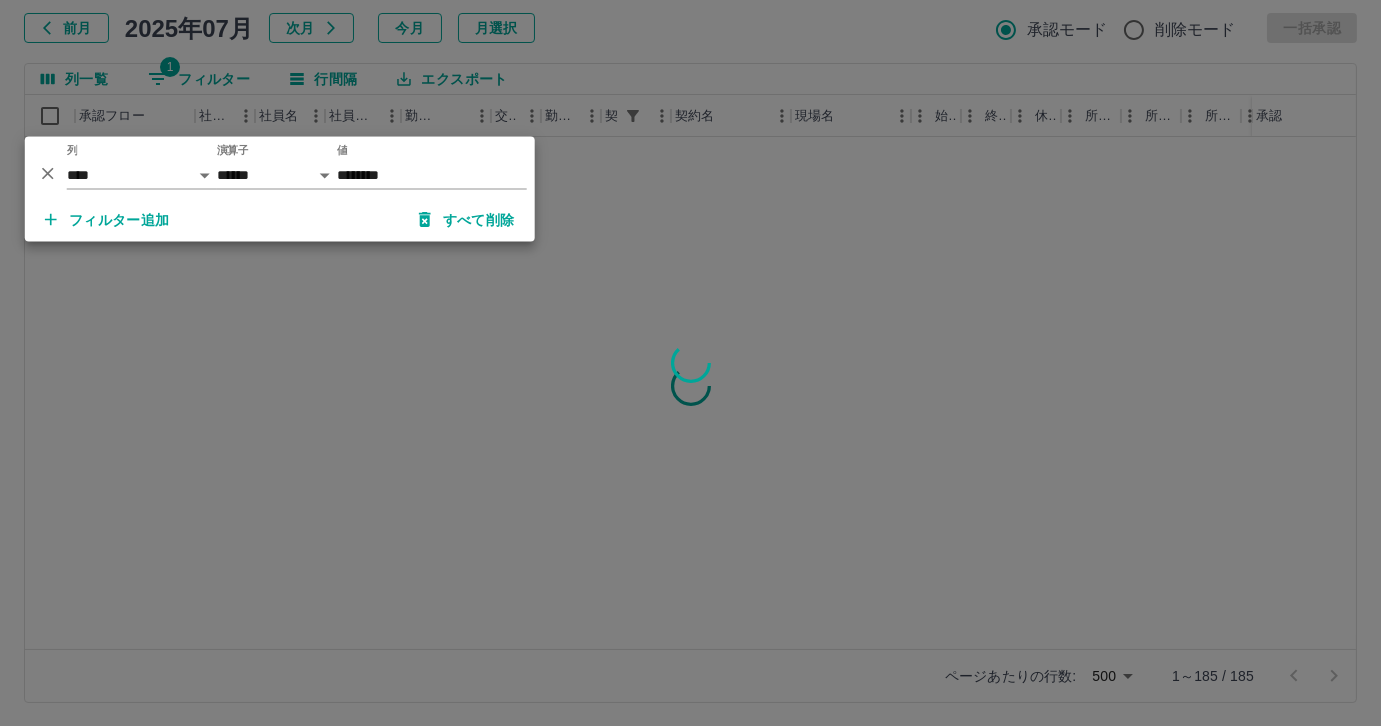 click at bounding box center [690, 363] 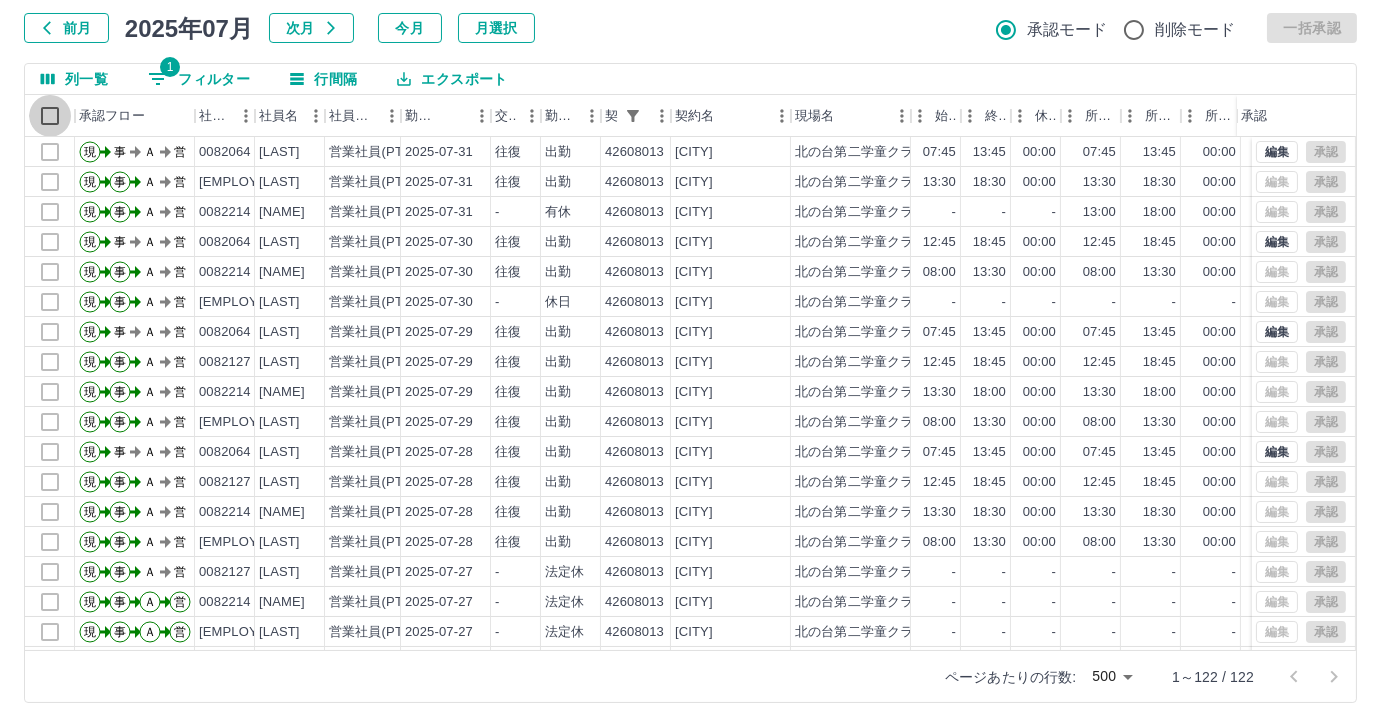 select on "**********" 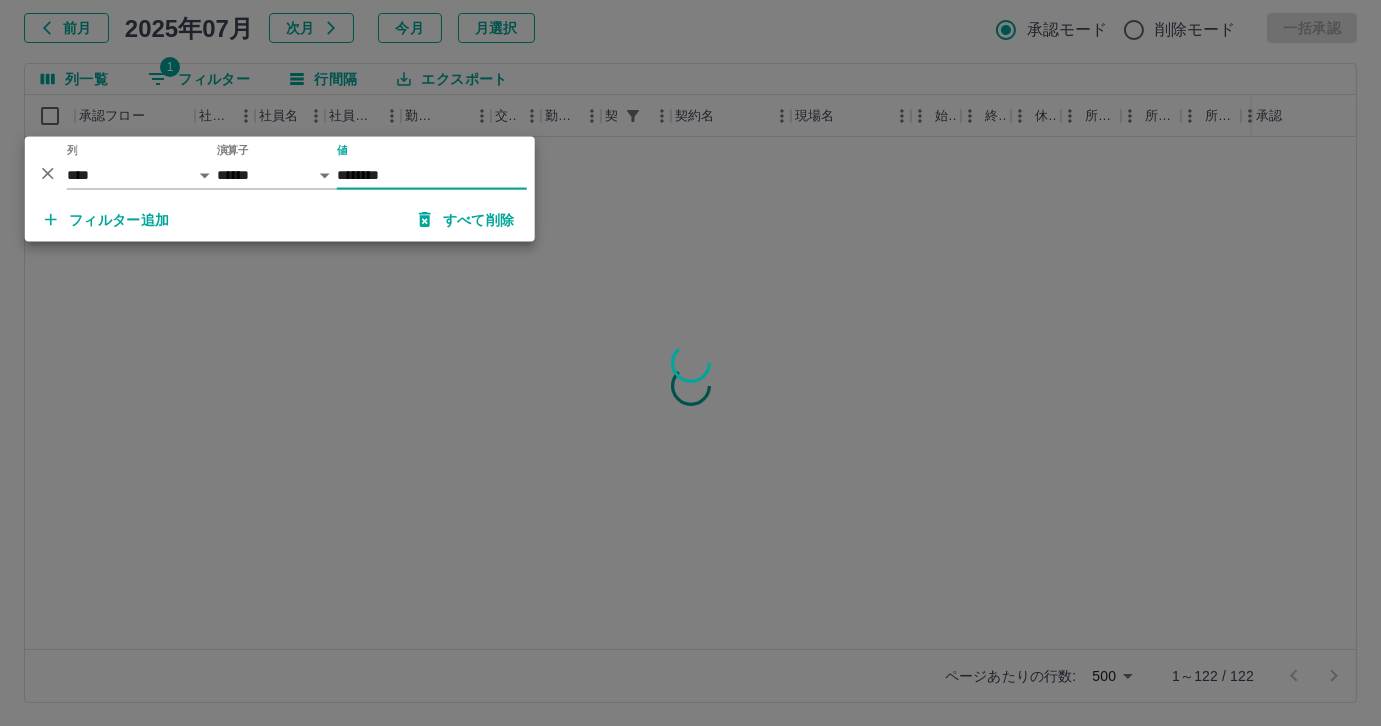 type on "********" 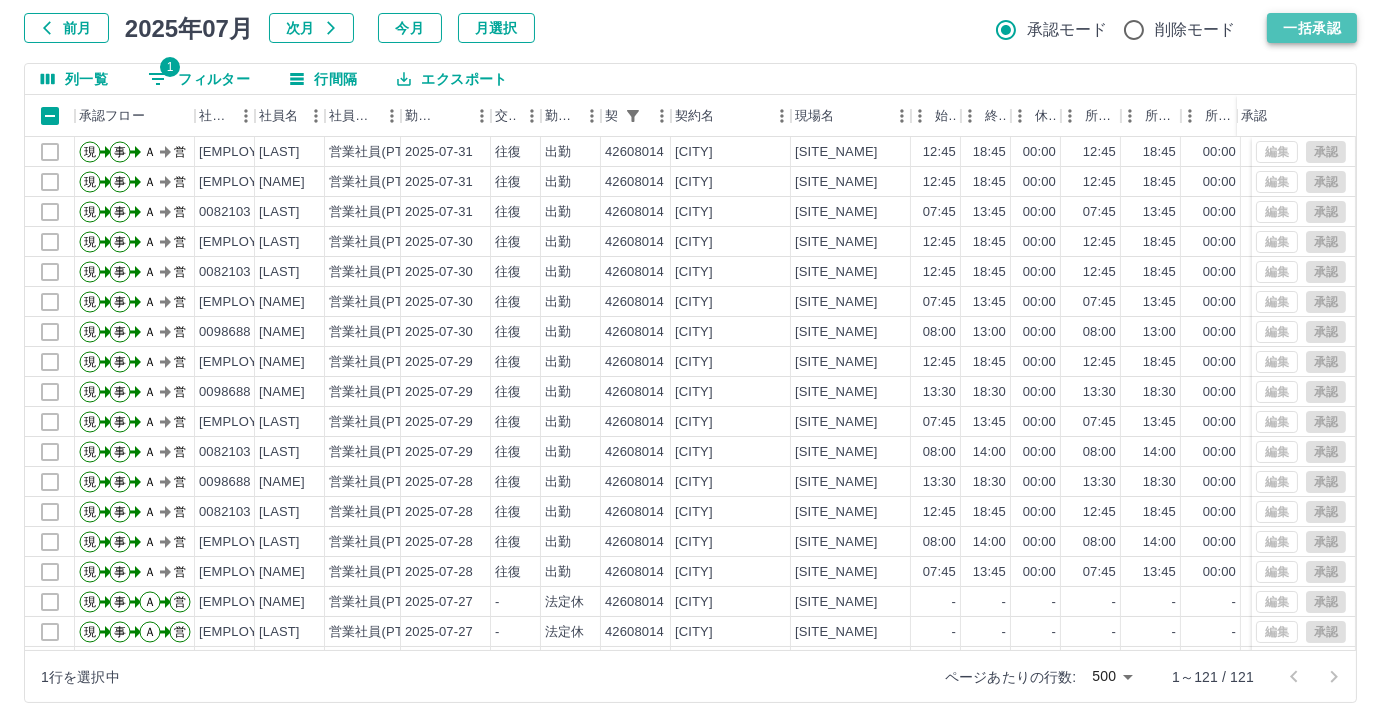 click on "一括承認" at bounding box center (1312, 28) 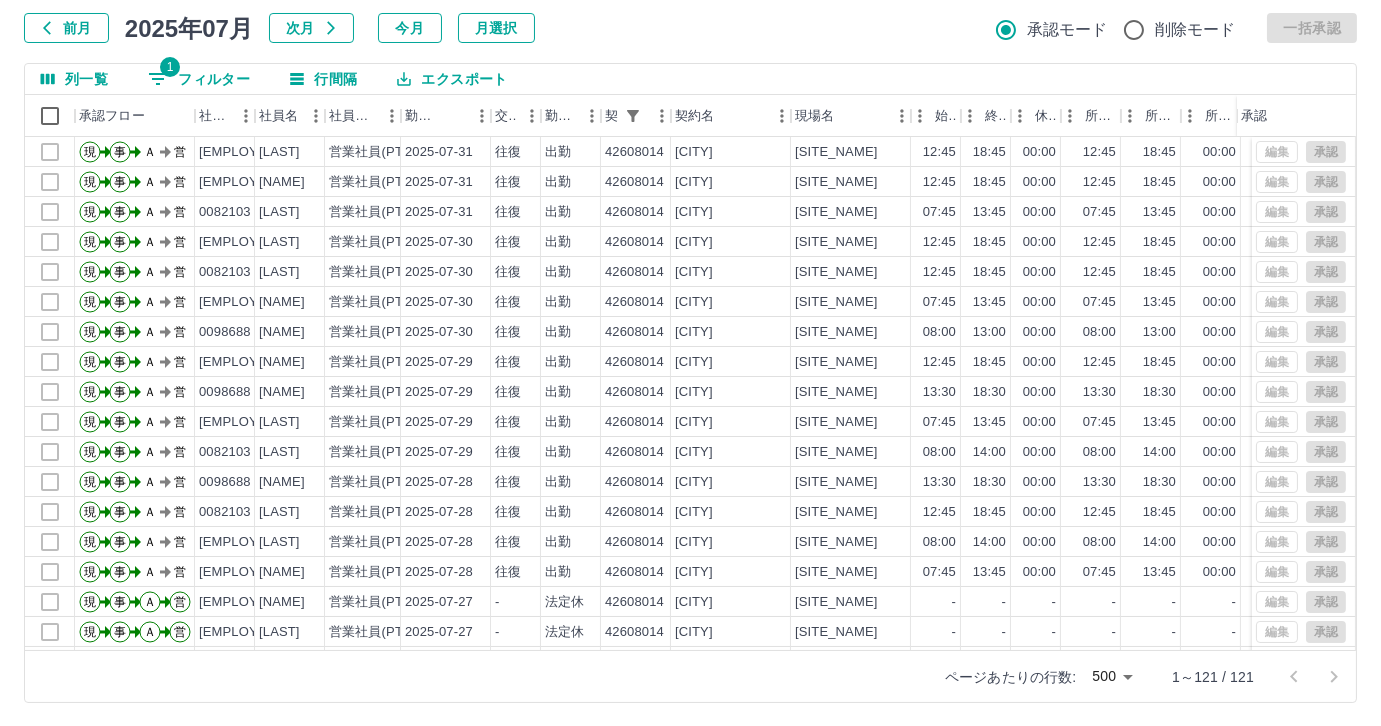 click on "1 フィルター" at bounding box center [199, 79] 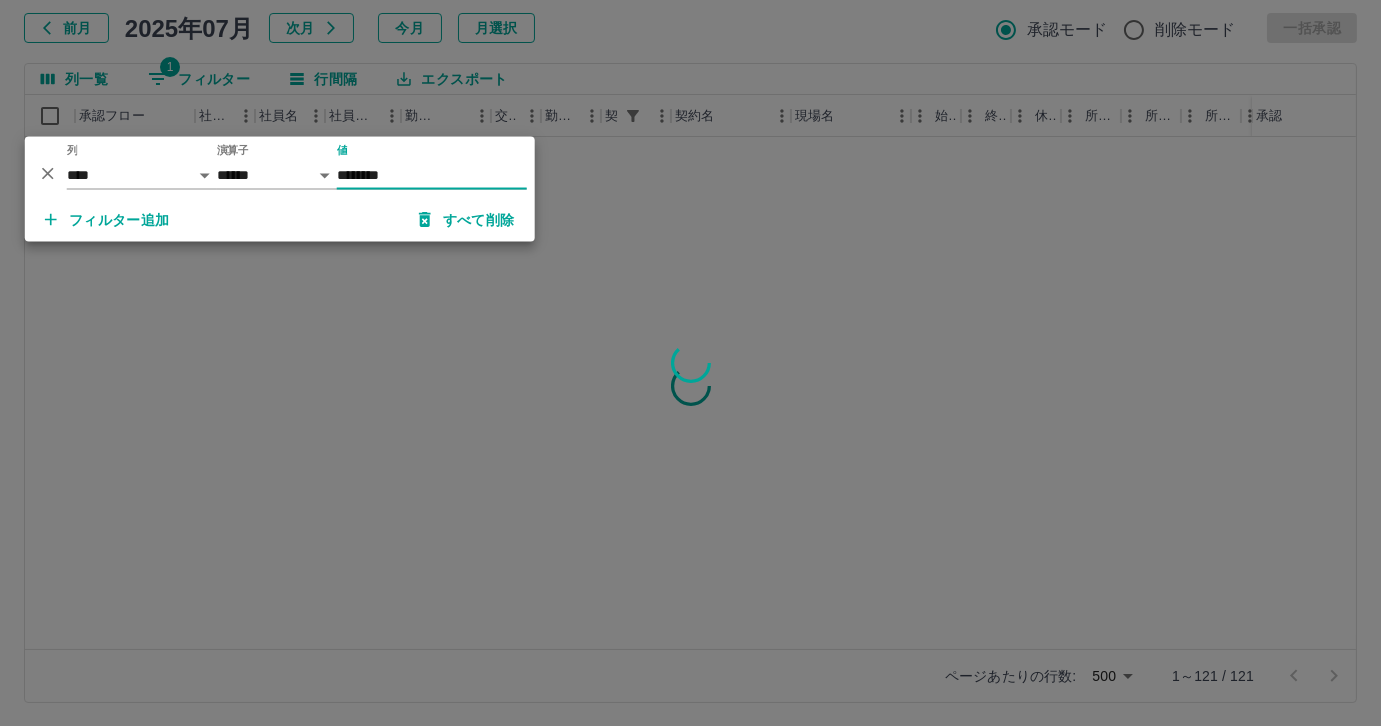 type on "********" 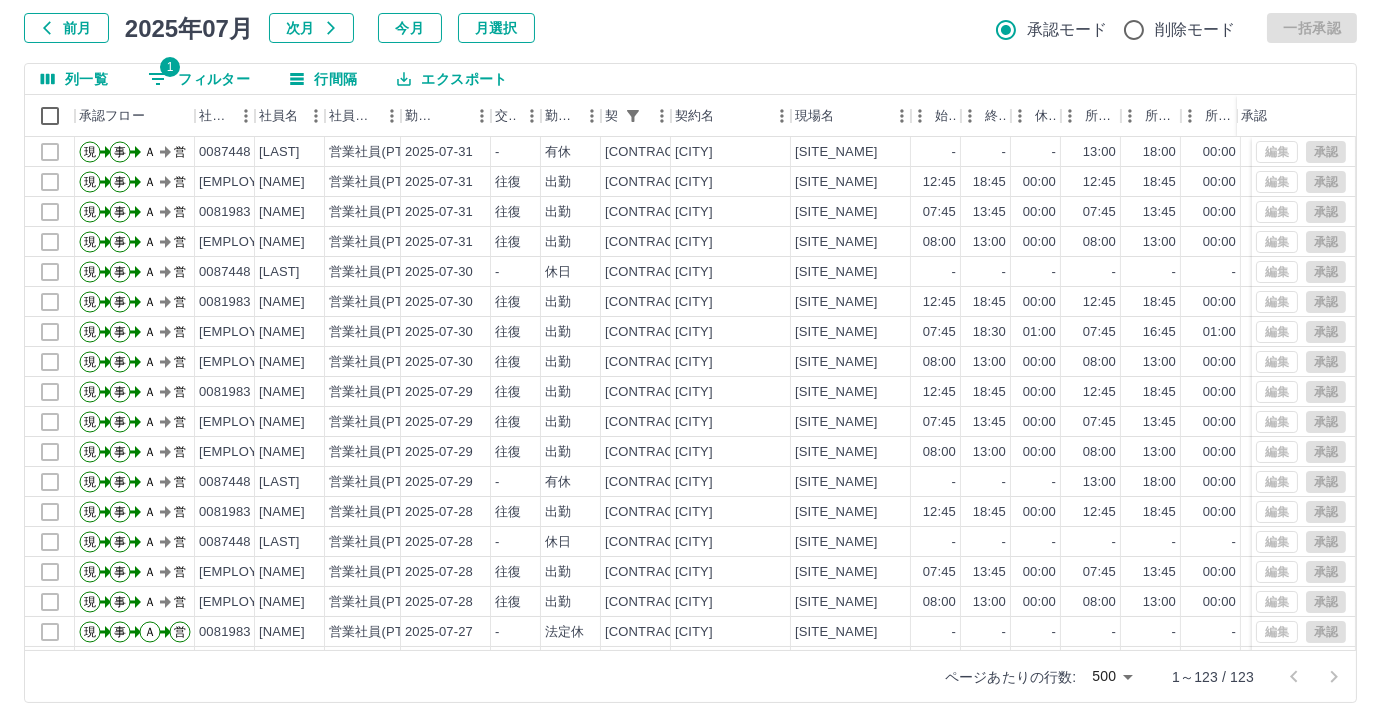 select on "**********" 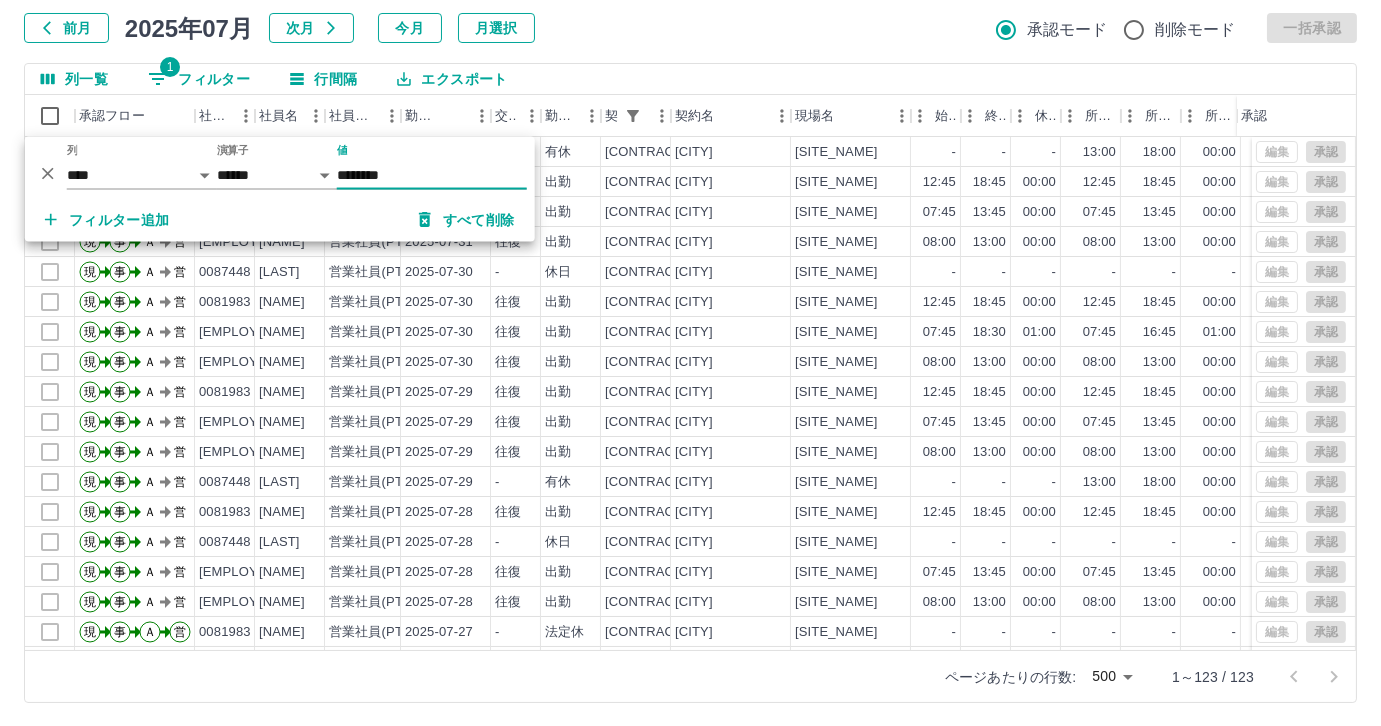 click on "1 フィルター" at bounding box center (199, 79) 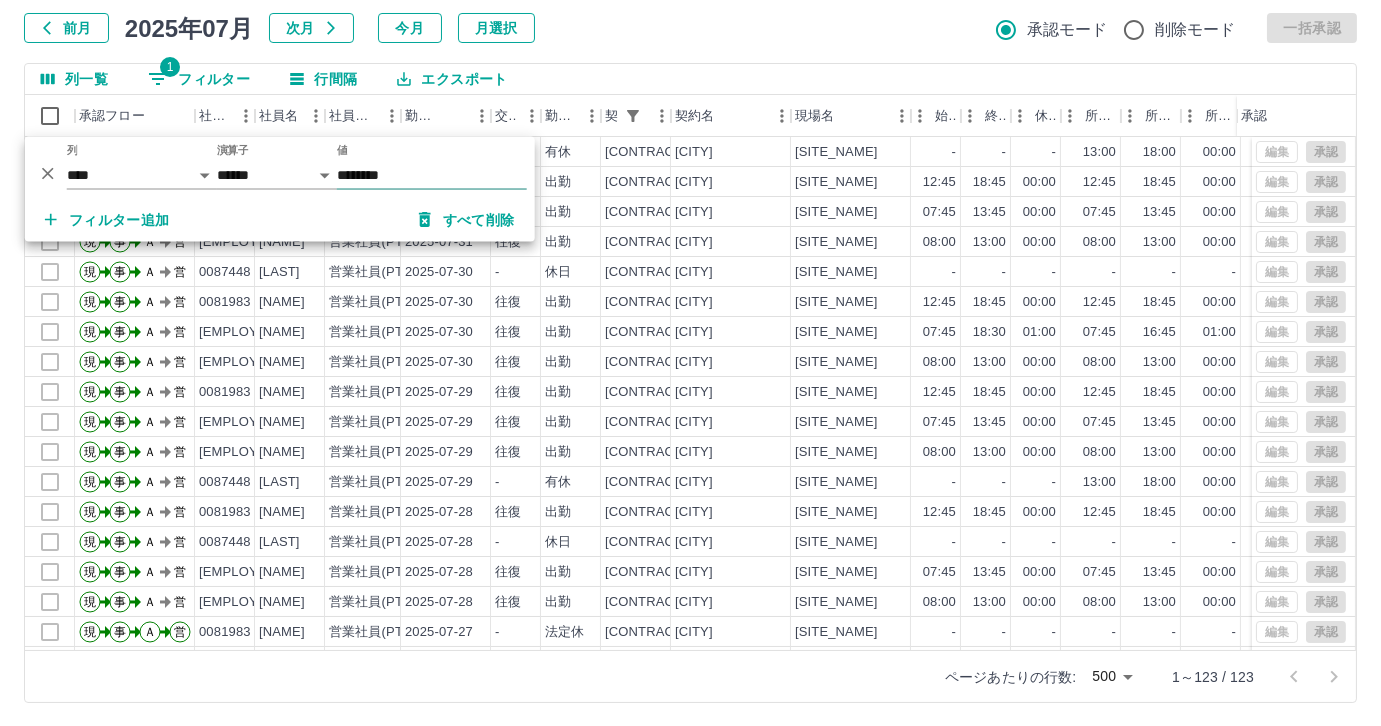 click on "********" at bounding box center [432, 175] 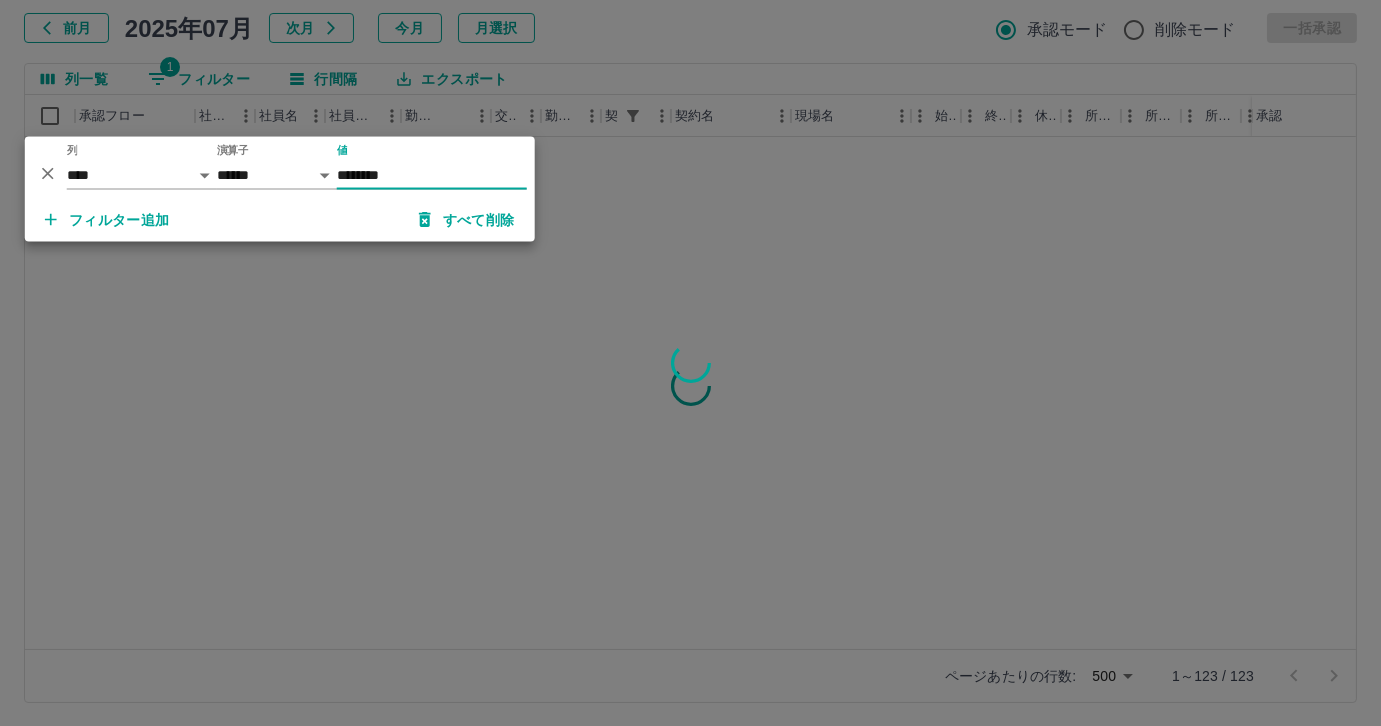 type on "********" 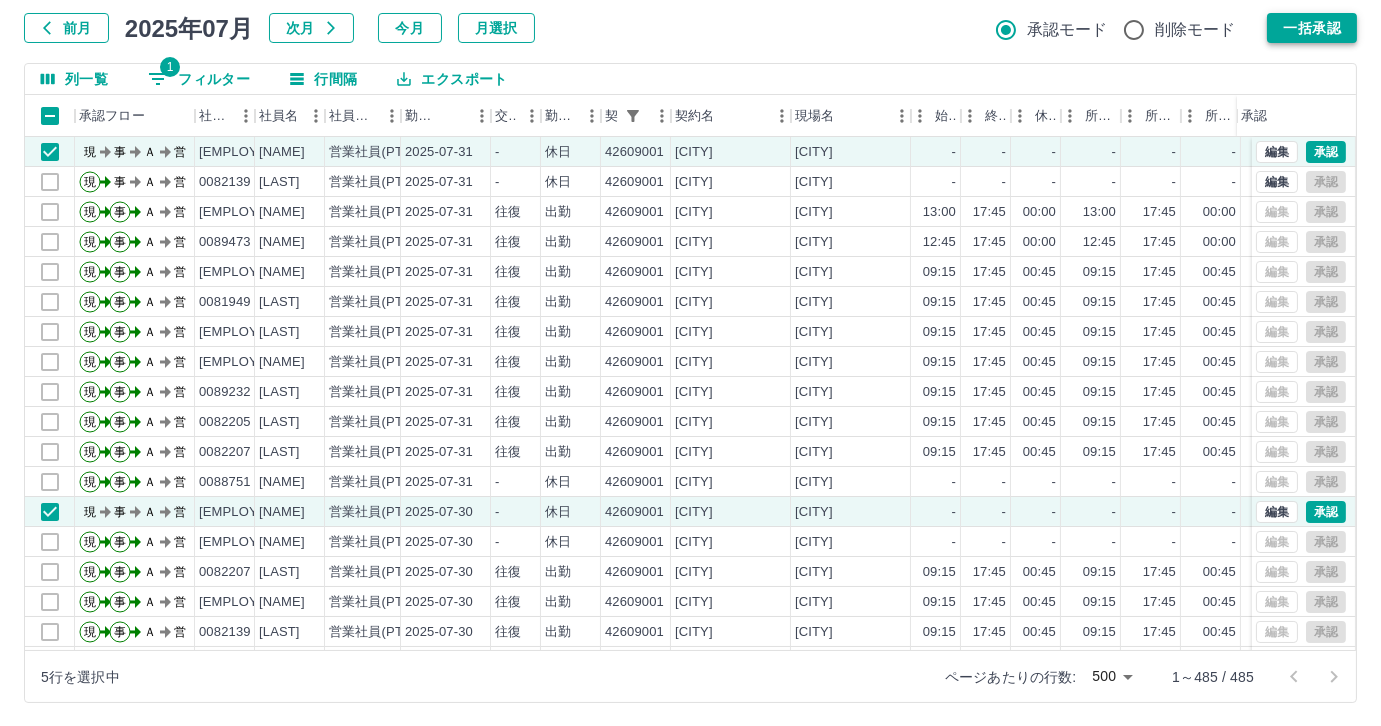 click on "一括承認" at bounding box center [1312, 28] 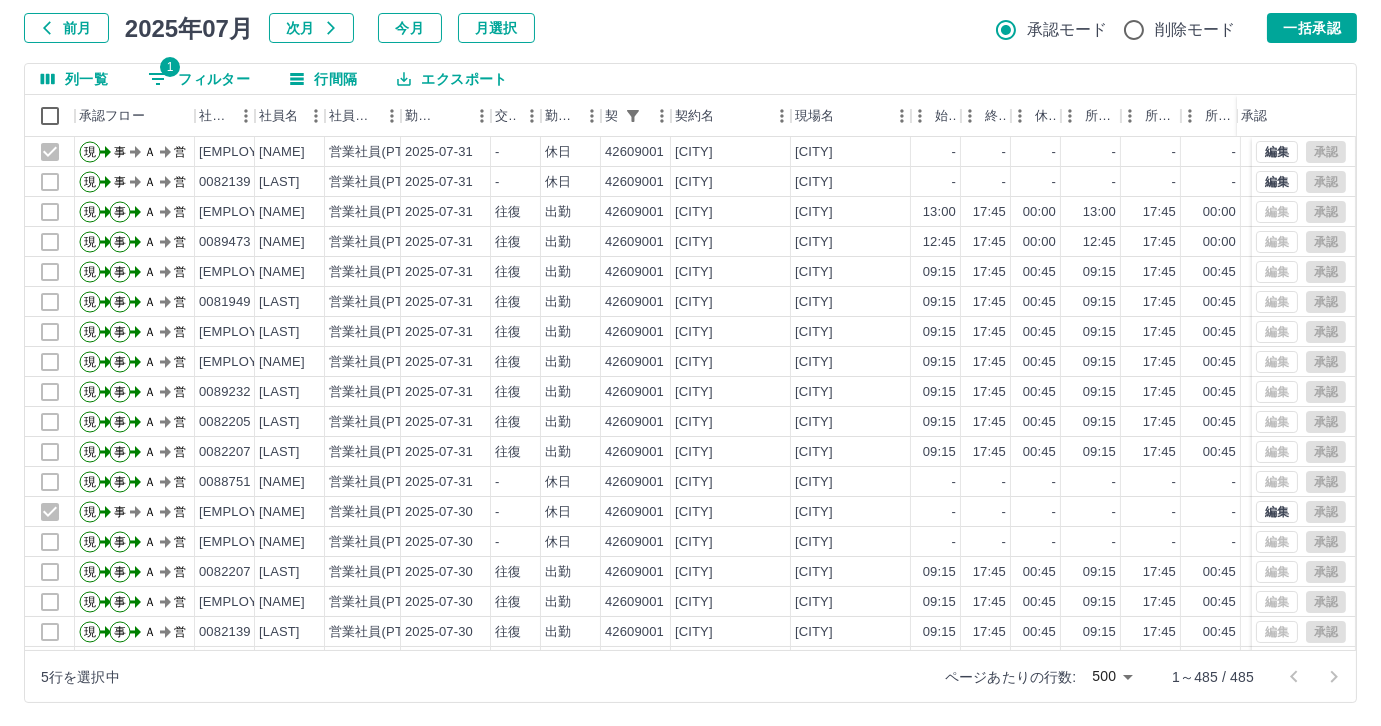 click on "前月 2025年07月 次月 今月 月選択 承認モード 削除モード 一括承認" at bounding box center (690, 28) 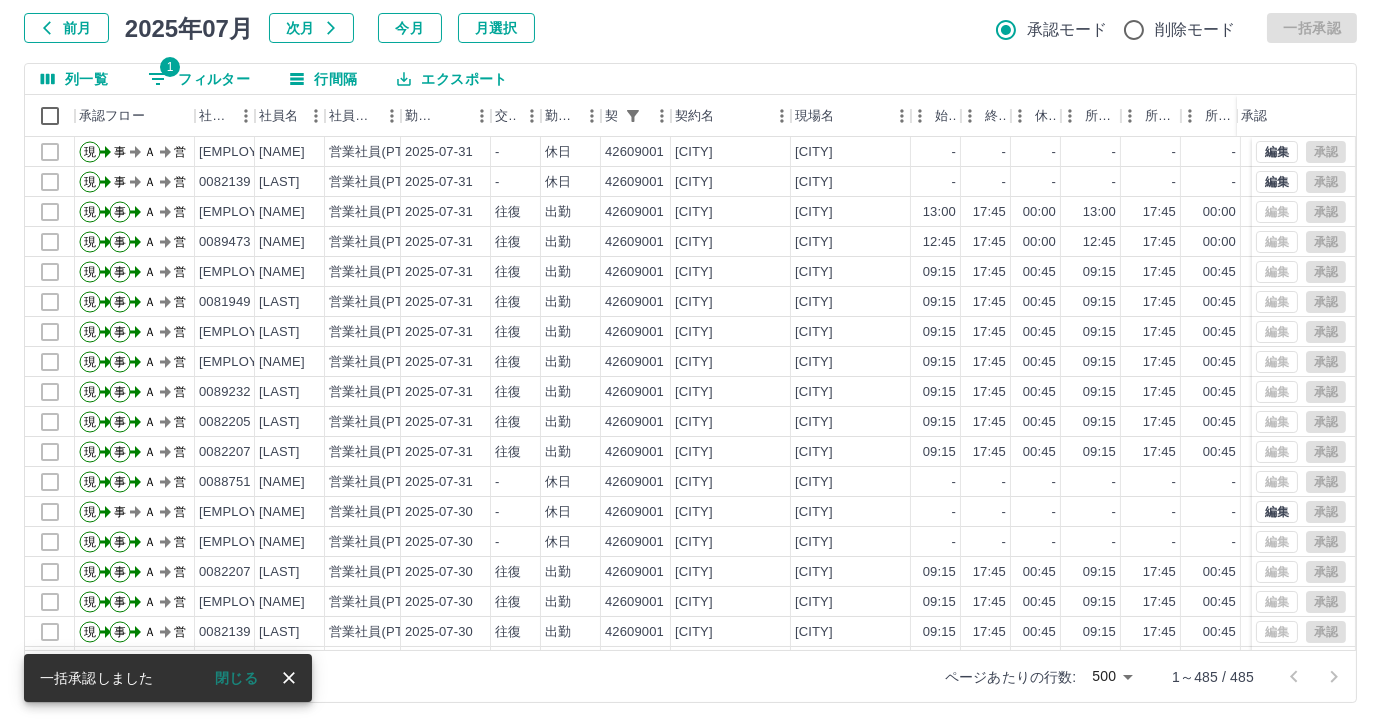 click 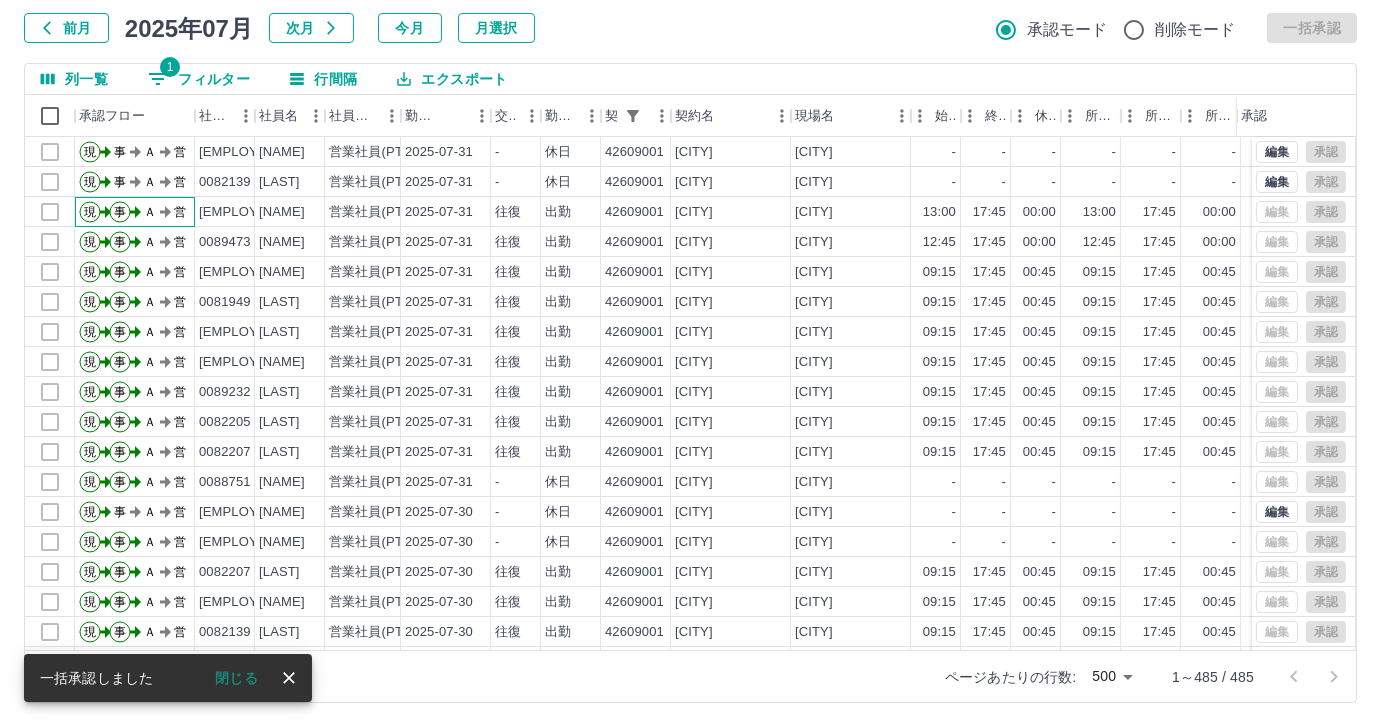 click on "現 事 Ａ 営" 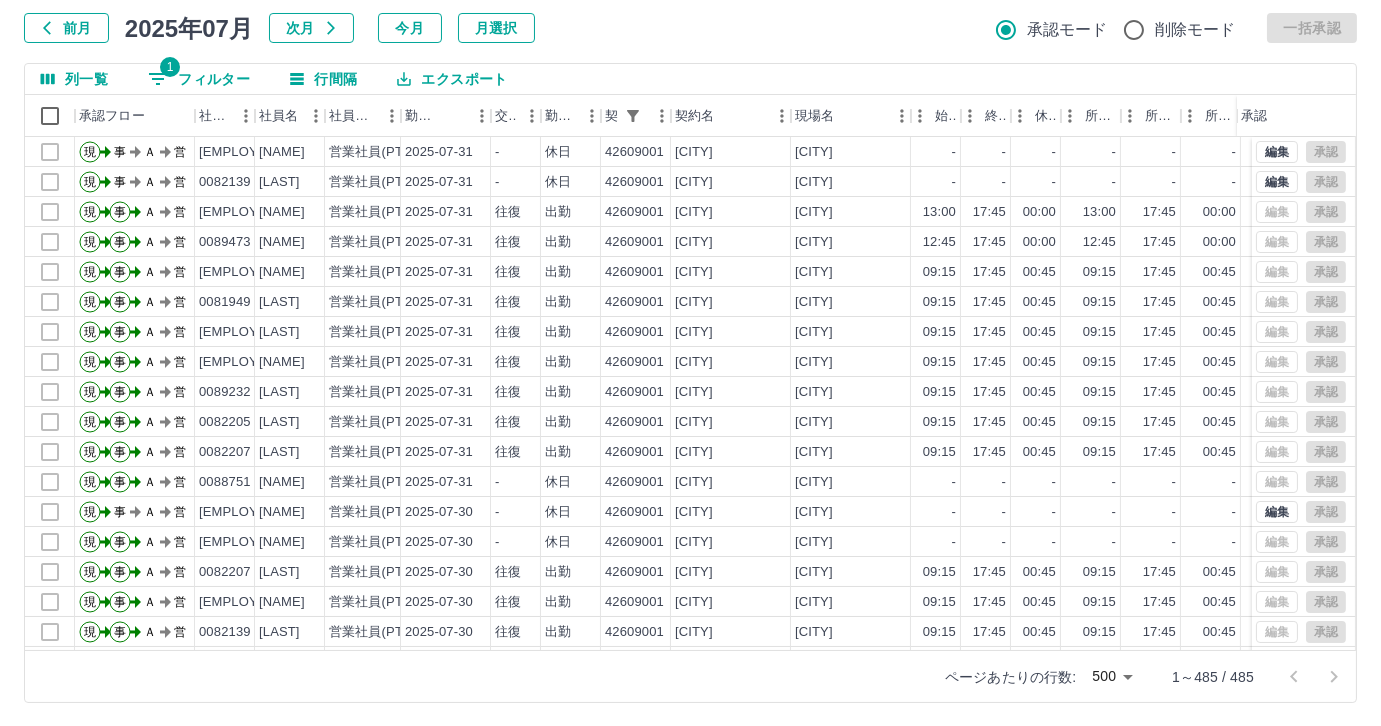 click on "前月 2025年07月 次月 今月 月選択 承認モード 削除モード 一括承認" at bounding box center (690, 28) 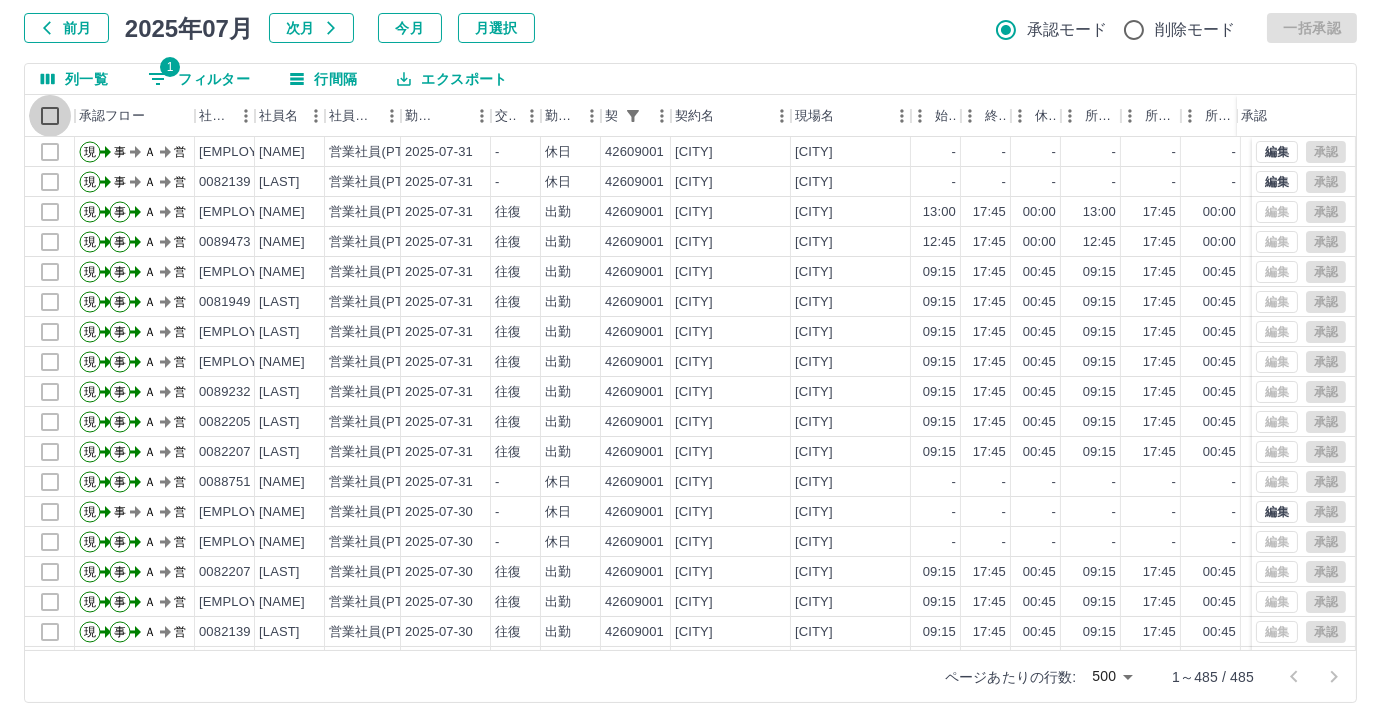 select on "**********" 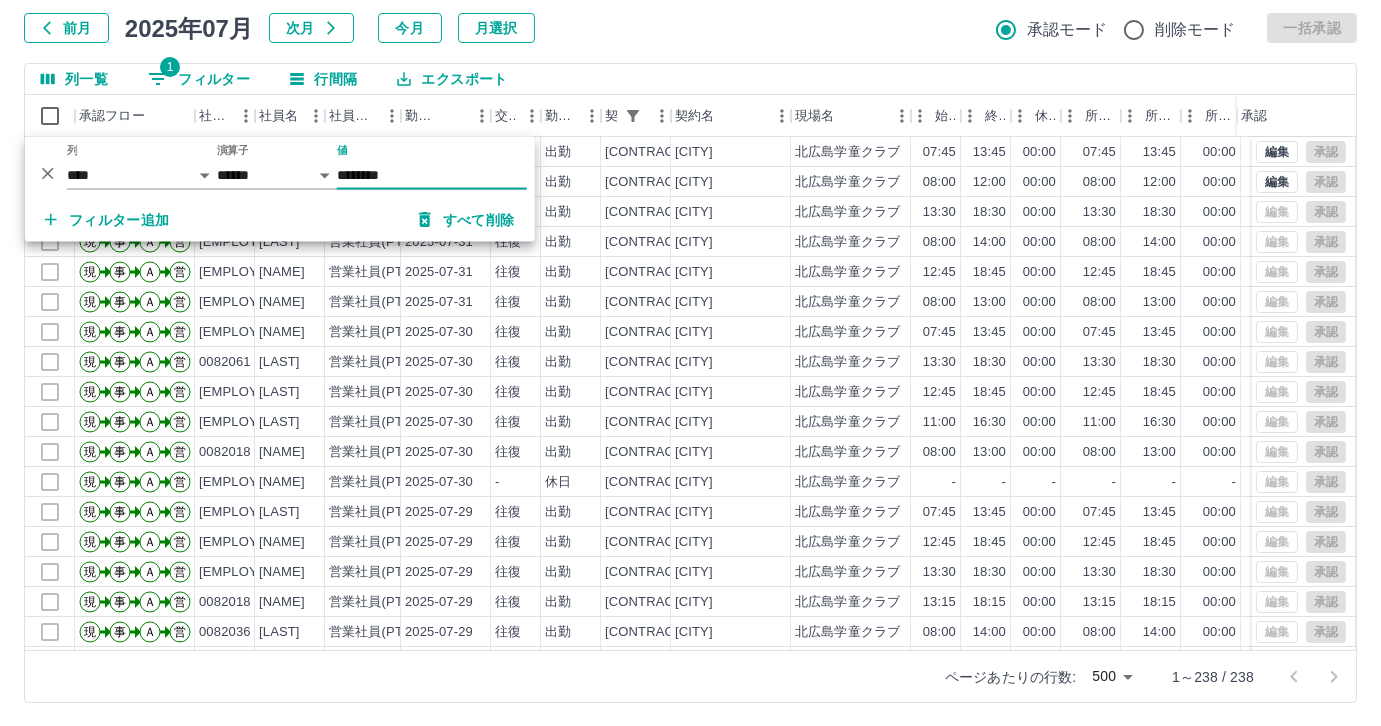 type on "********" 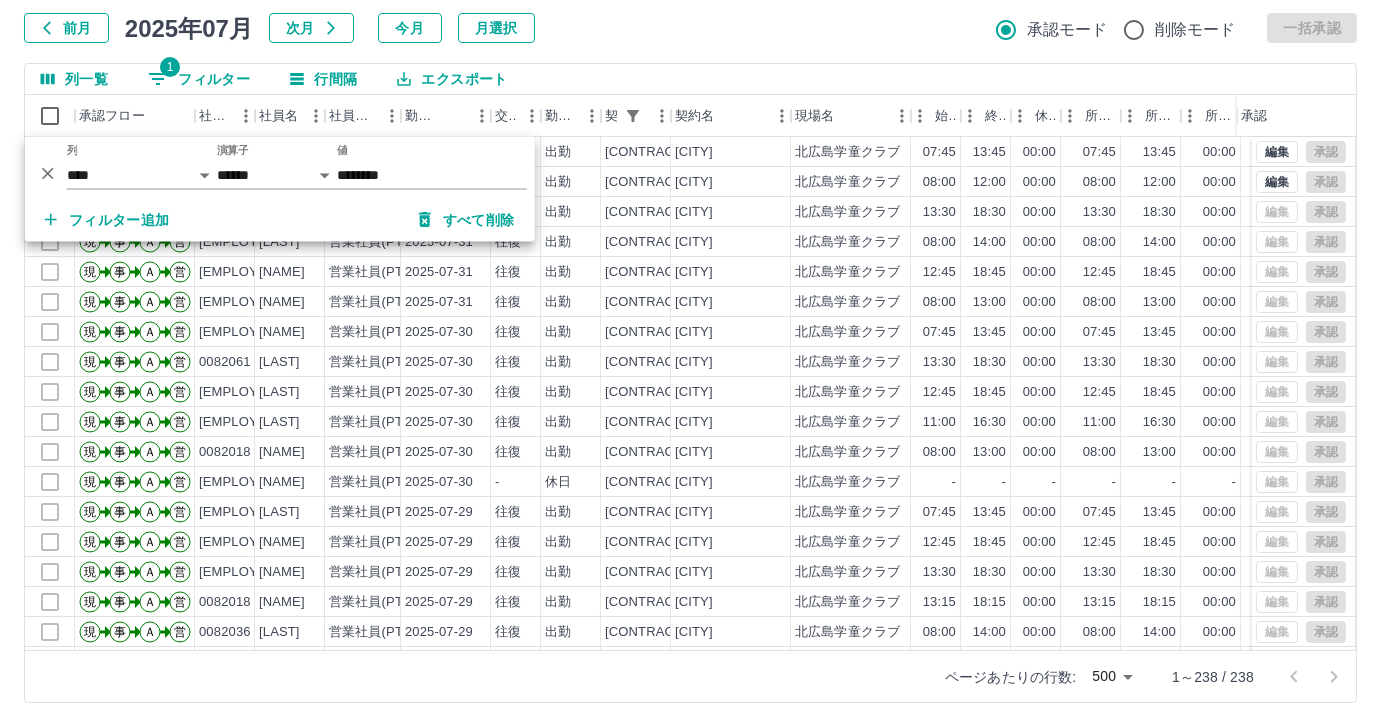 click on "勤務実績承認 前月 2025年07月 次月 今月 月選択 承認モード 削除モード 一括承認 列一覧 1 フィルター 行間隔 エクスポート 承認フロー 社員番号 社員名 社員区分 勤務日 交通費 勤務区分 契約コード 契約名 現場名 始業 終業 休憩 所定開始 所定終業 所定休憩 拘束 勤務 遅刻等 コメント ステータス 承認 現 事 Ａ 営 0082036 [LAST] 営業社員(PT契約) 2025-07-31 往復 出勤 42608001 [CITY] [SITE_NAME] 07:45 13:45 00:00 07:45 13:45 00:00 06:00 06:00 00:00 事務担当者承認待現 事 Ａ 営 0082061 [LAST] 営業社員(PT契約) 2025-07-31 往復 出勤 42608001 [CITY] [SITE_NAME] 08:00 12:00 00:00 08:00 12:00 00:00 04:00 04:00 00:00 事務担当者承認待現 事 Ａ 営 0082026 [LAST] 営業社員(PT契約) 2025-07-31 往復 出勤 42608001 [CITY] [SITE_NAME] 13:30 18:30 00:00 13:30 18:30 00:00 05:00 現" at bounding box center [690, 329] 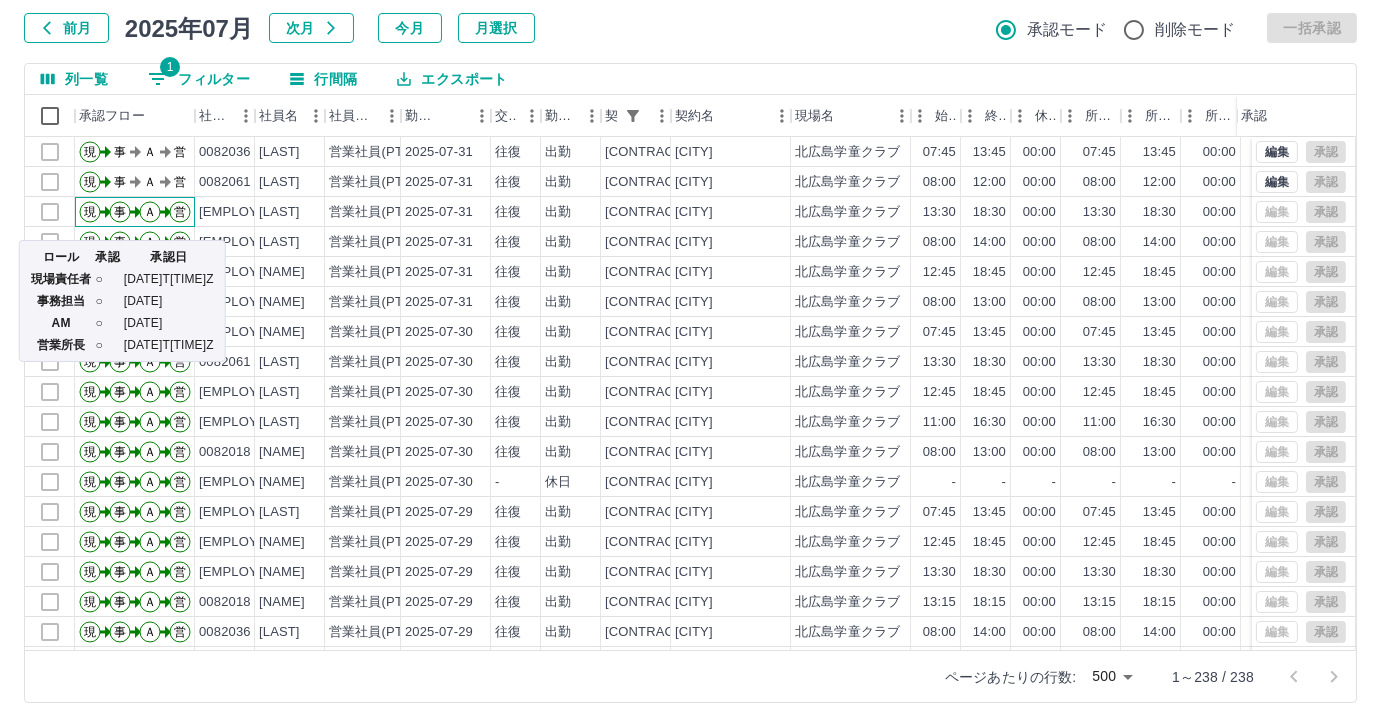 click on "現 事 Ａ 営" 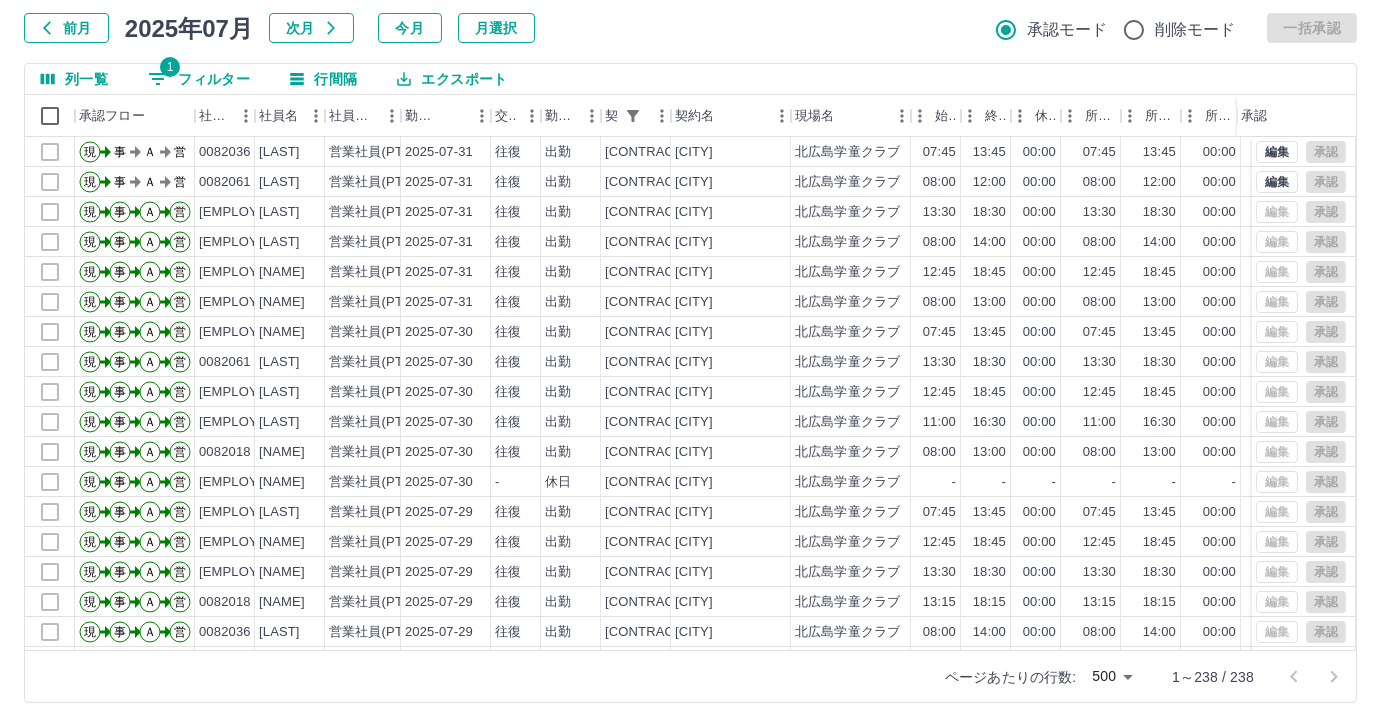 select on "**********" 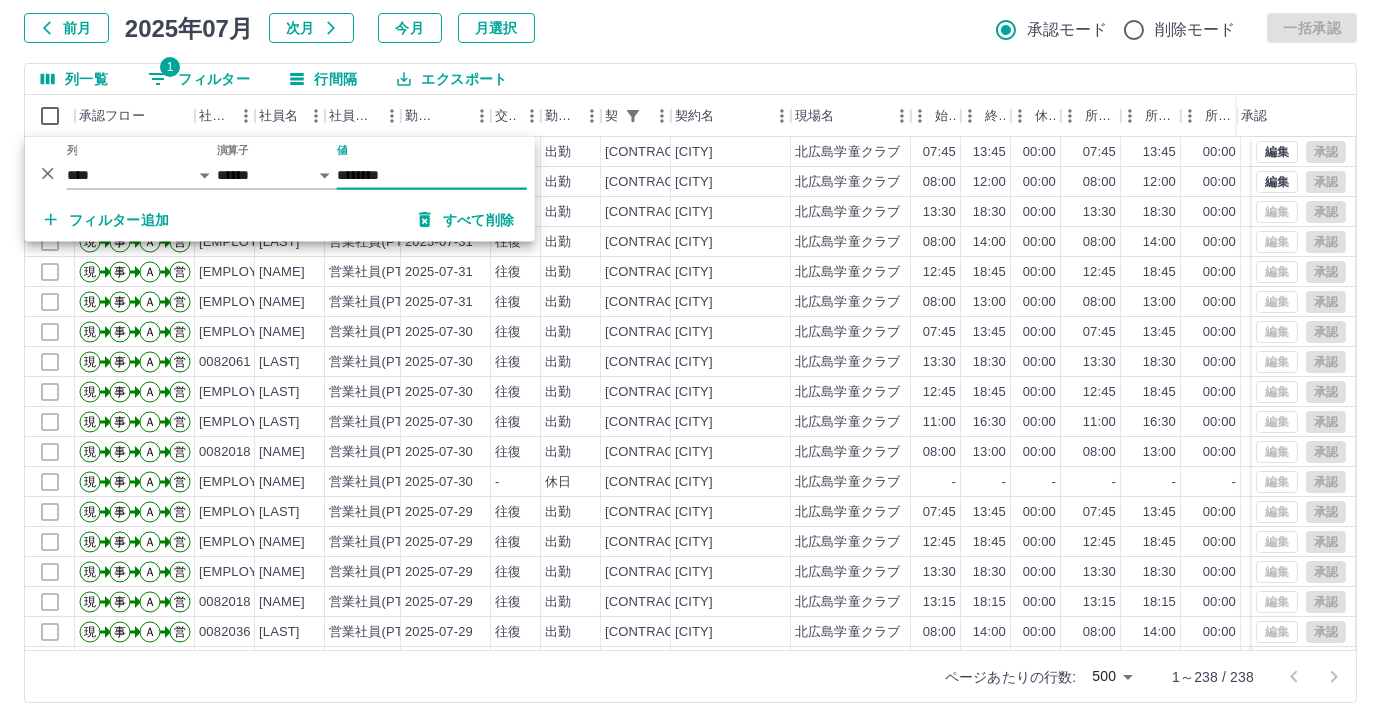click on "勤務実績承認 前月 2025年07月 次月 今月 月選択 承認モード 削除モード 一括承認 列一覧 1 フィルター 行間隔 エクスポート 承認フロー 社員番号 社員名 社員区分 勤務日 交通費 勤務区分 契約コード 契約名 現場名 始業 終業 休憩 所定開始 所定終業 所定休憩 拘束 勤務 遅刻等 コメント ステータス 承認 現 事 Ａ 営 0082036 [LAST] 営業社員(PT契約) 2025-07-31 往復 出勤 42608001 [CITY] [SITE_NAME] 07:45 13:45 00:00 07:45 13:45 00:00 06:00 06:00 00:00 事務担当者承認待現 事 Ａ 営 0082061 [LAST] 営業社員(PT契約) 2025-07-31 往復 出勤 42608001 [CITY] [SITE_NAME] 08:00 12:00 00:00 08:00 12:00 00:00 04:00 04:00 00:00 事務担当者承認待現 事 Ａ 営 0082026 [LAST] 営業社員(PT契約) 2025-07-31 往復 出勤 42608001 [CITY] [SITE_NAME] 13:30 18:30 00:00 13:30 18:30 00:00 05:00 現" at bounding box center (690, 329) 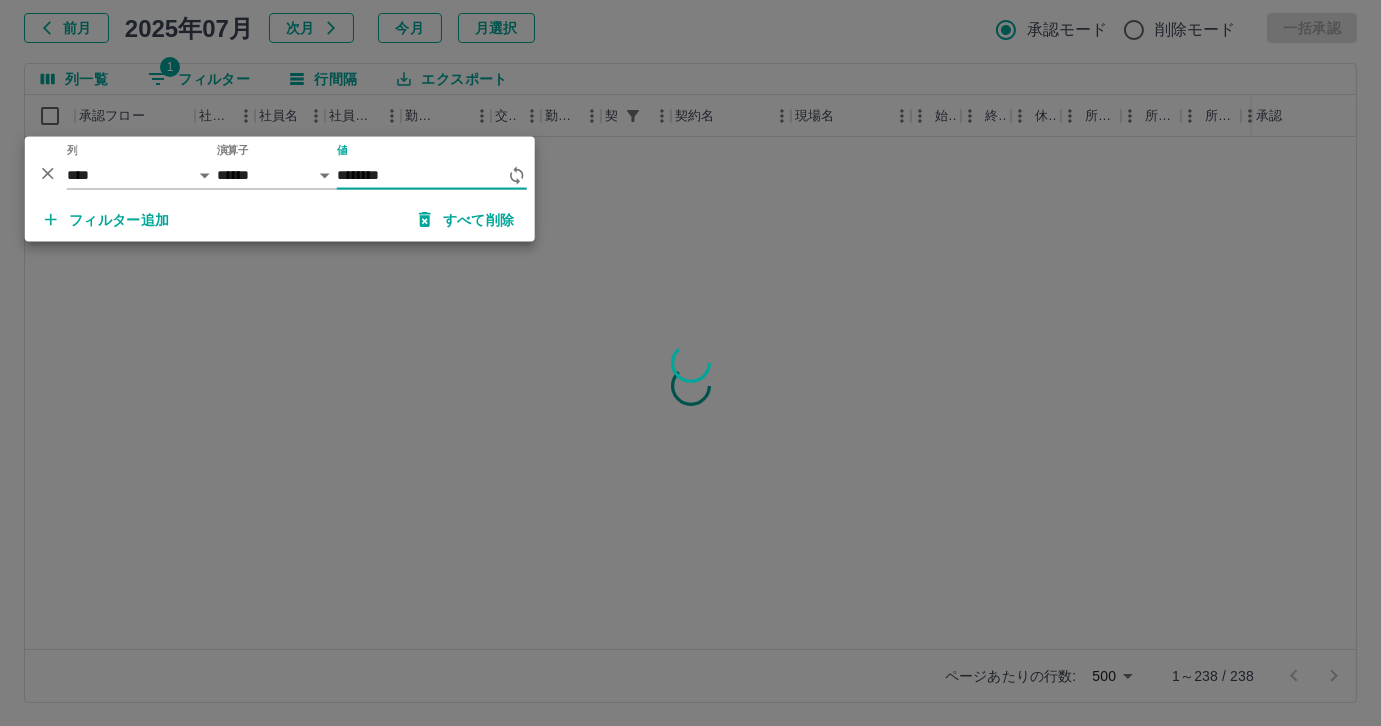 type on "********" 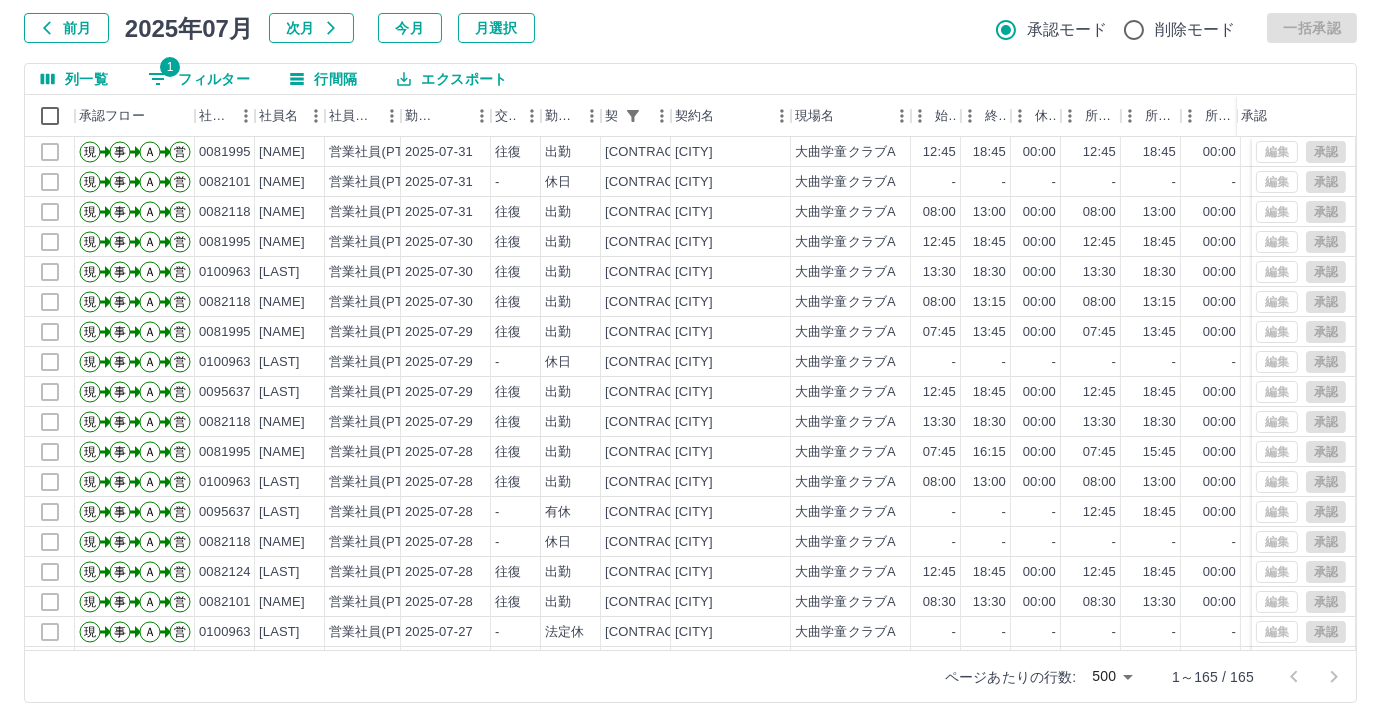 select on "**********" 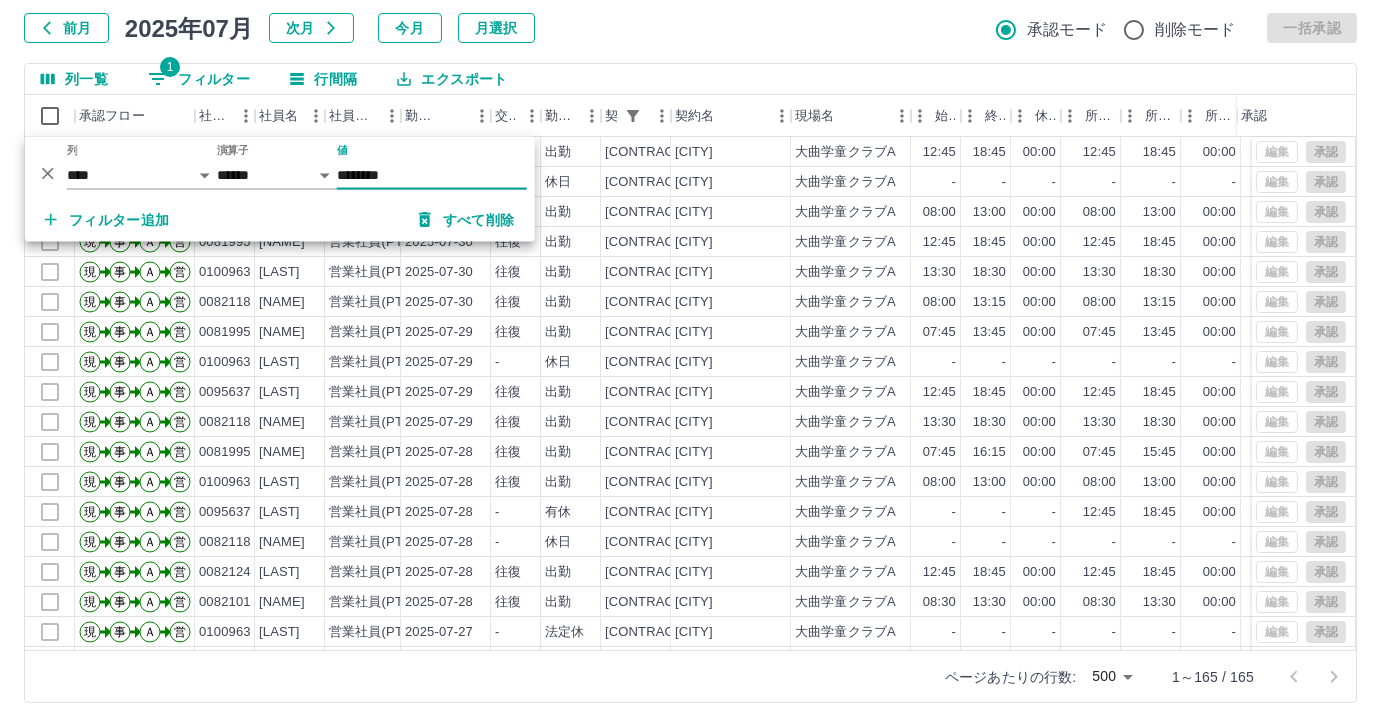 click on "1 フィルター" at bounding box center [199, 79] 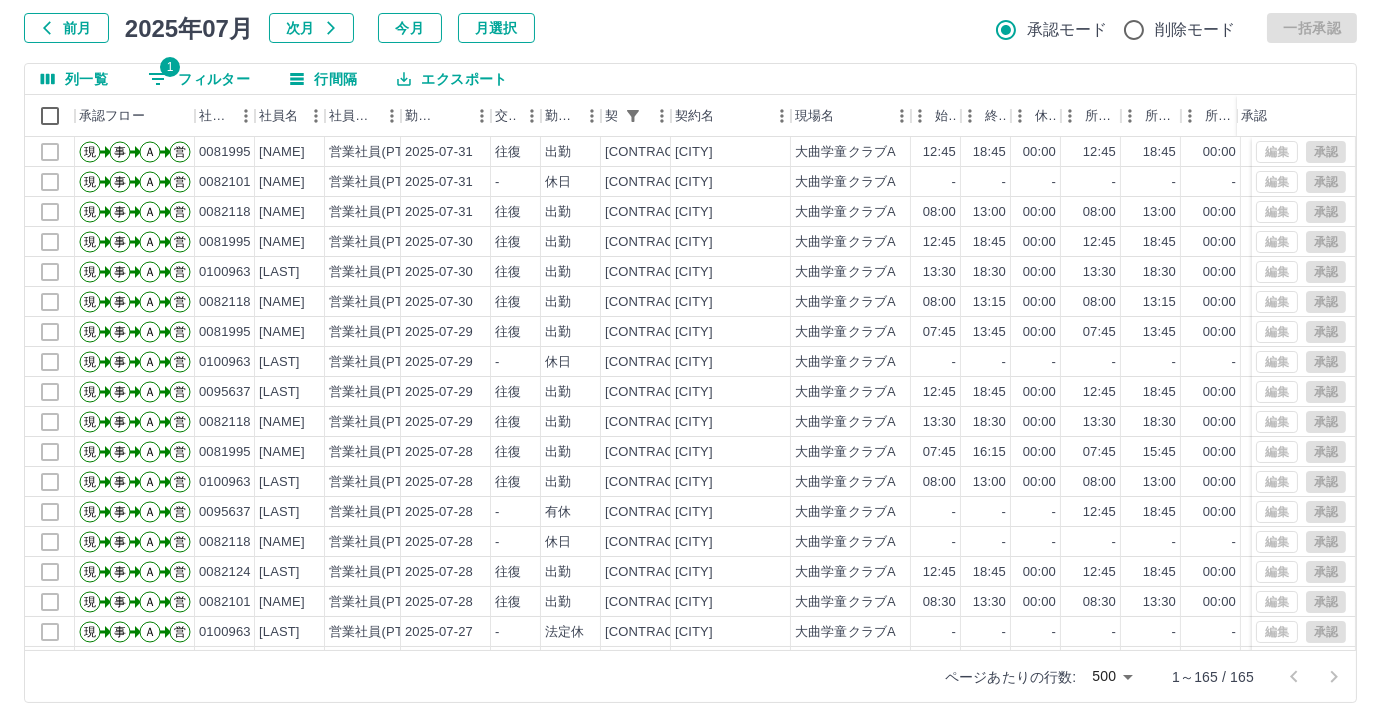 click on "1 フィルター" at bounding box center (199, 79) 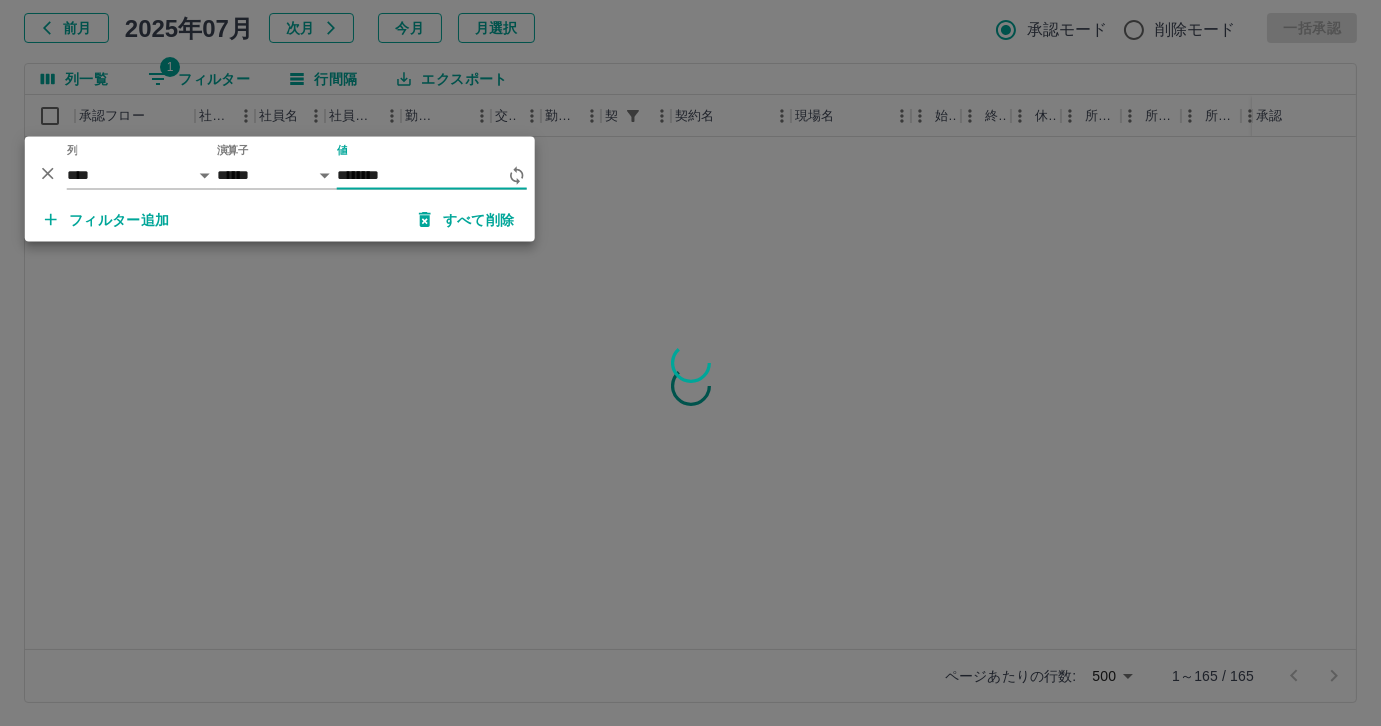 type on "********" 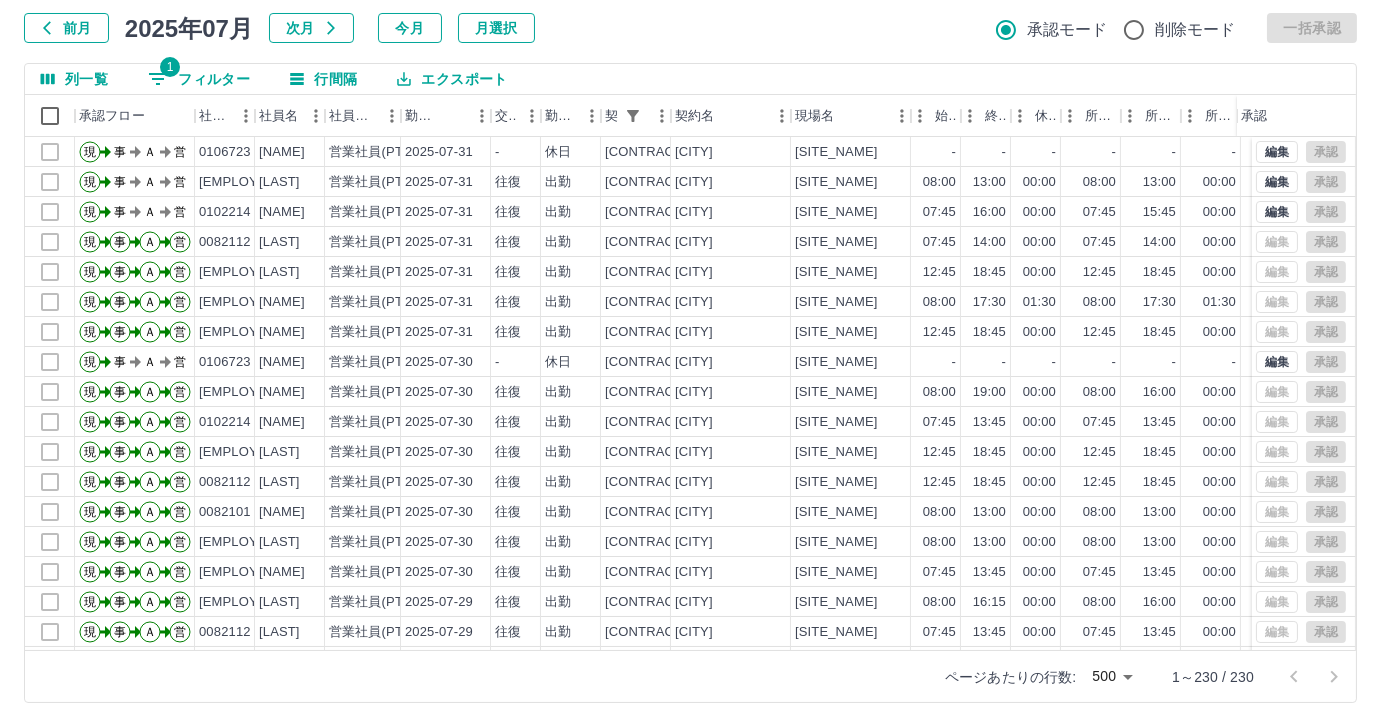 select on "**********" 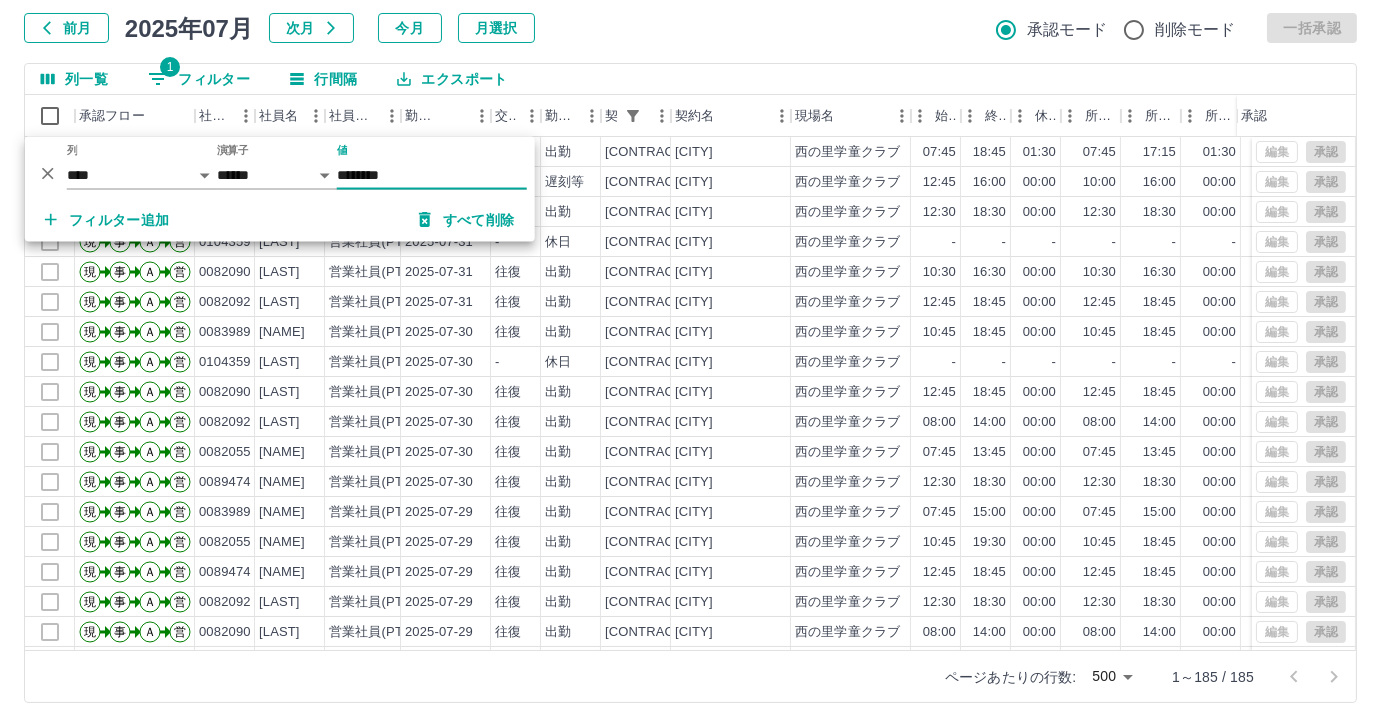 type on "********" 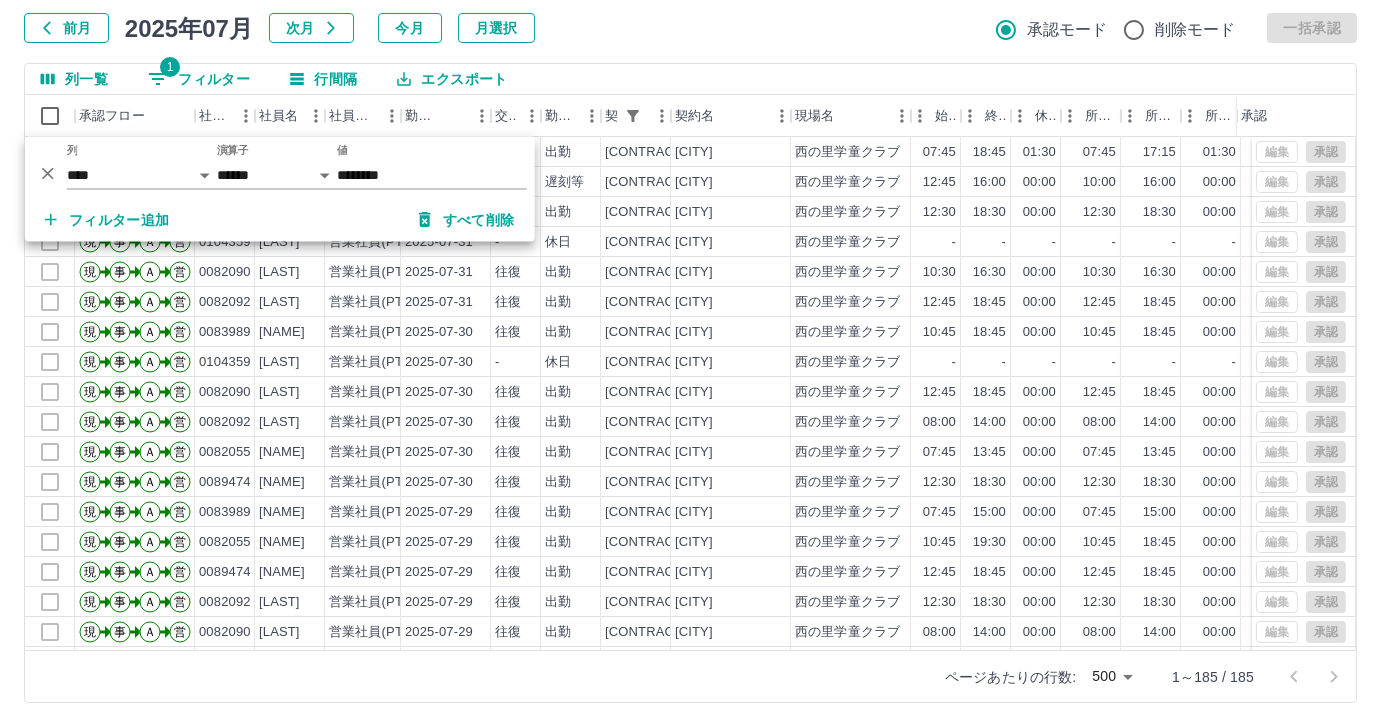 click on "勤務実績承認 前月 2025年07月 次月 今月 月選択 承認モード 削除モード 一括承認" at bounding box center (690, -1) 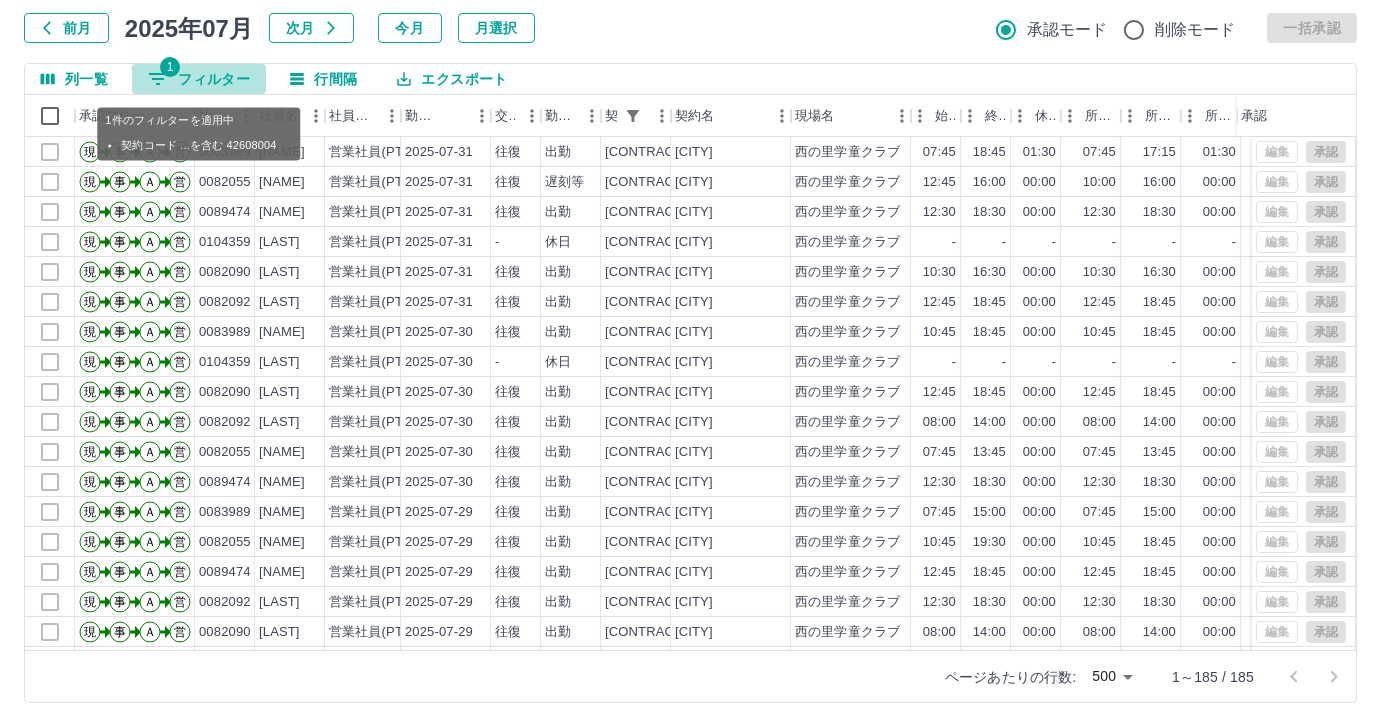 click on "1 フィルター" at bounding box center [199, 79] 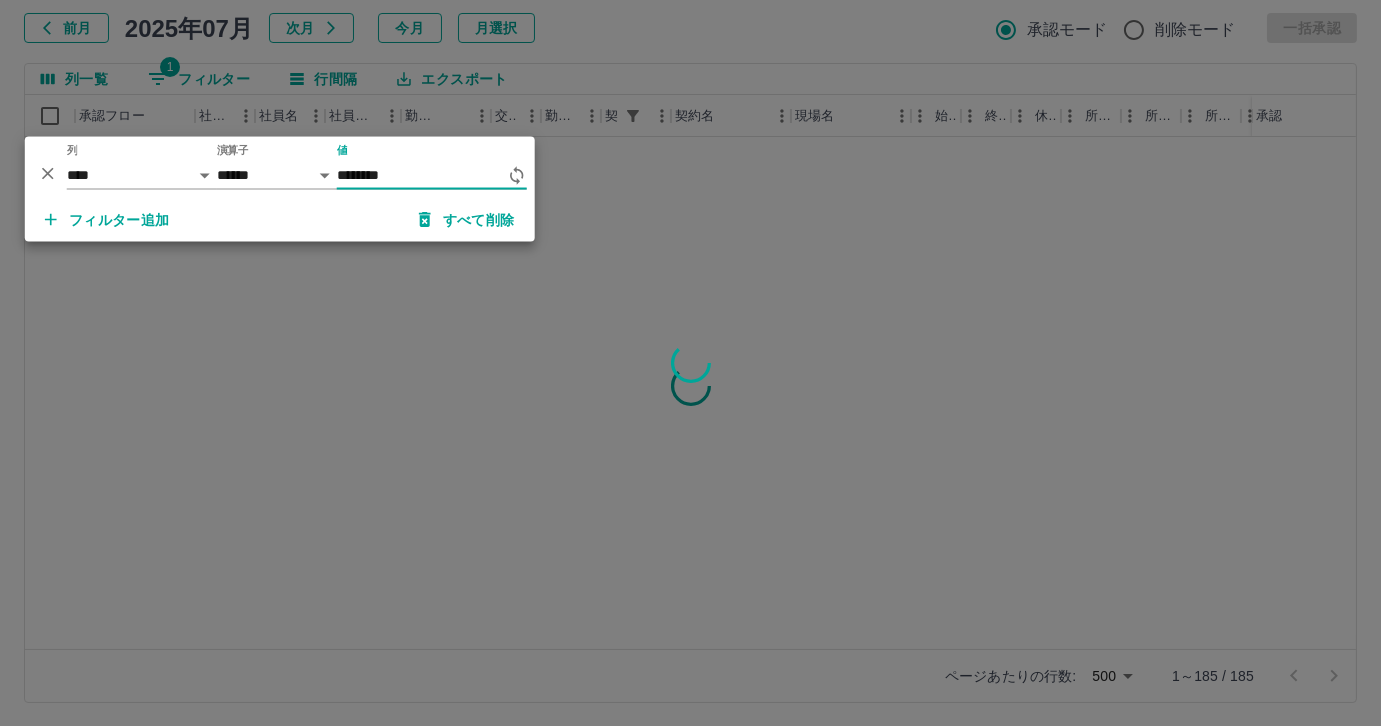 type on "********" 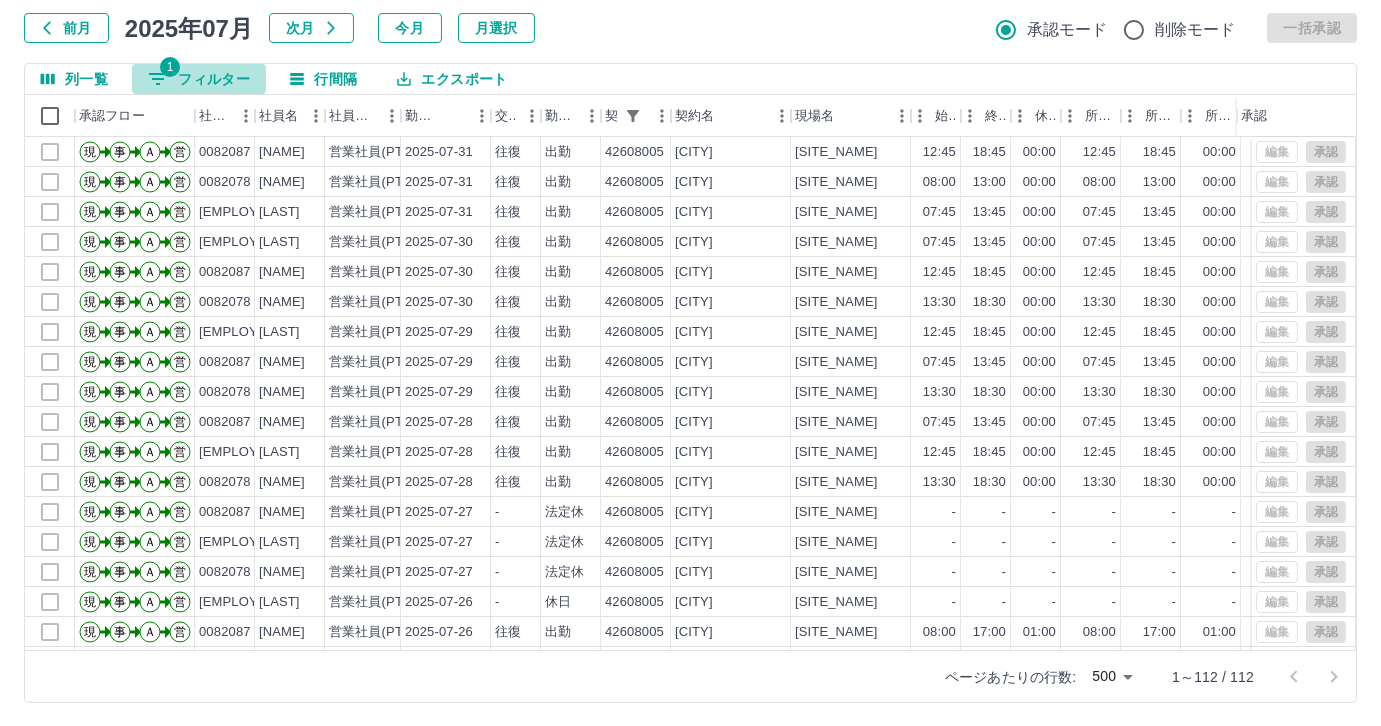click on "1 フィルター" at bounding box center [199, 79] 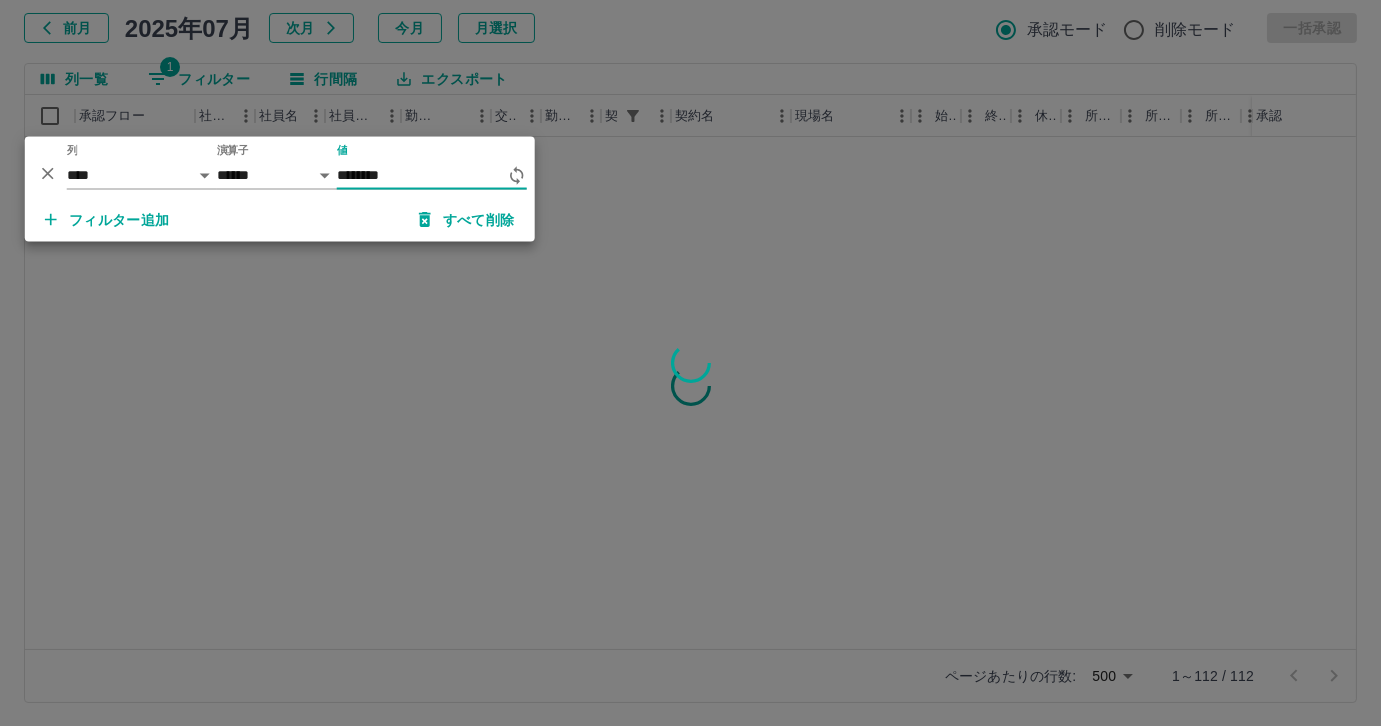 type on "********" 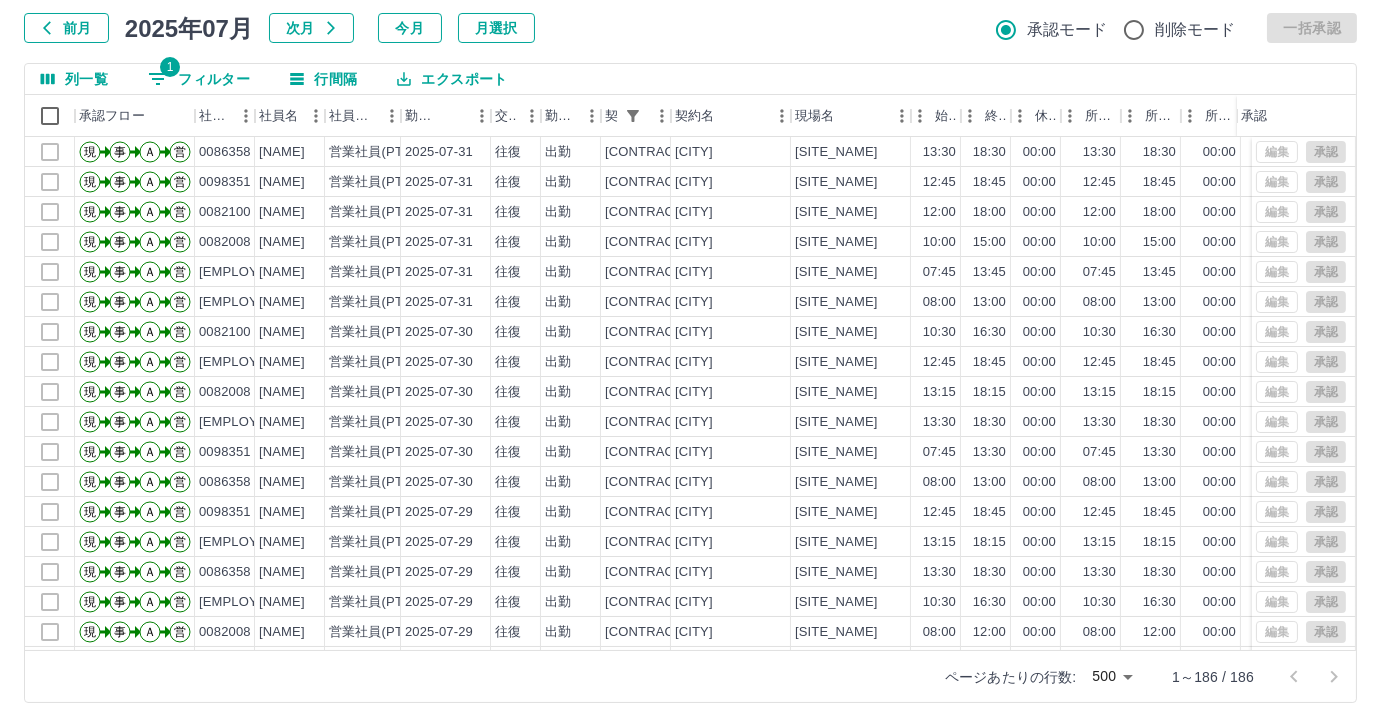 select on "**********" 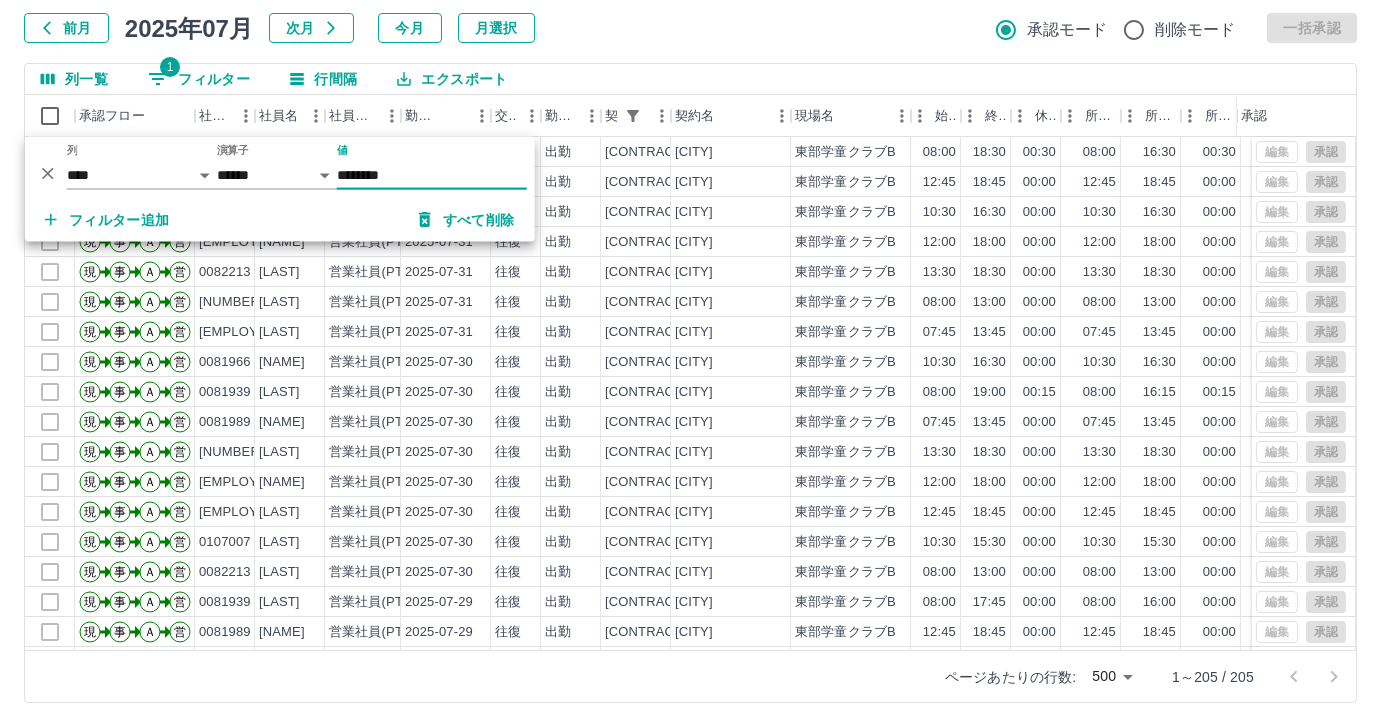 type on "********" 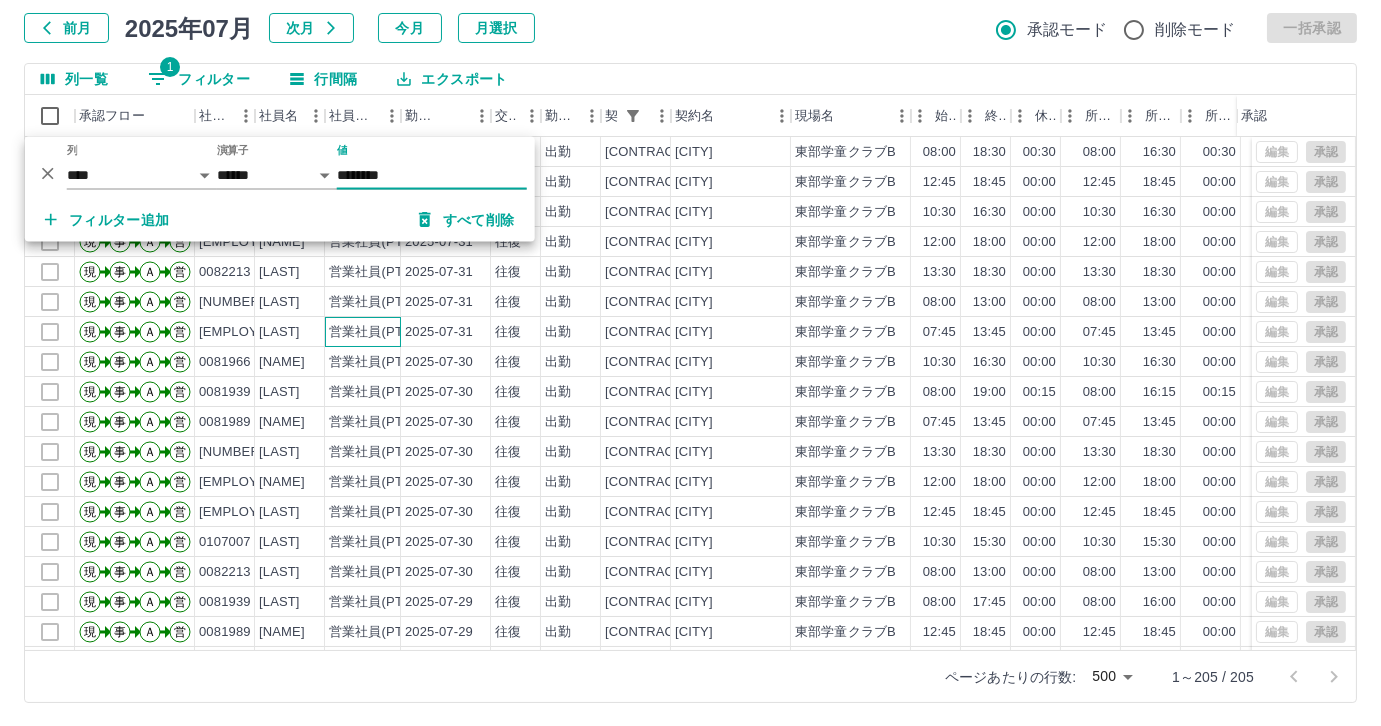 click on "営業社員(PT契約)" at bounding box center (363, 332) 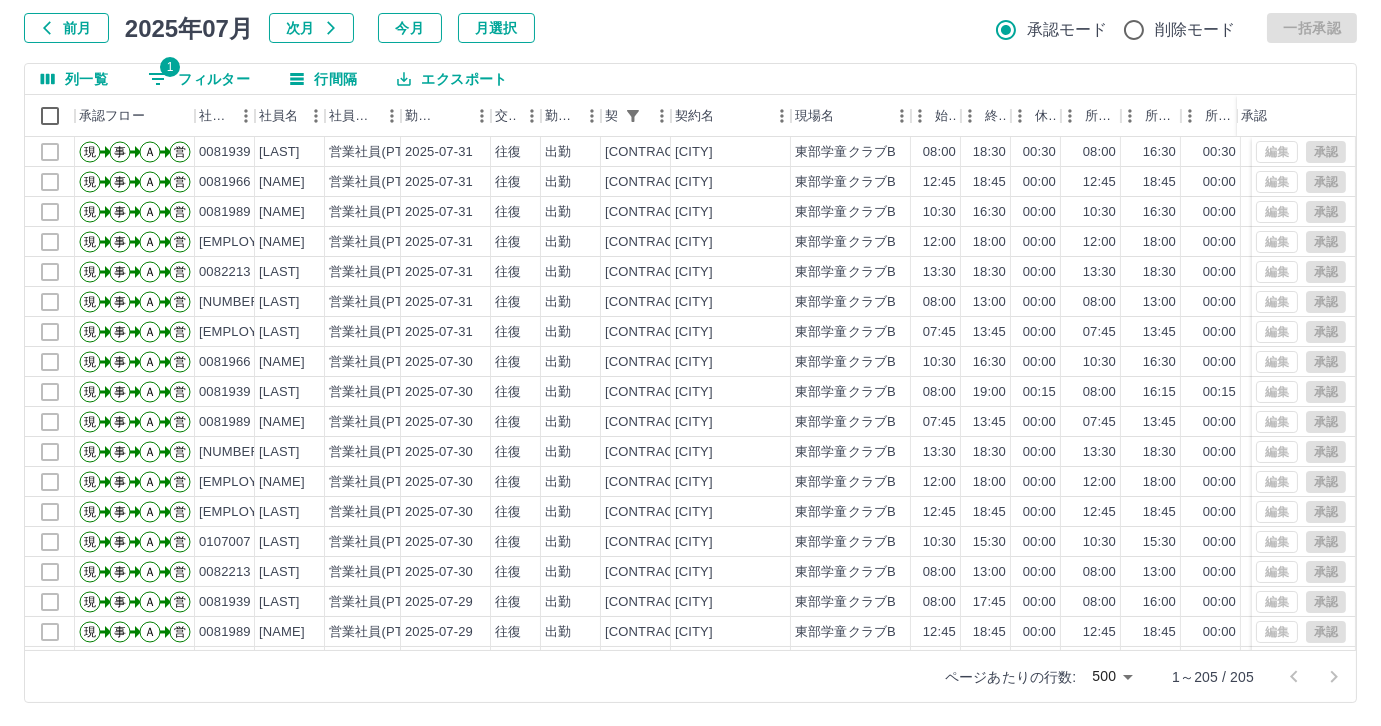 select on "**********" 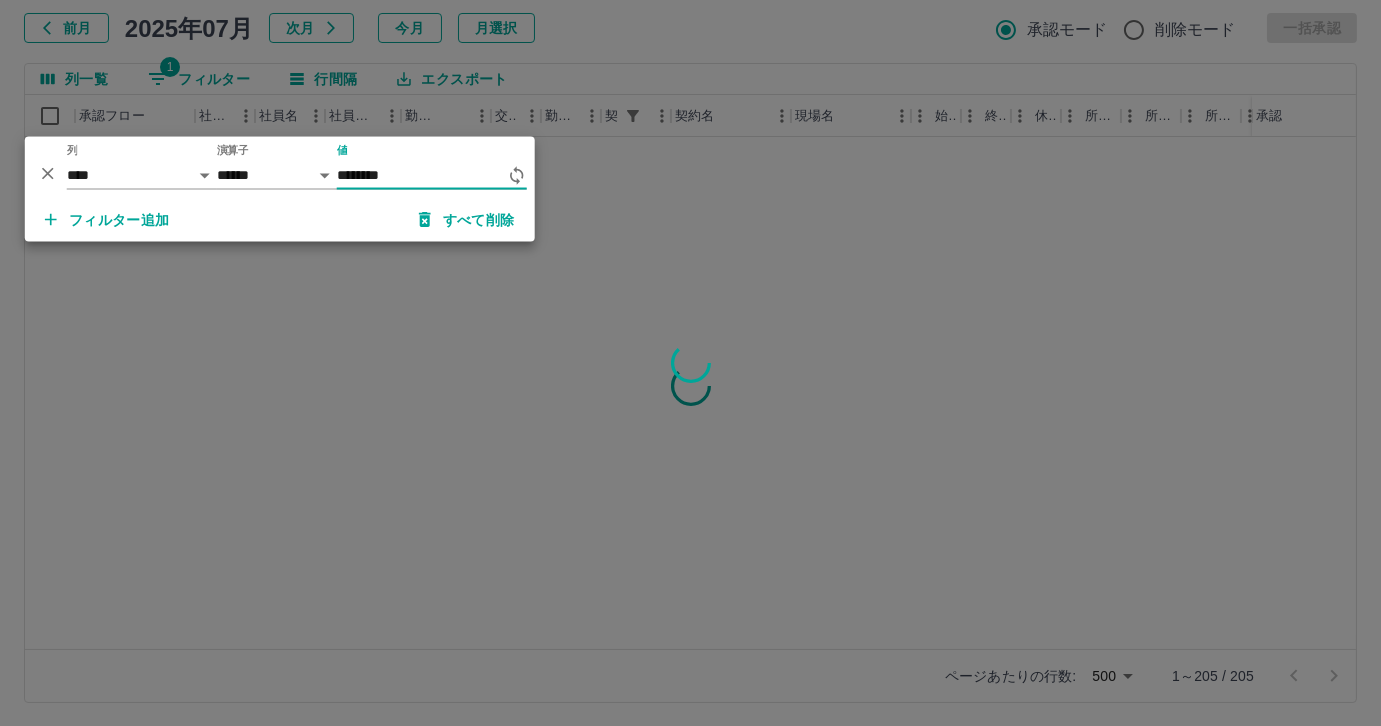 type on "********" 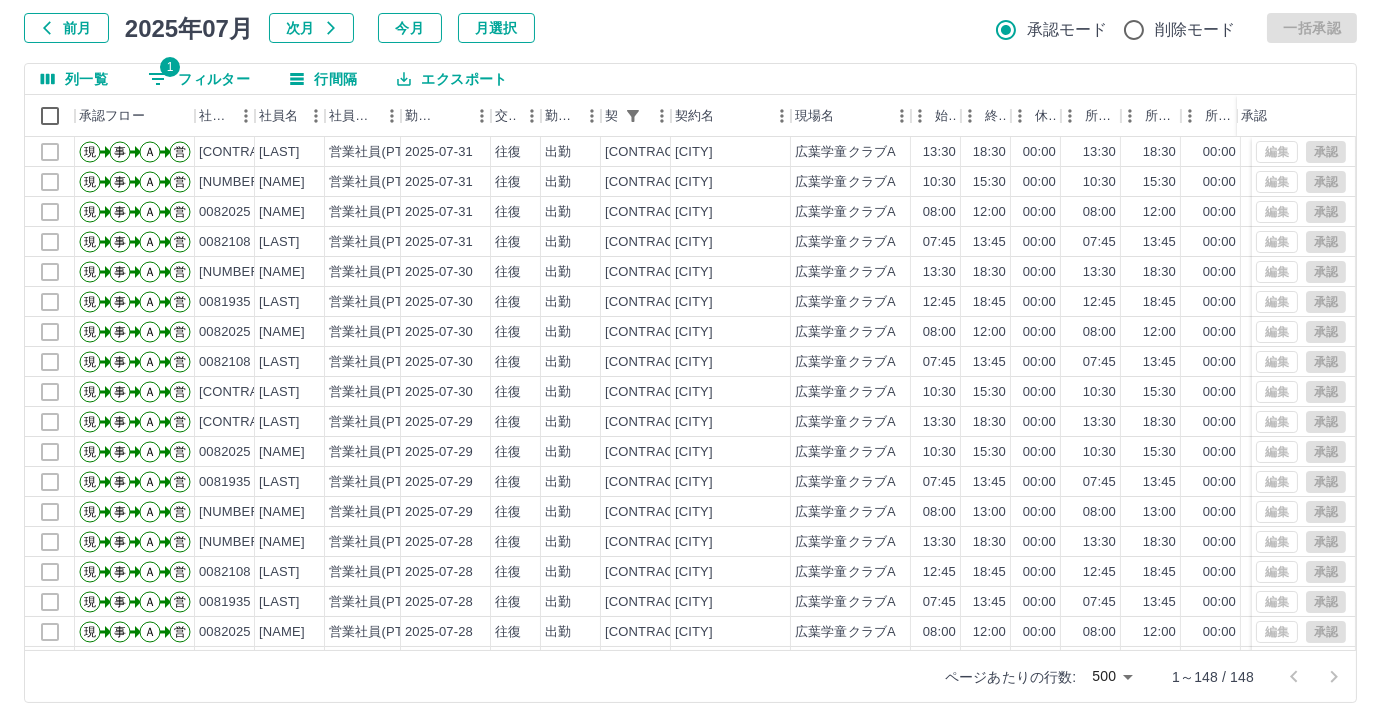 click on "勤務実績承認 前月 2025年07月 次月 今月 月選択 承認モード 削除モード 一括承認 列一覧 1 フィルター 行間隔 エクスポート 承認フロー 社員番号 社員名 社員区分 勤務日 交通費 勤務区分 契約コード 契約名 現場名 始業 終業 休憩 所定開始 所定終業 所定休憩 拘束 勤務 遅刻等 コメント ステータス 承認 現 事 Ａ 営 0082131 [NAME] 営業社員(PT契約) 2025-07-31 往復 出勤 42608008 北広島市 広葉学童クラブA 13:30 18:30 00:00 13:30 18:30 00:00 05:00 05:00 00:00 全承認済 現 事 Ａ 営 0082129 [NAME] 営業社員(PT契約) 2025-07-31 往復 出勤 42608008 北広島市 広葉学童クラブA 10:30 15:30 00:00 10:30 15:30 00:00 05:00 05:00 00:00 全承認済 現 事 Ａ 営 0082025 [NAME] 営業社員(PT契約) 2025-07-31 往復 出勤 42608008 北広島市 広葉学童クラブA 08:00 12:00 00:00 08:00 12:00 00:00 04:00 04:00 00:00 全承認済 現 事 Ａ 営" at bounding box center [690, 329] 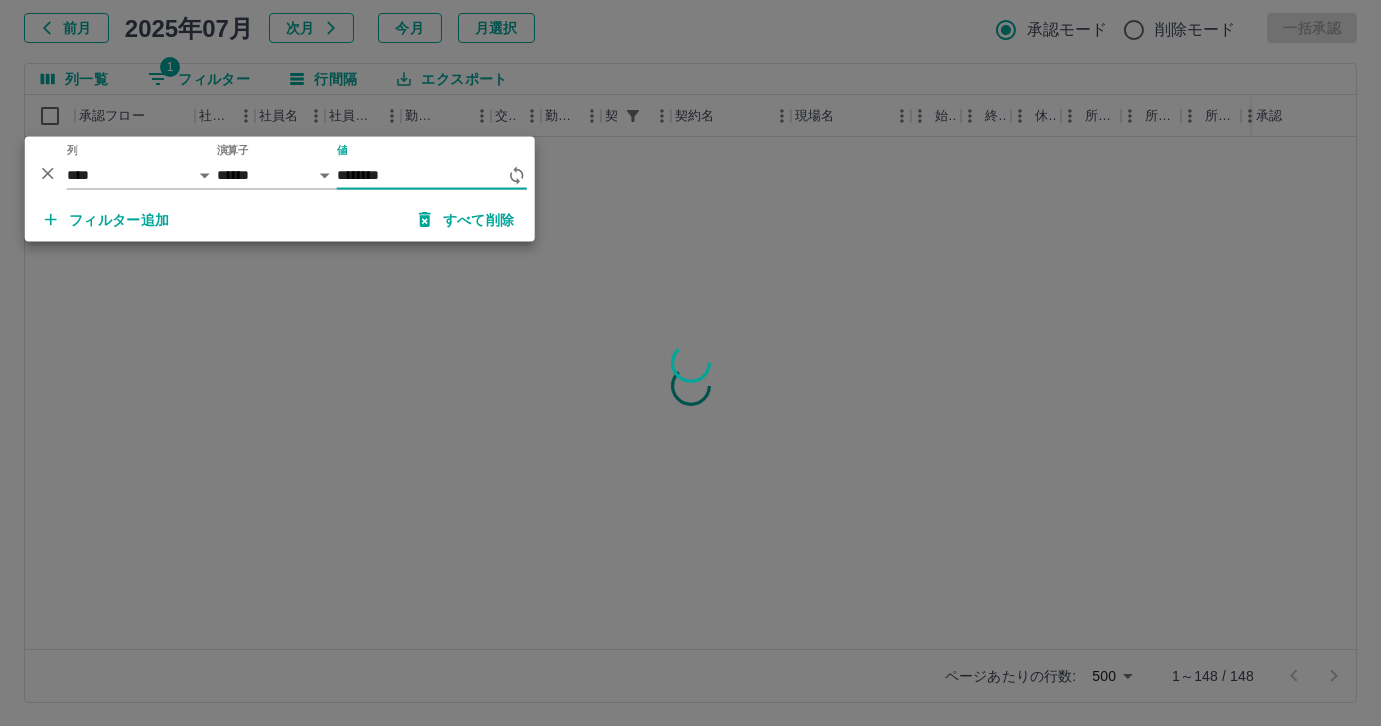 type on "********" 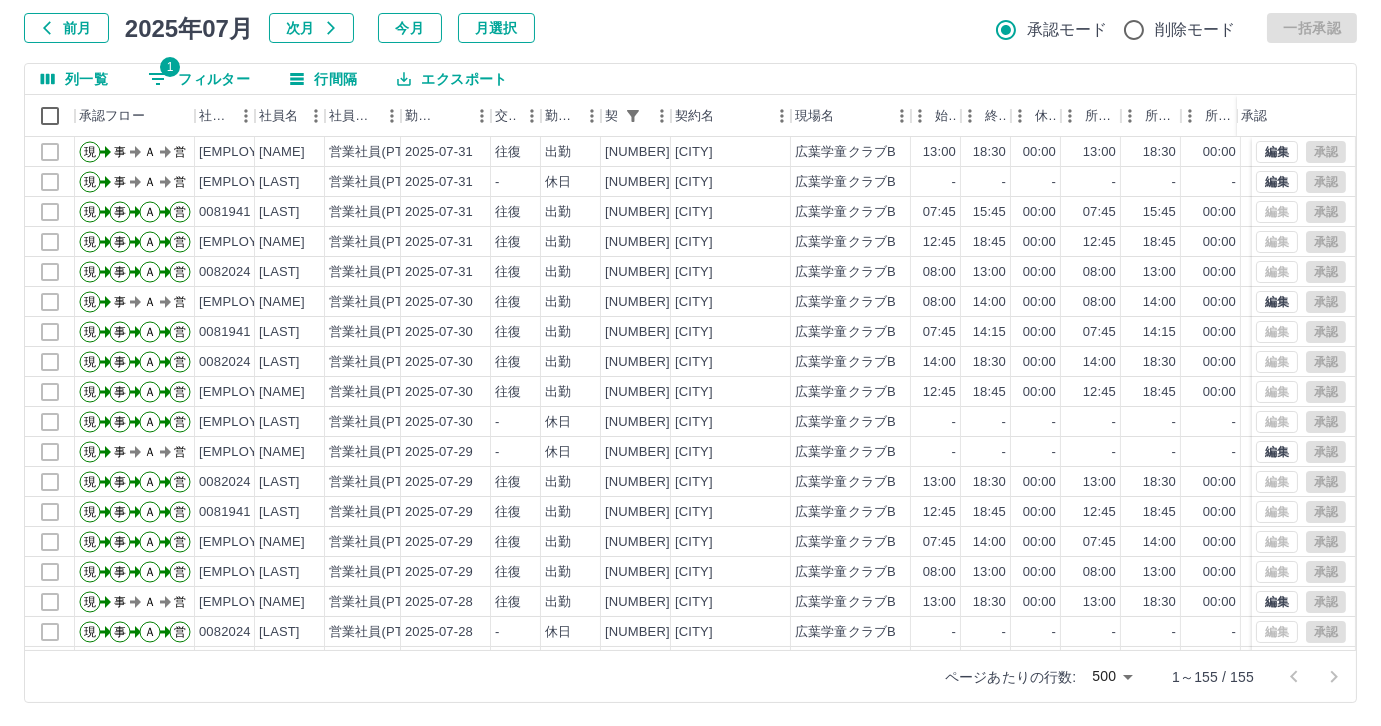 select on "**********" 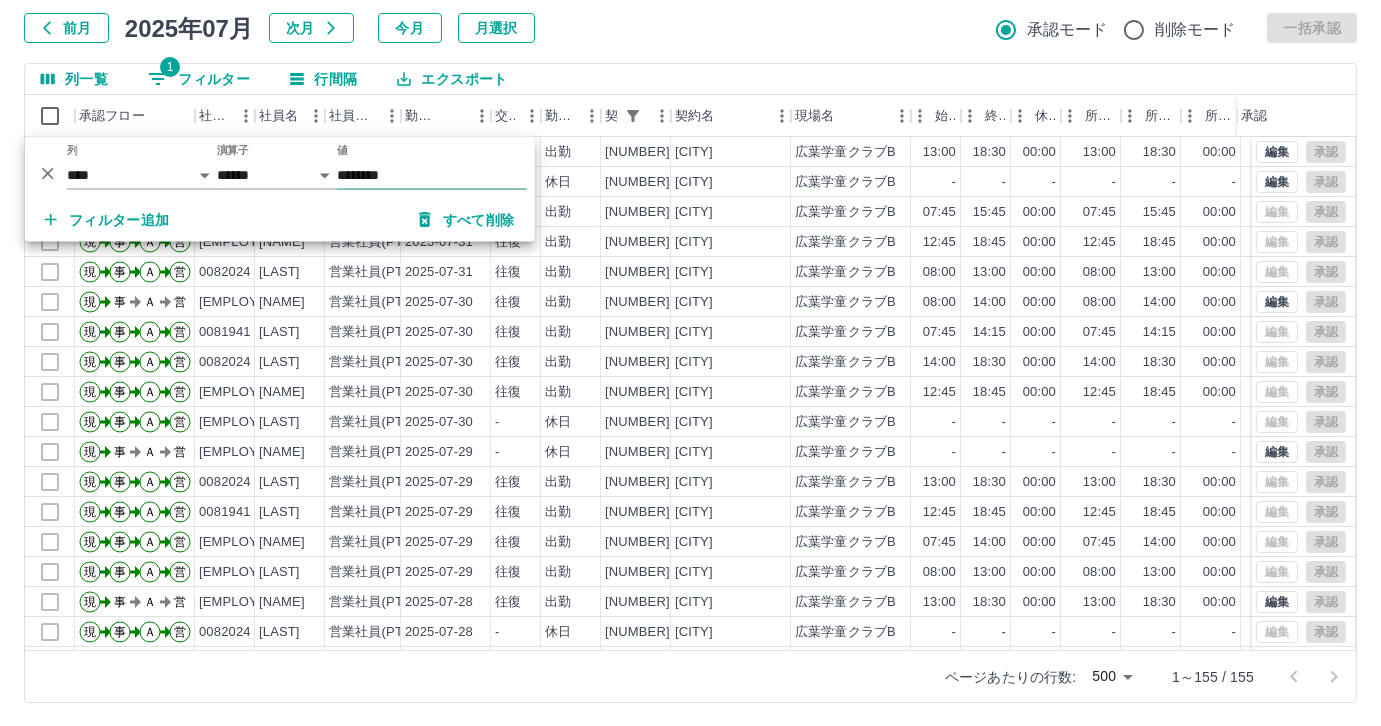click on "********" at bounding box center [432, 175] 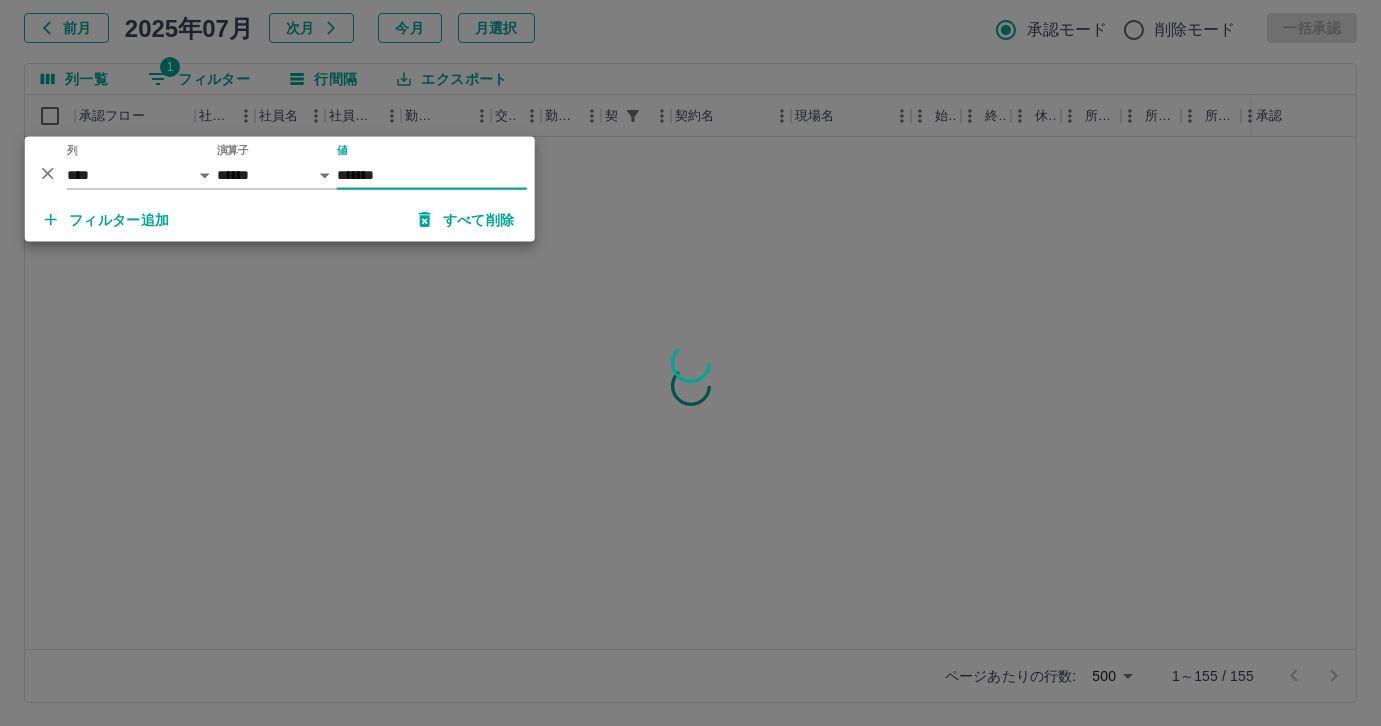 type on "********" 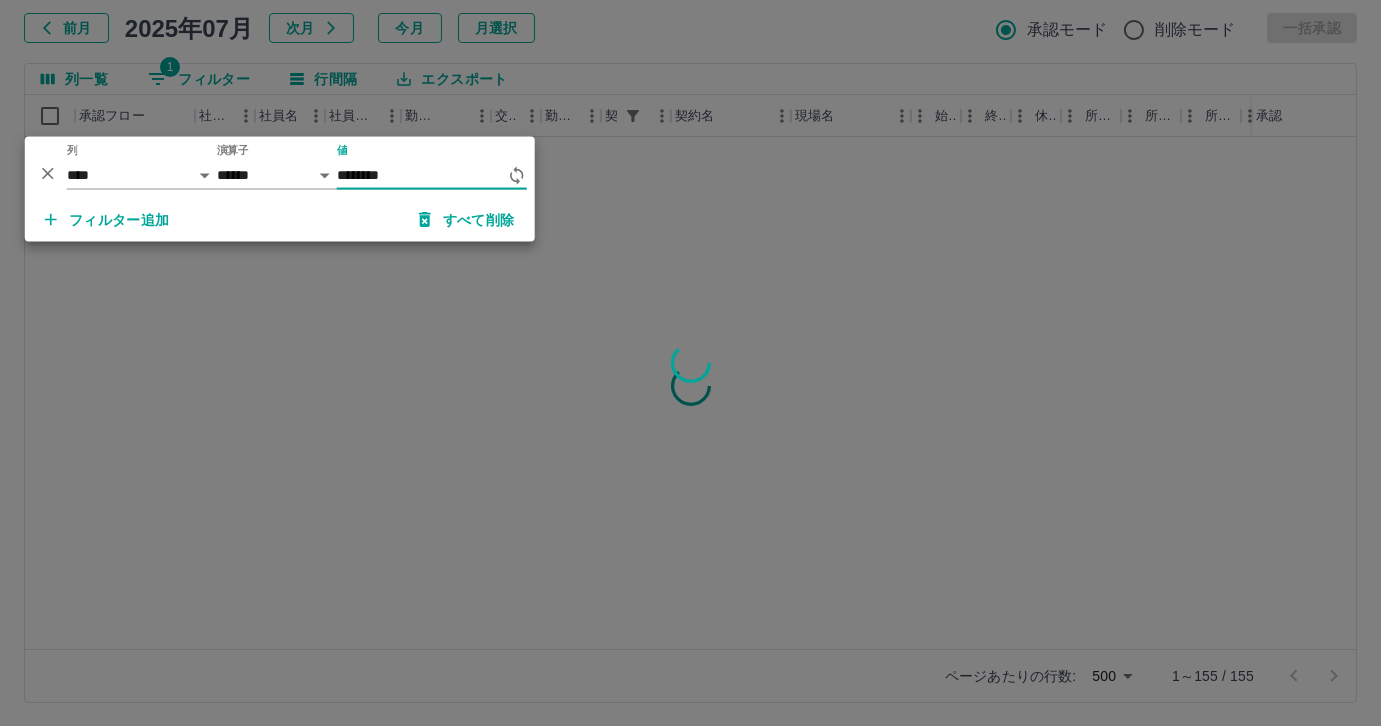 click at bounding box center (690, 363) 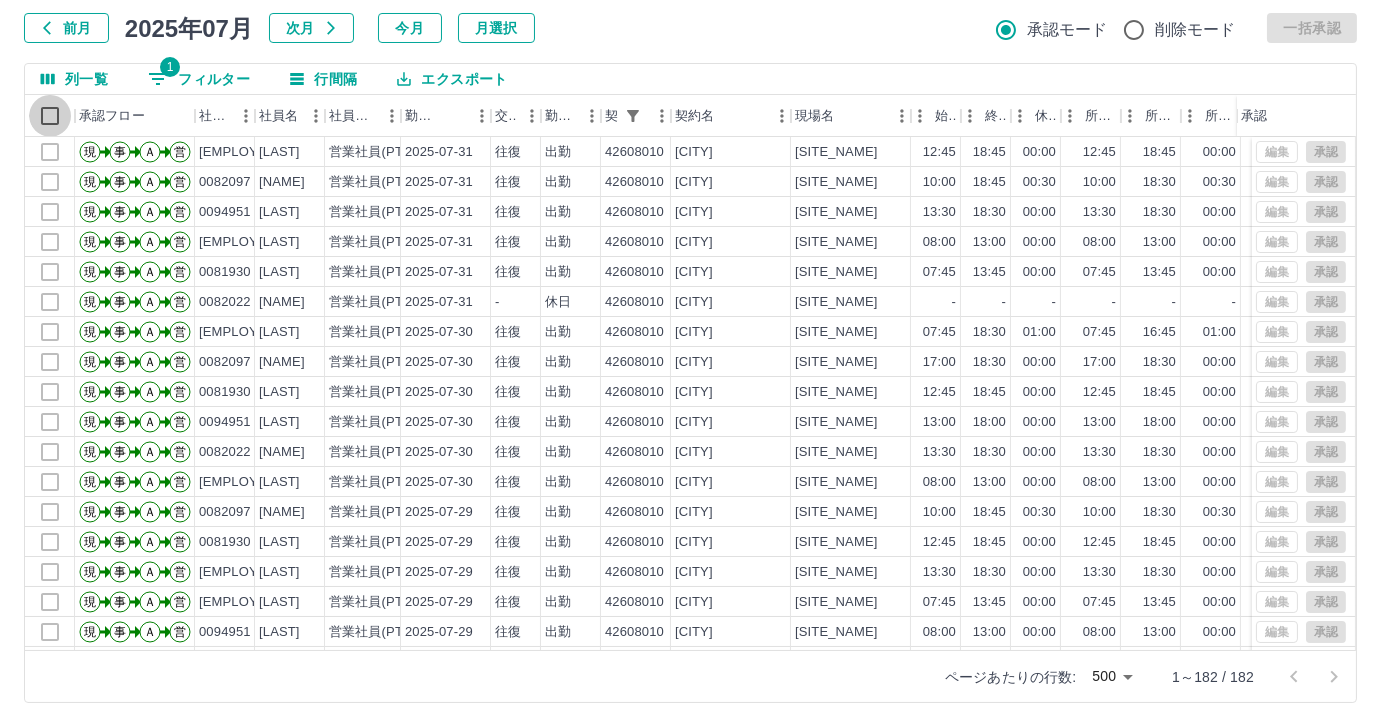 select on "**********" 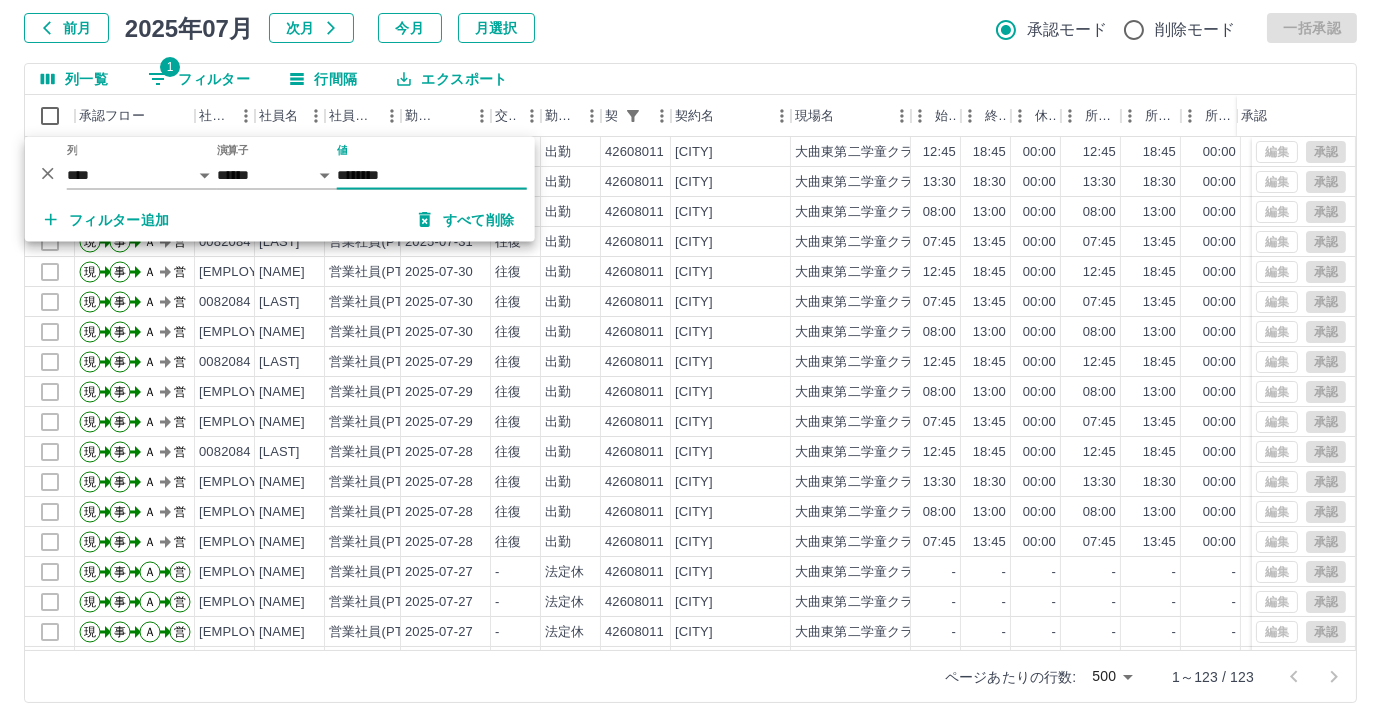 type on "********" 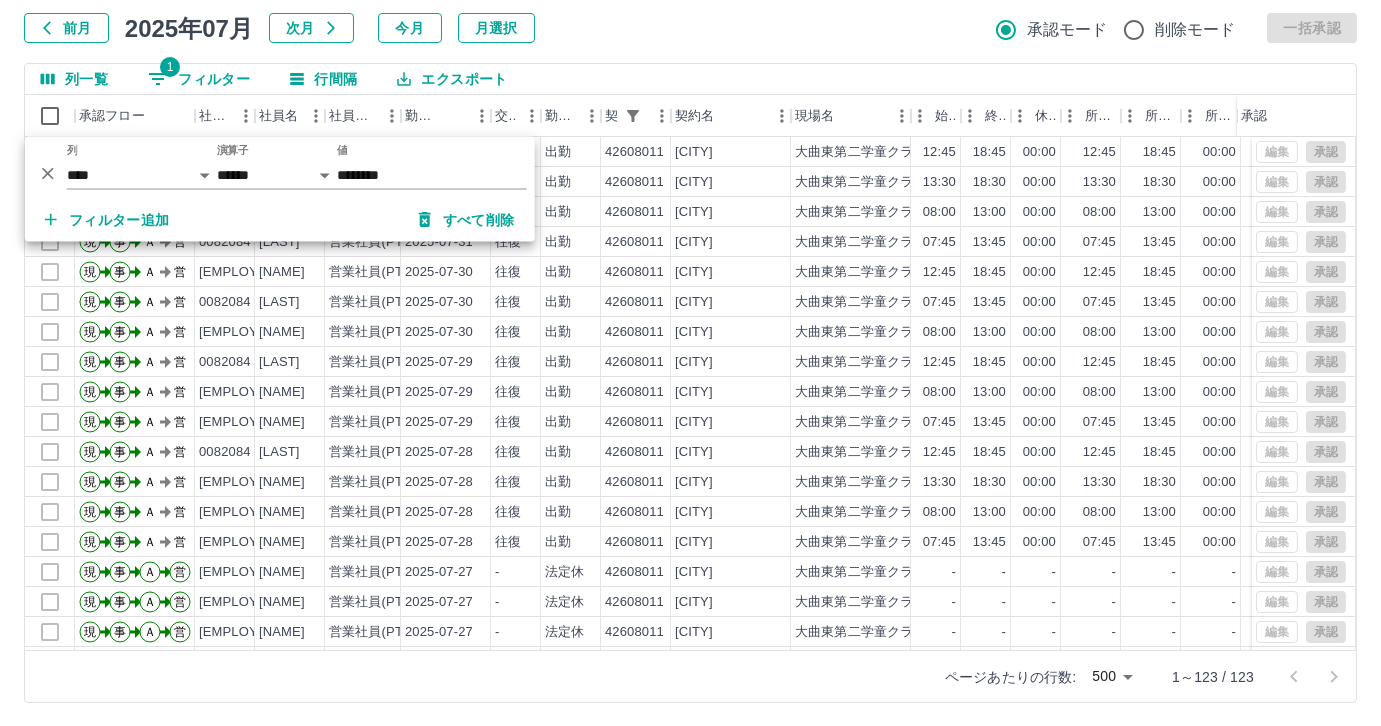 click on "前月 2025年07月 次月 今月 月選択 承認モード 削除モード 一括承認" at bounding box center [690, 28] 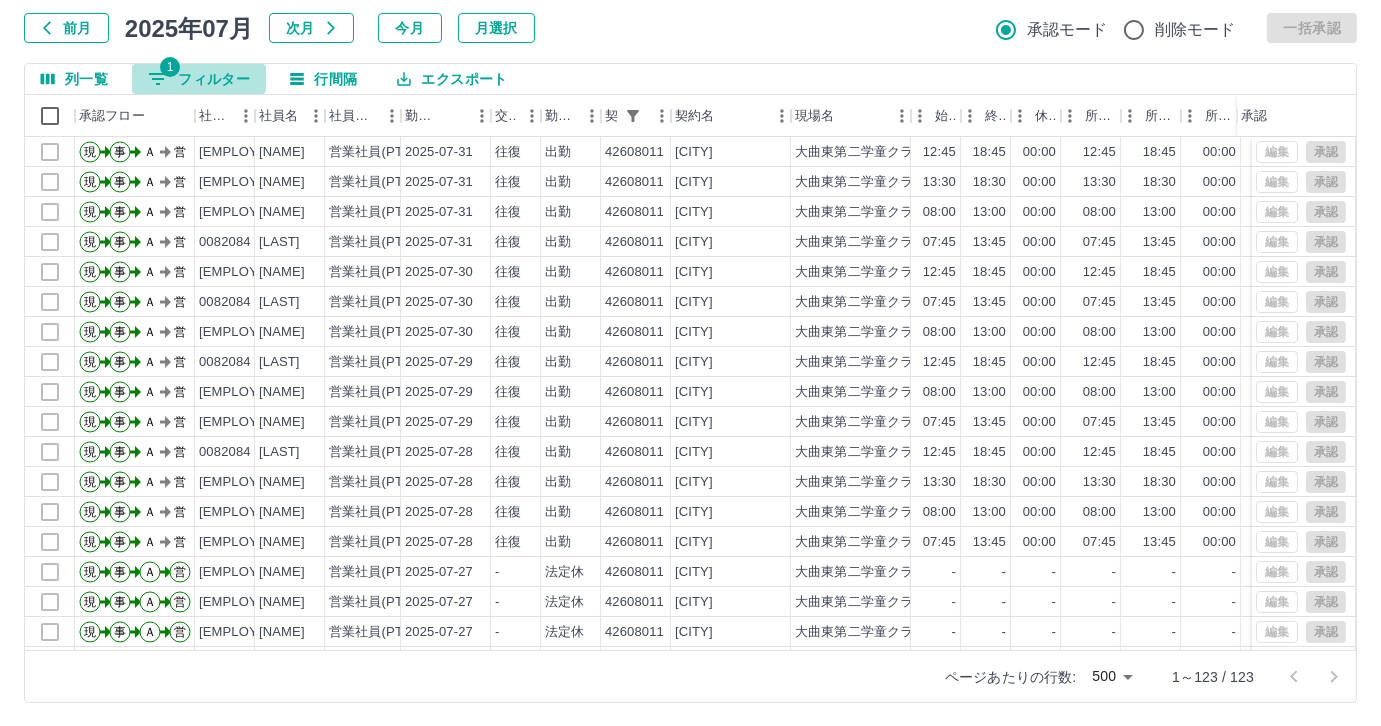 click on "1 フィルター" at bounding box center (199, 79) 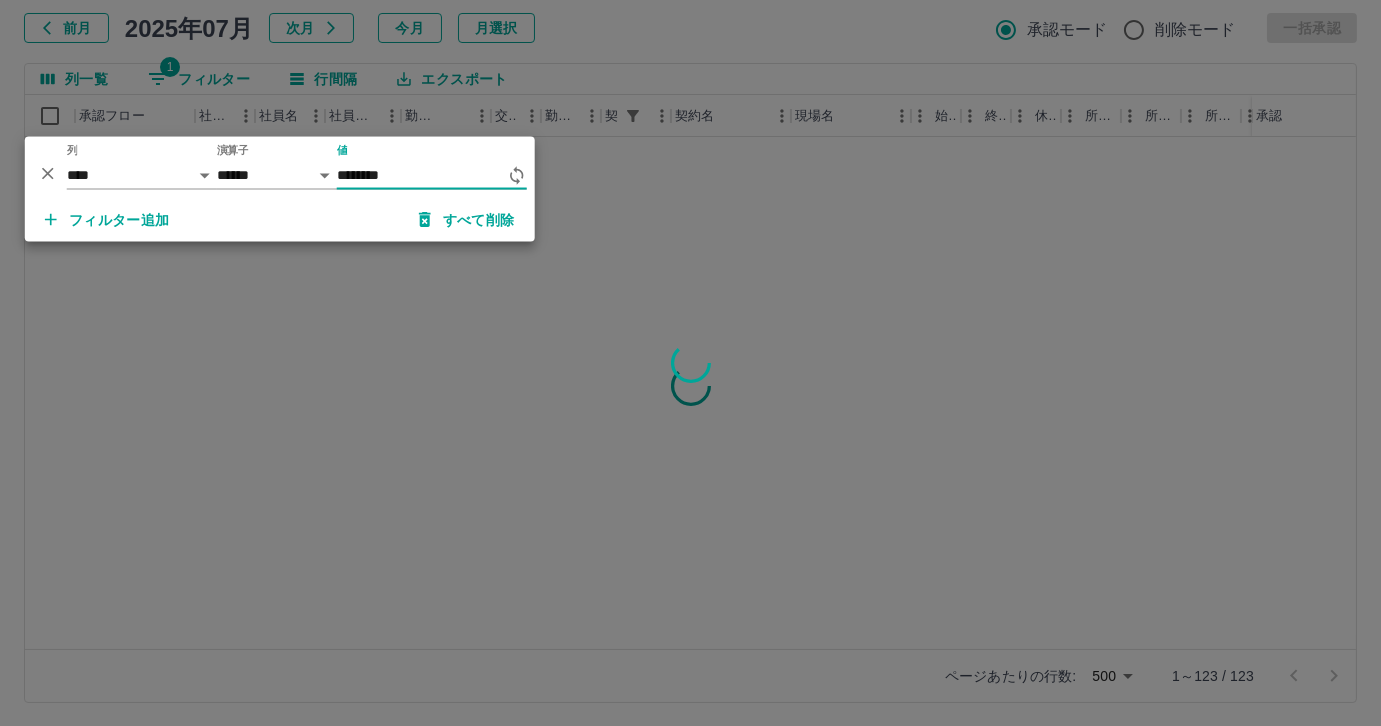 type on "********" 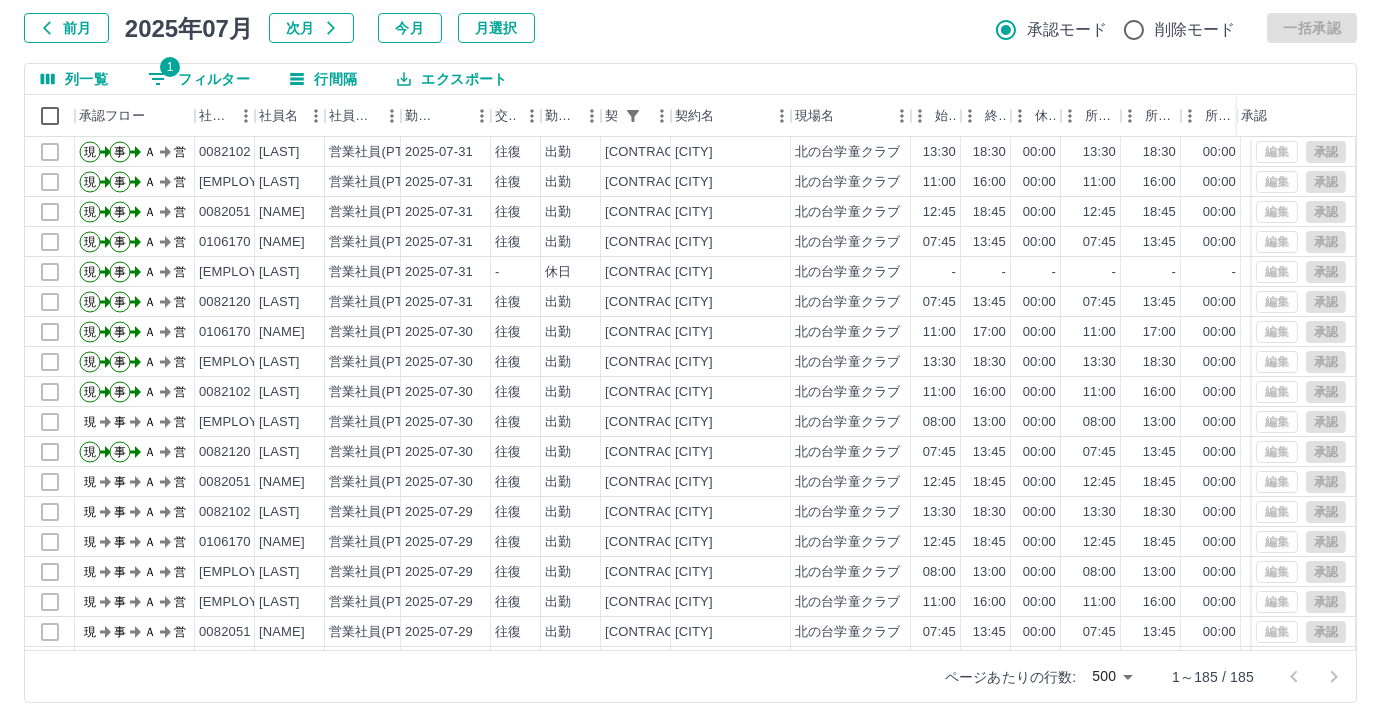 click on "前月 2025年07月 次月 今月 月選択 承認モード 削除モード 一括承認" at bounding box center (690, 28) 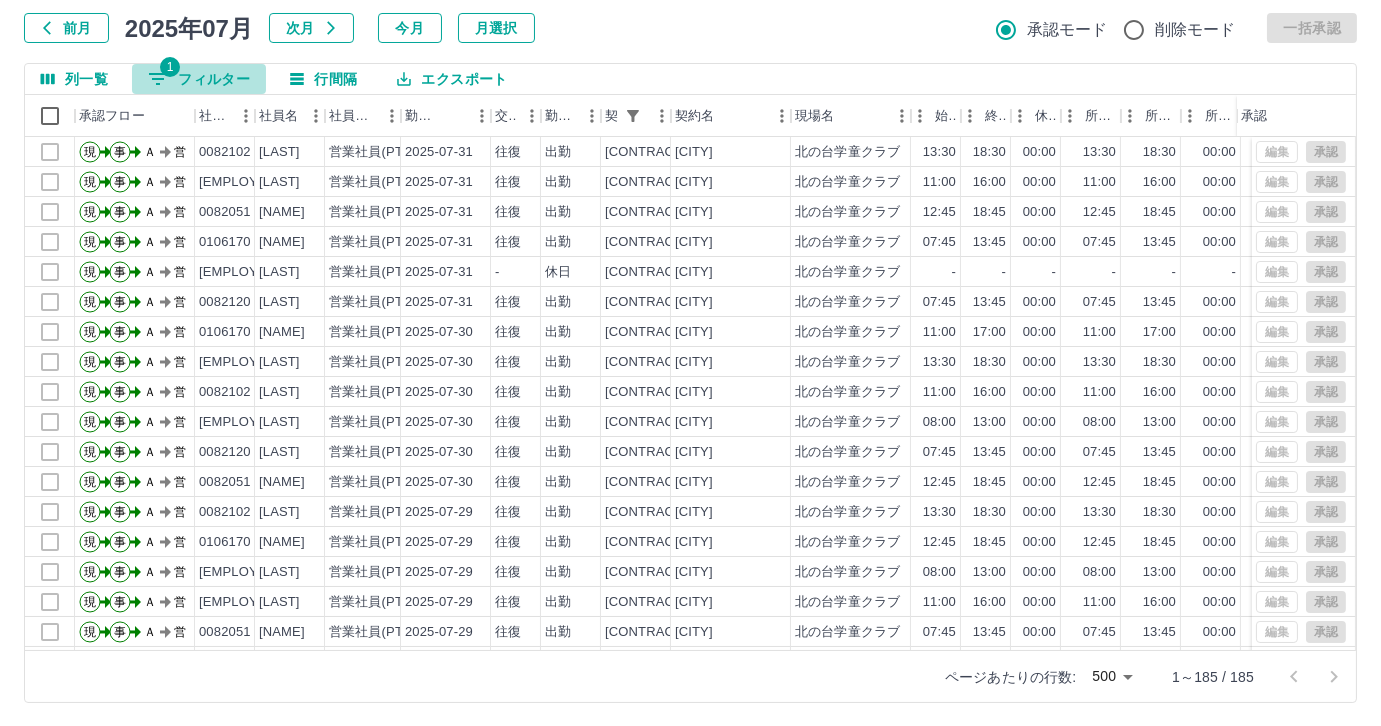 click on "1 フィルター" at bounding box center (199, 79) 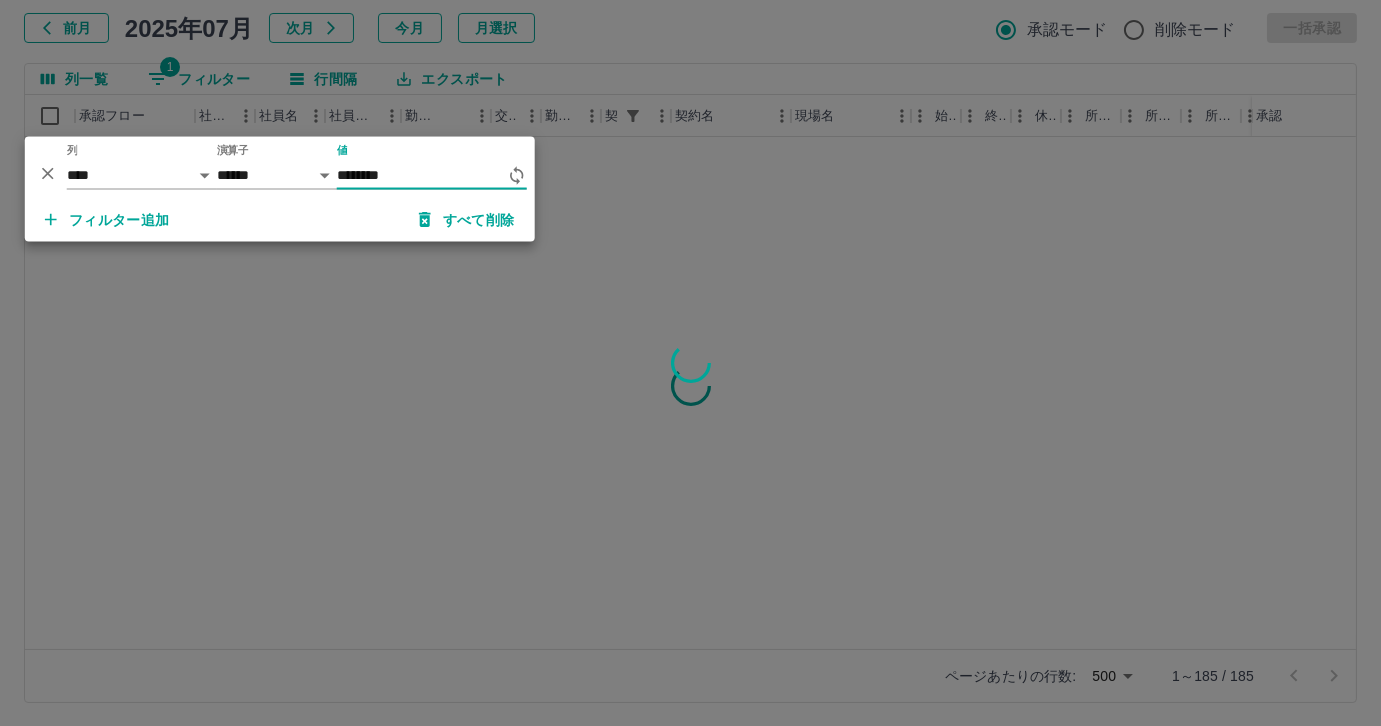 type on "********" 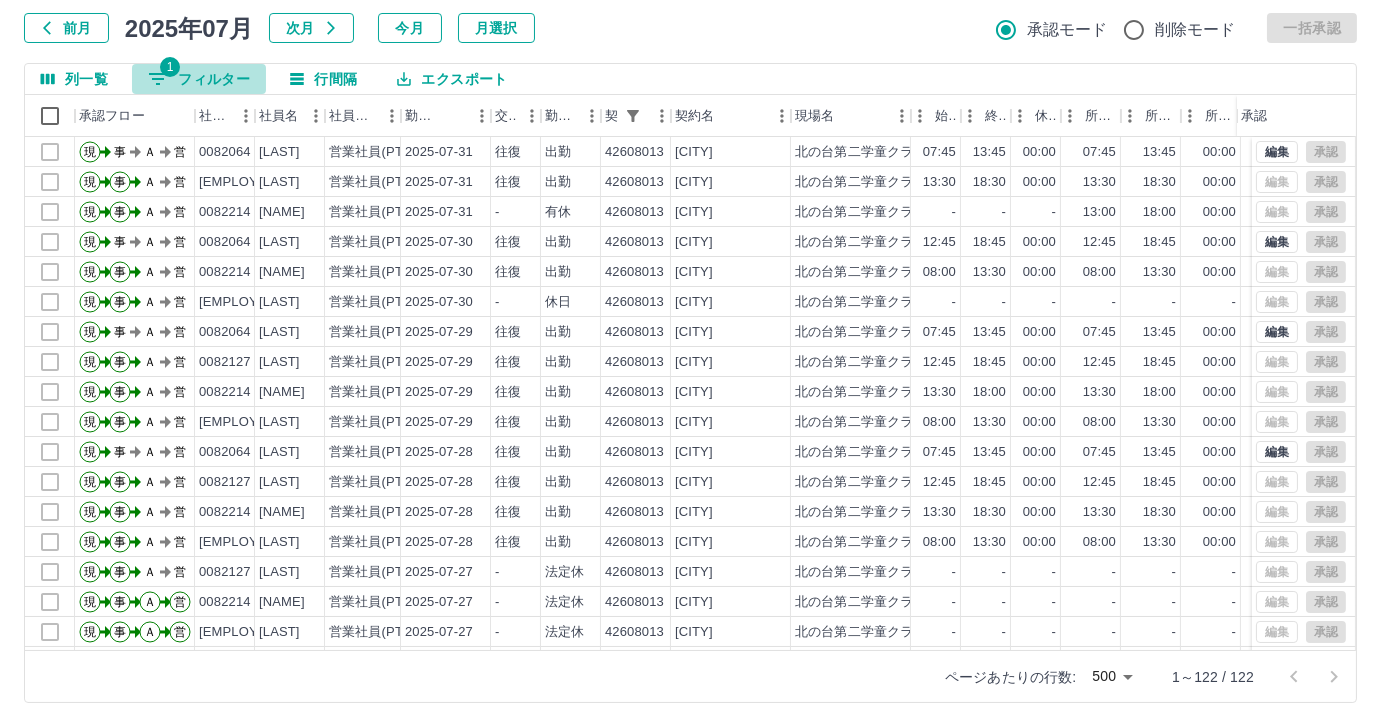 click on "1 フィルター" at bounding box center (199, 79) 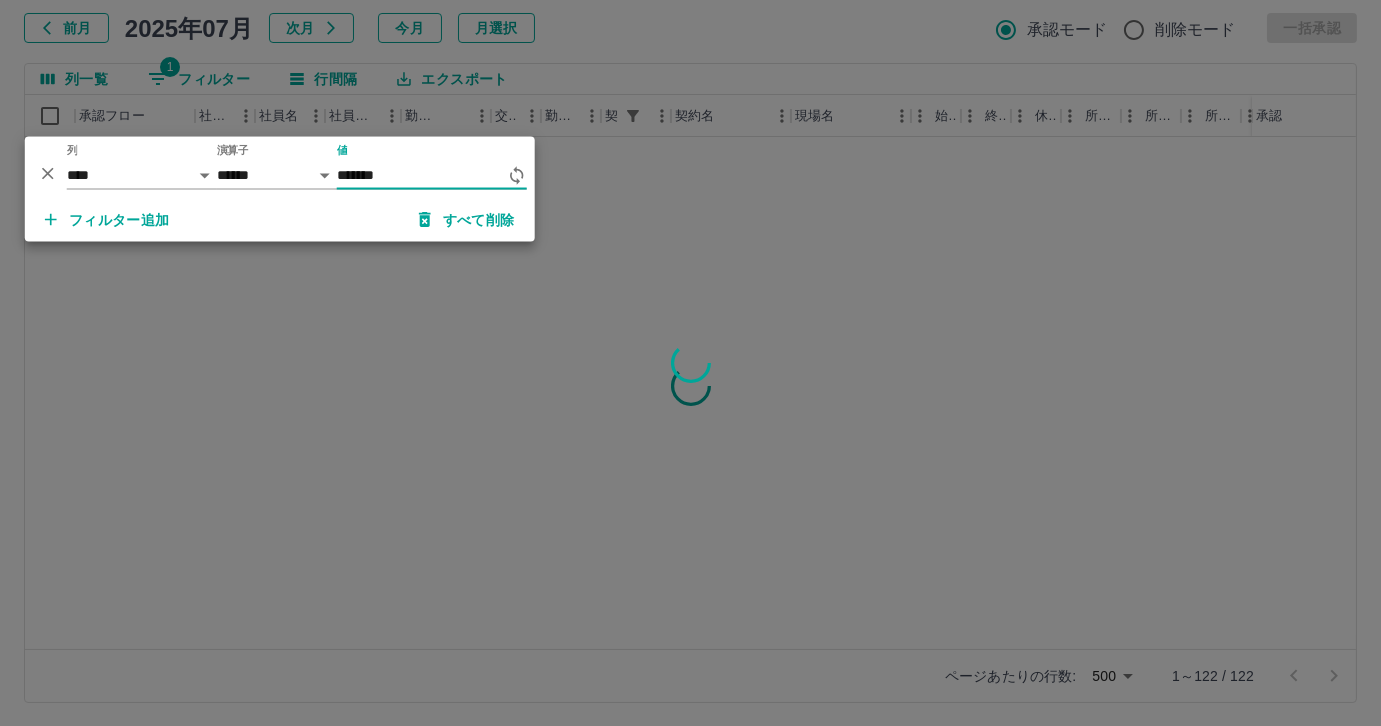 type on "********" 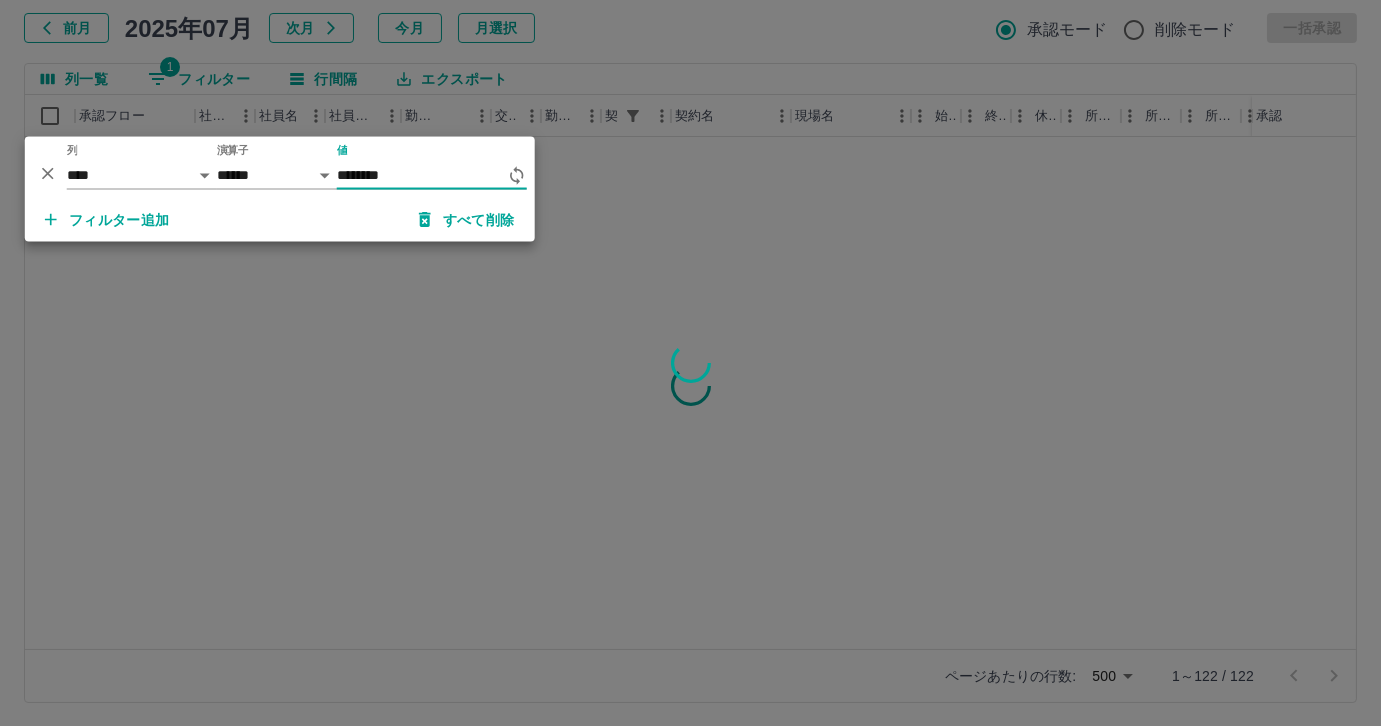 click at bounding box center (690, 363) 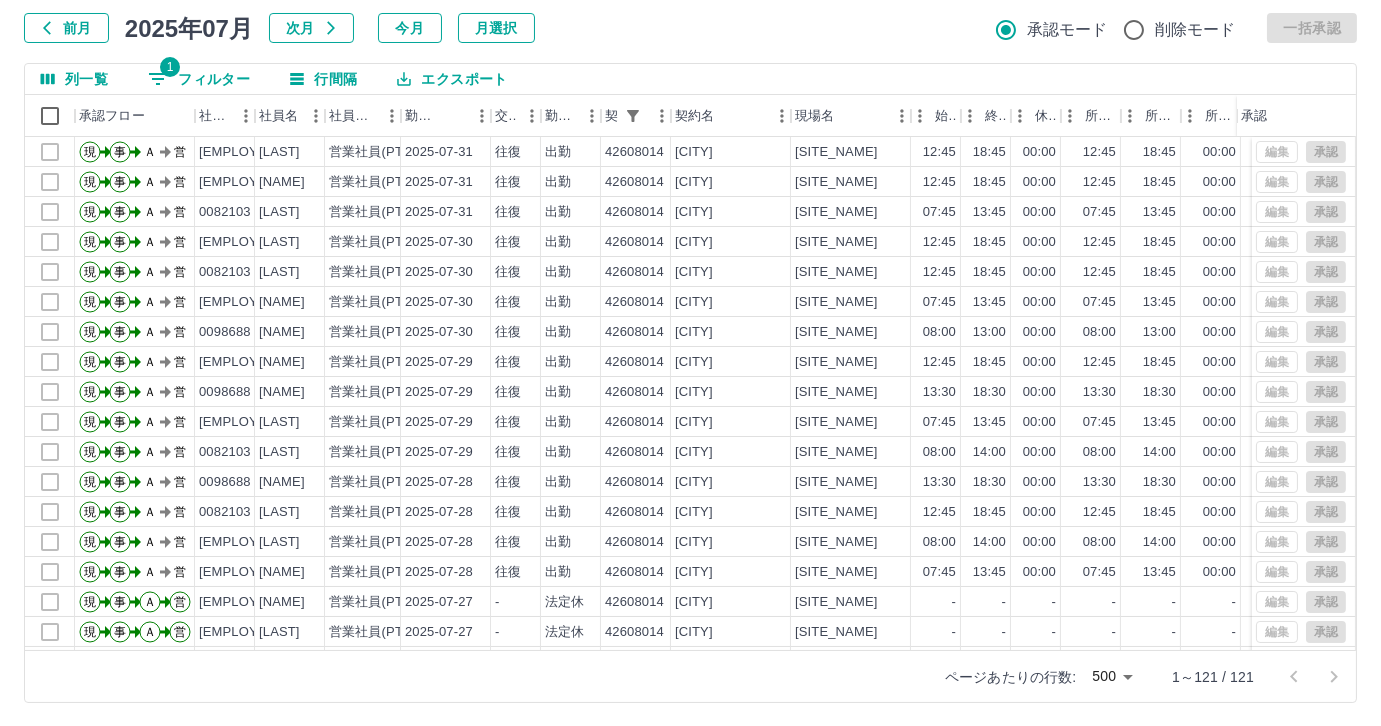 select on "**********" 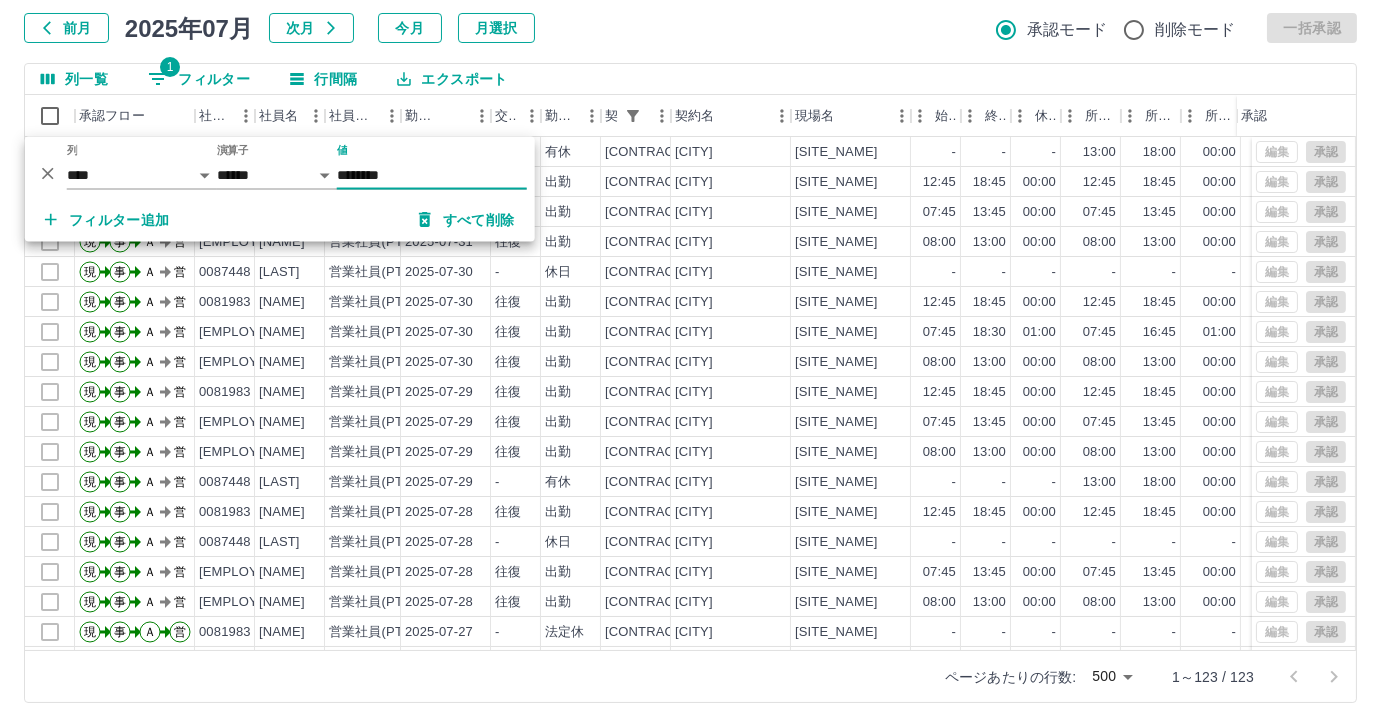 type on "********" 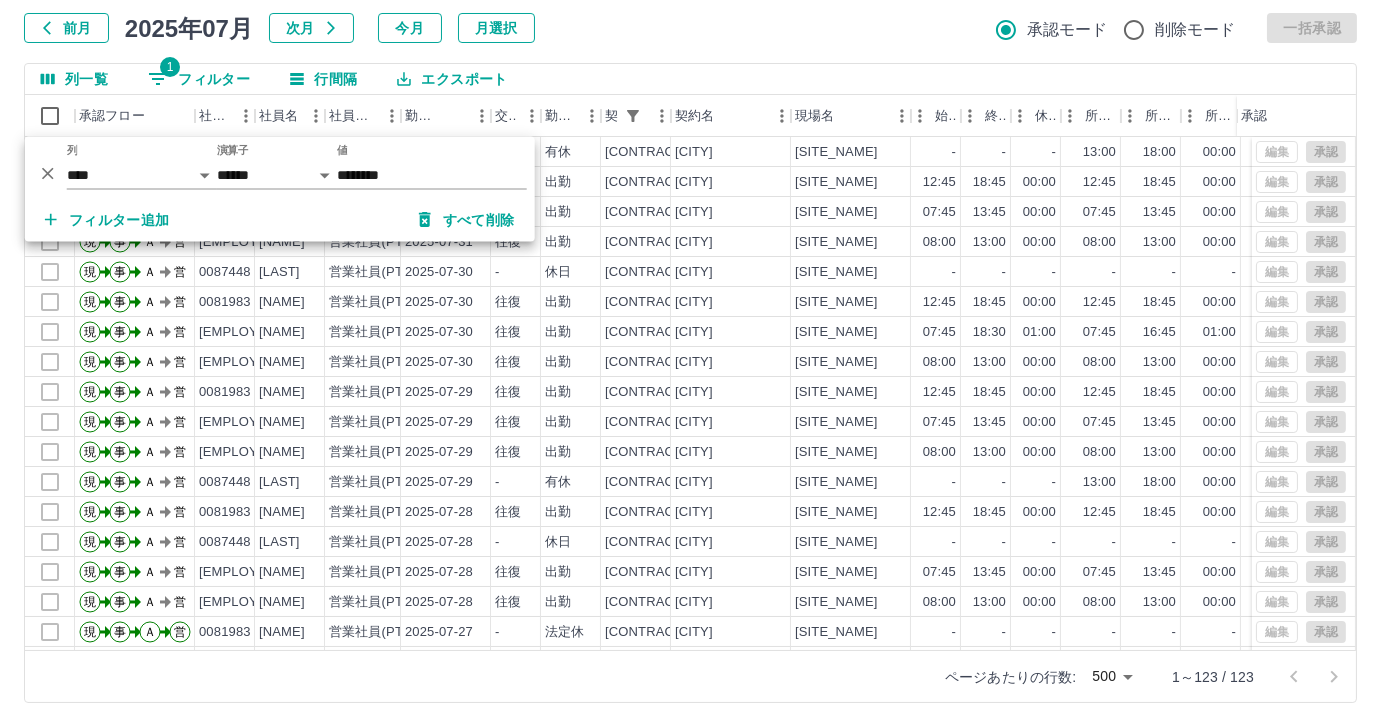 click on "前月 2025年07月 次月 今月 月選択 承認モード 削除モード 一括承認" at bounding box center [690, 28] 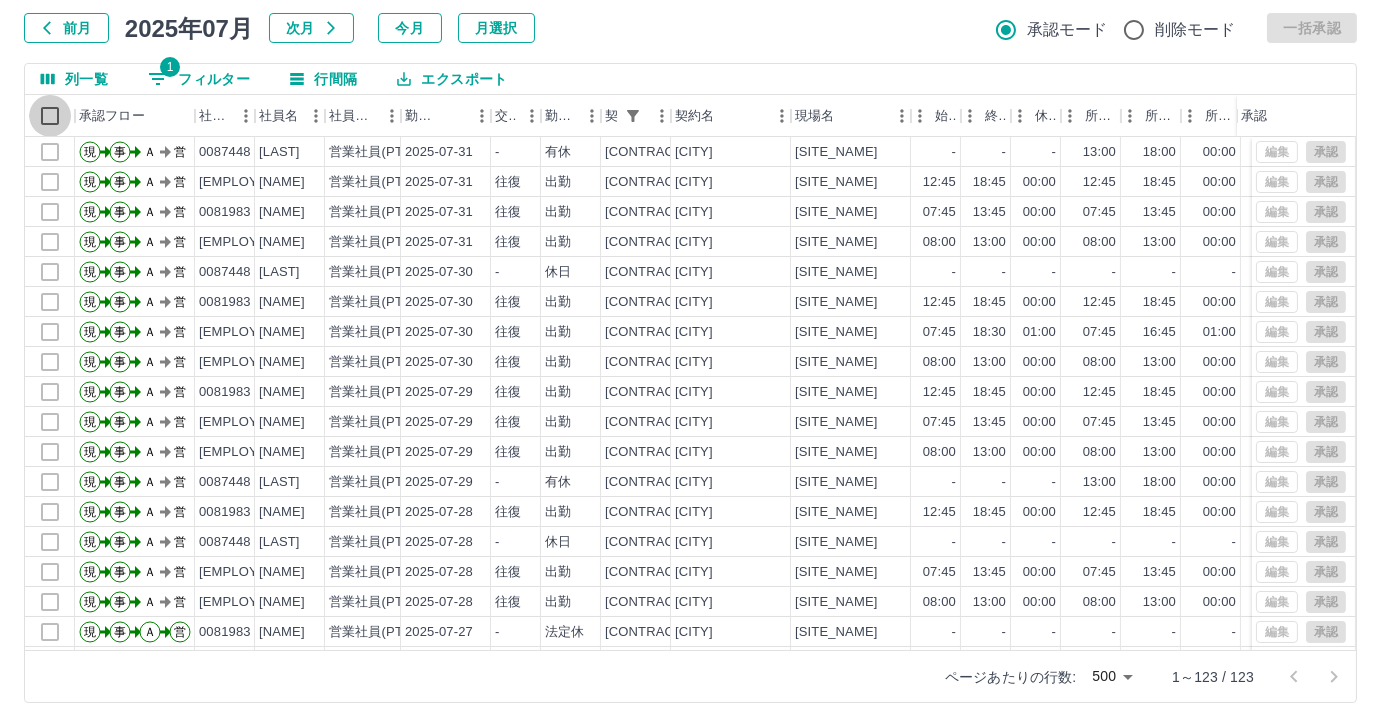 click on "次月" at bounding box center [311, 28] 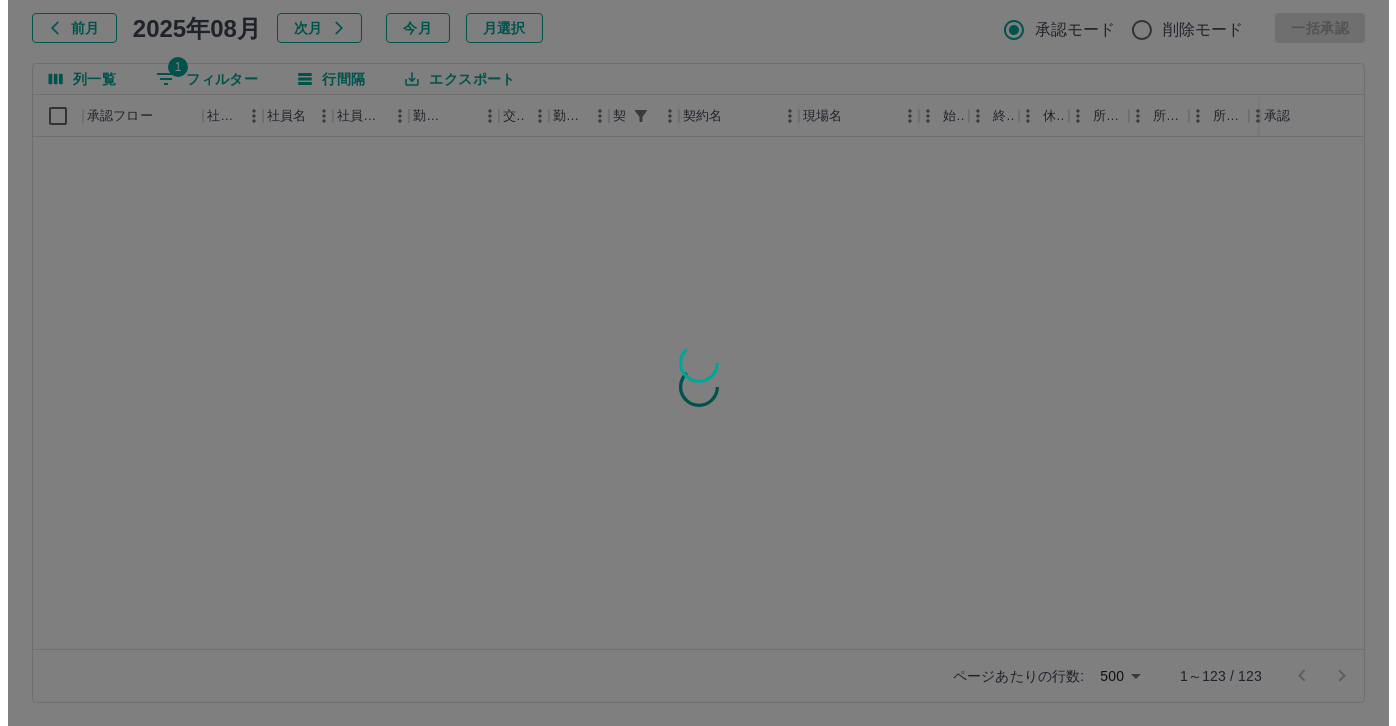 scroll, scrollTop: 0, scrollLeft: 0, axis: both 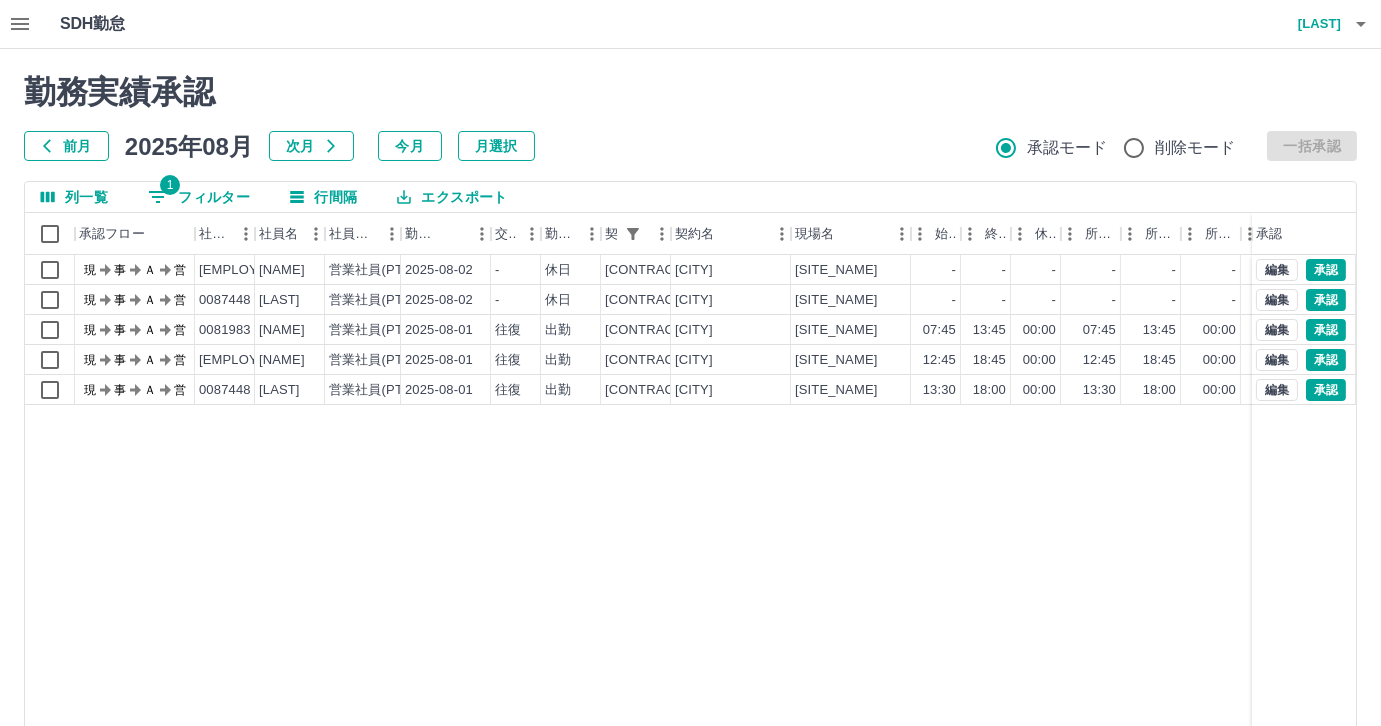 click on "列一覧" at bounding box center [74, 197] 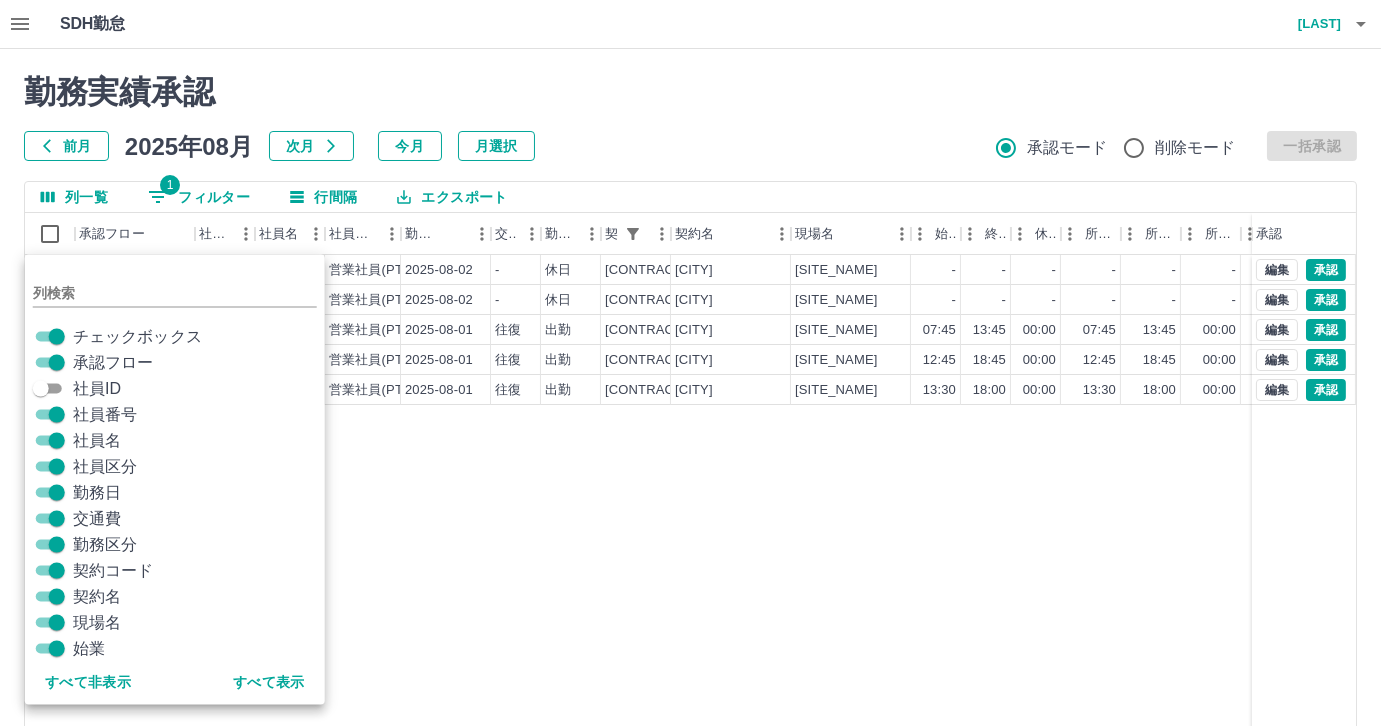 click on "社員区分" at bounding box center (105, 467) 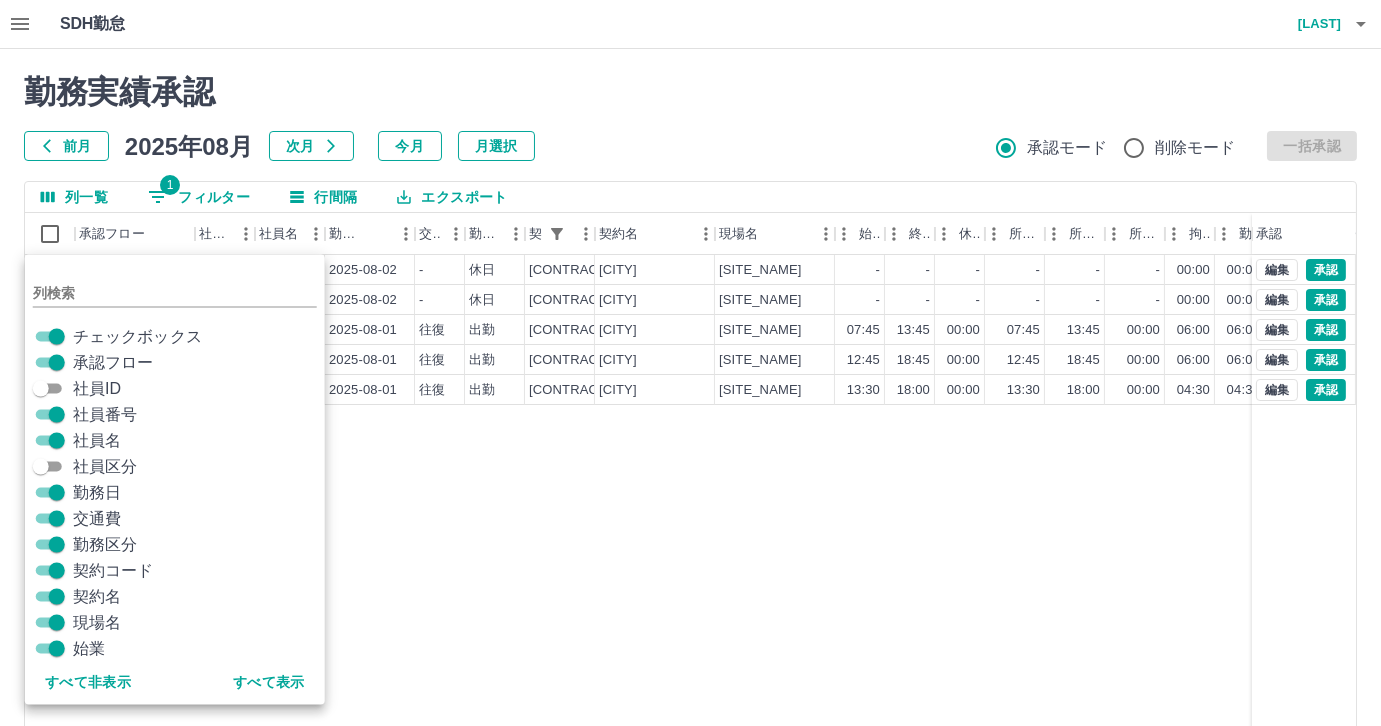 click on "契約名" at bounding box center [97, 597] 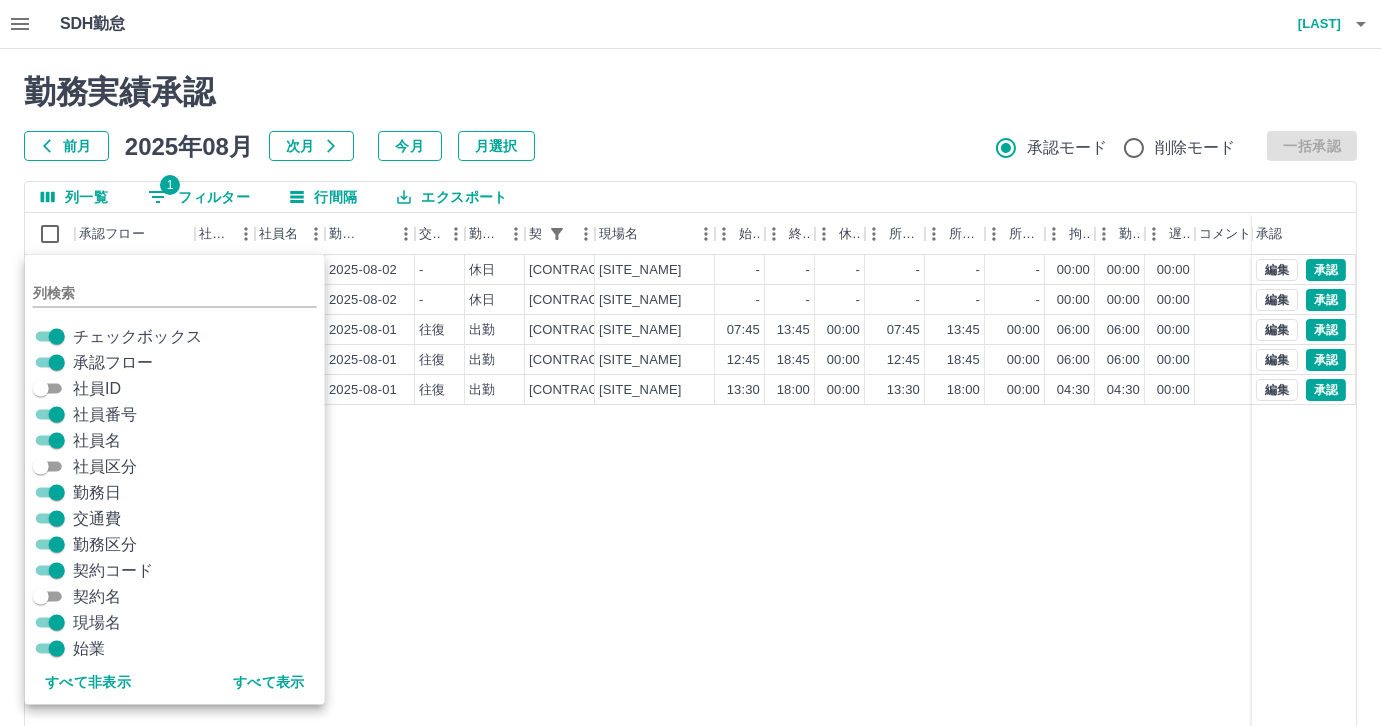 click on "契約コード" at bounding box center (113, 571) 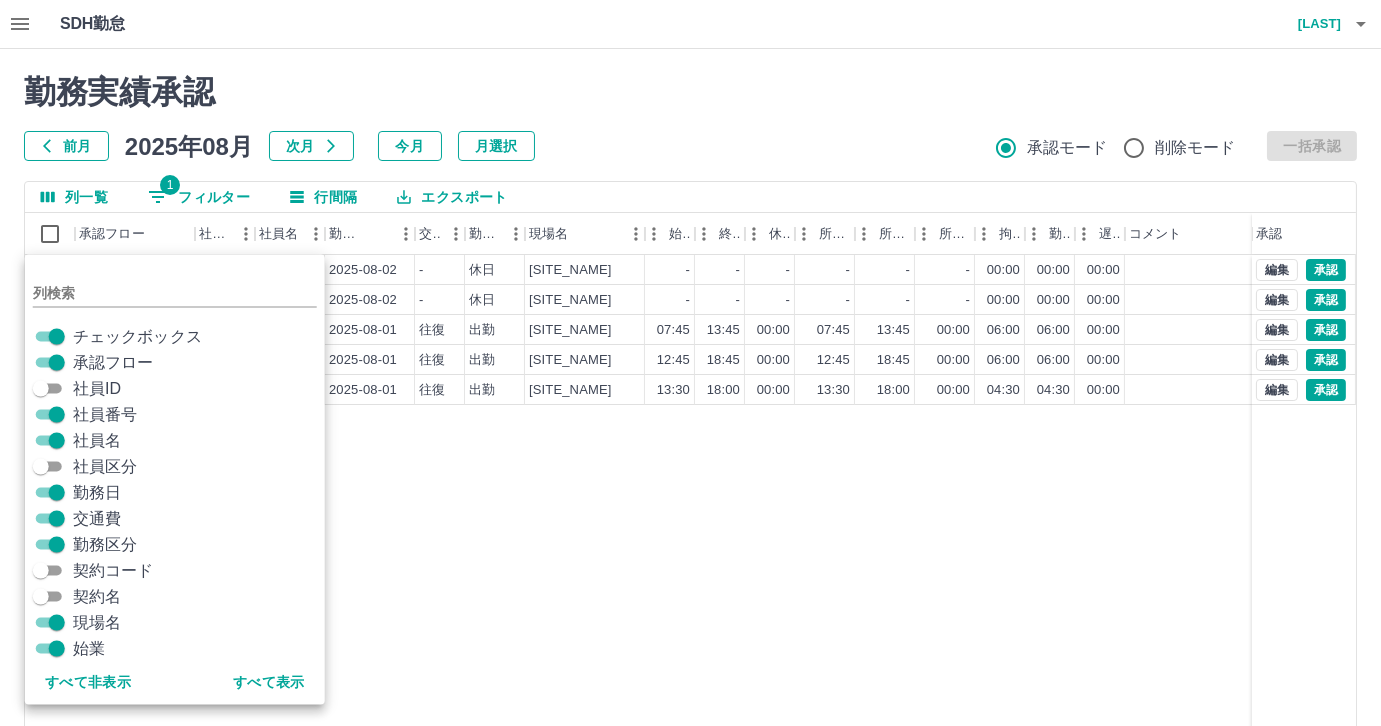 click on "契約名" at bounding box center (97, 597) 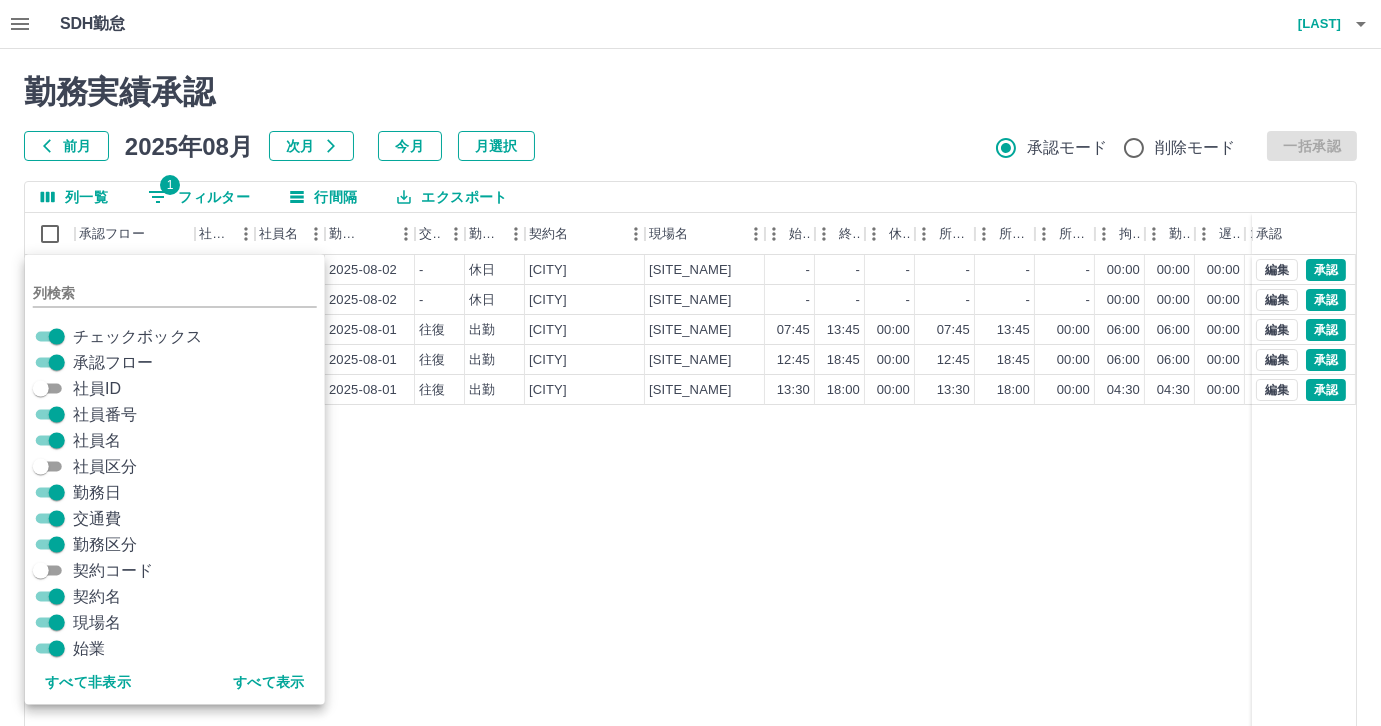 click on "契約名" at bounding box center [97, 597] 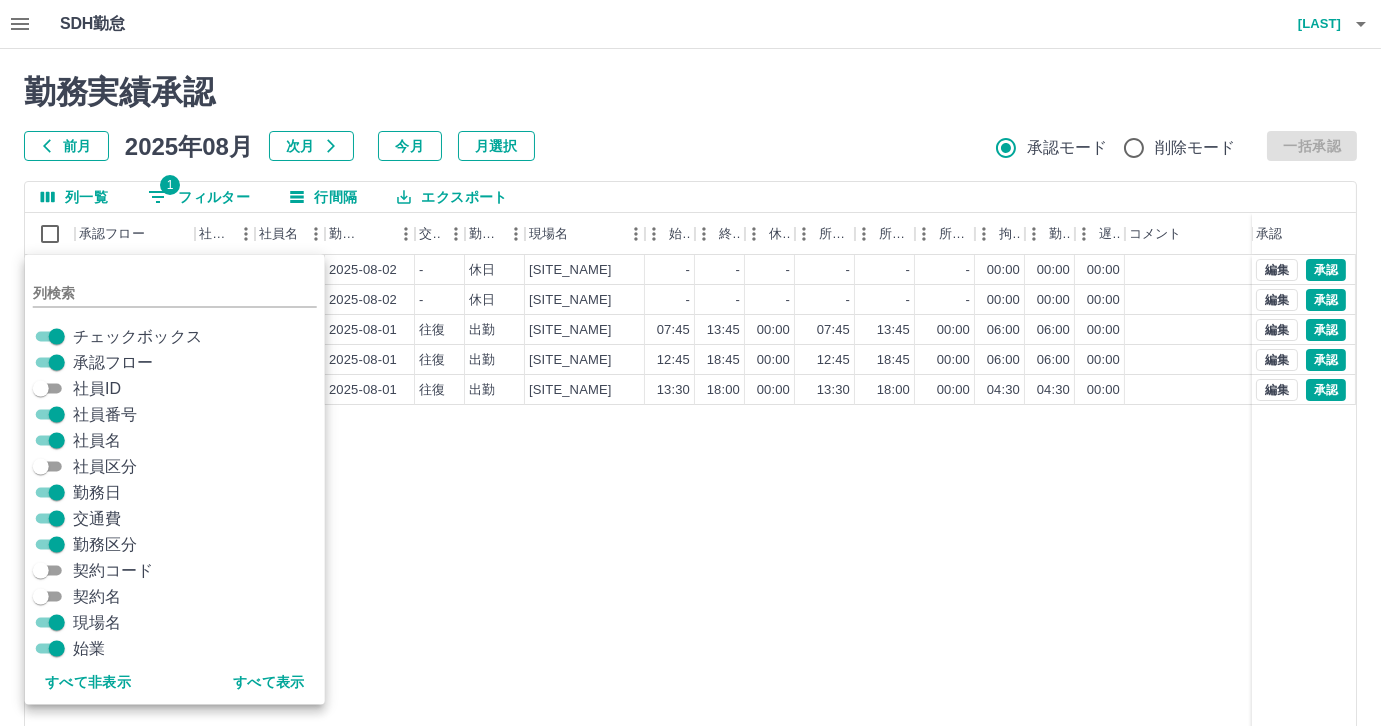 click on "勤務実績承認" at bounding box center [690, 92] 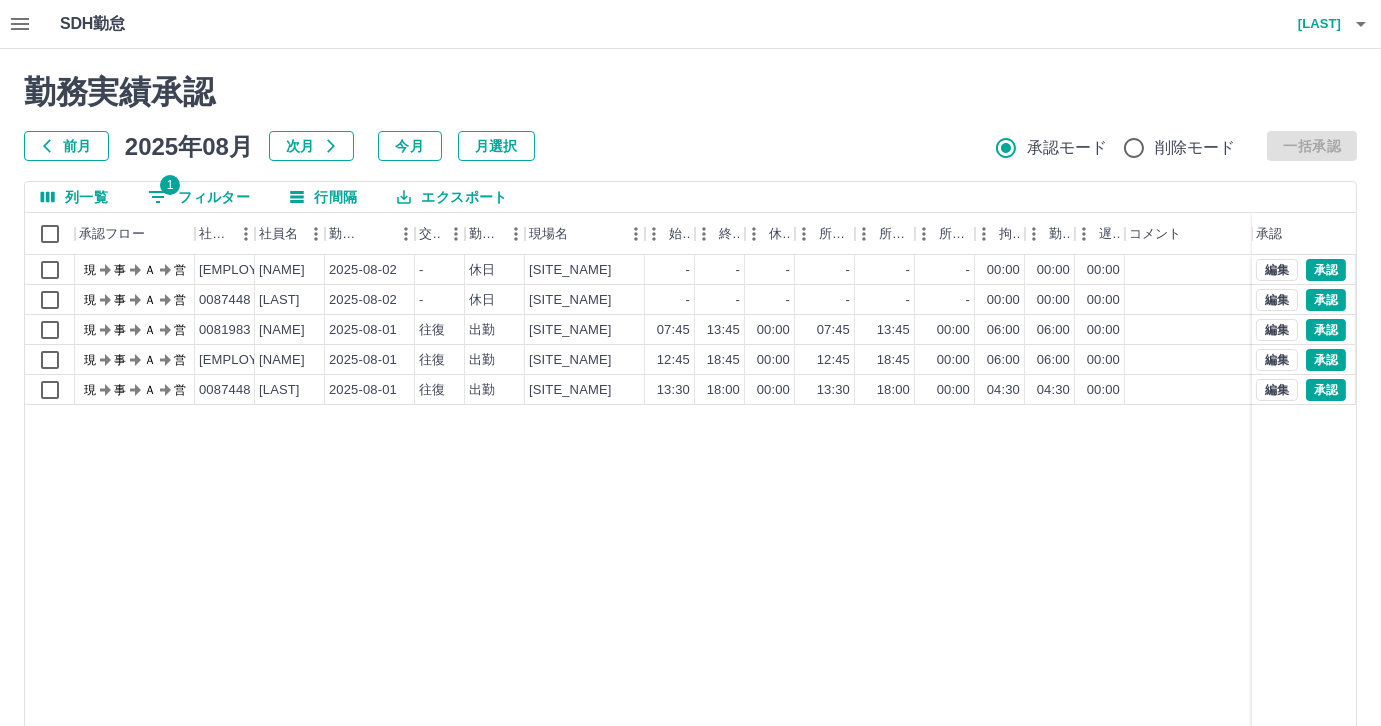 click on "1 フィルター" at bounding box center [199, 197] 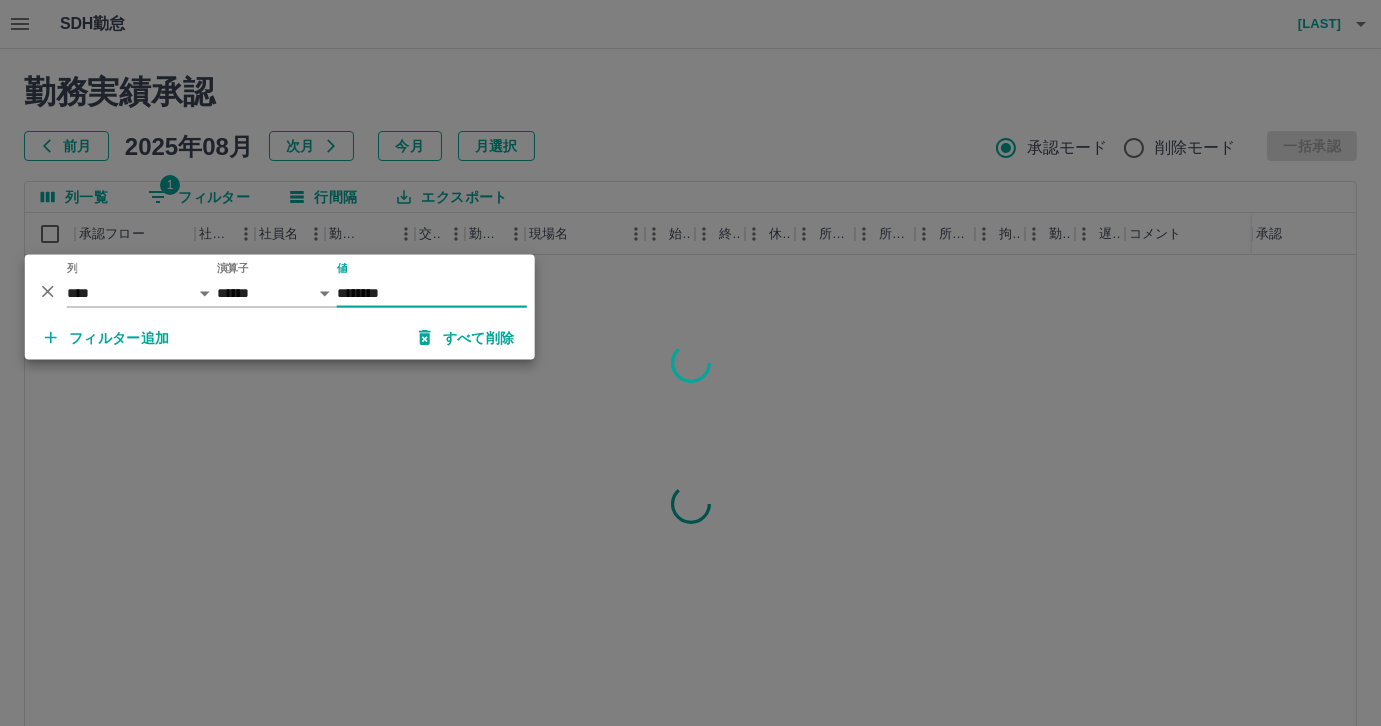type on "********" 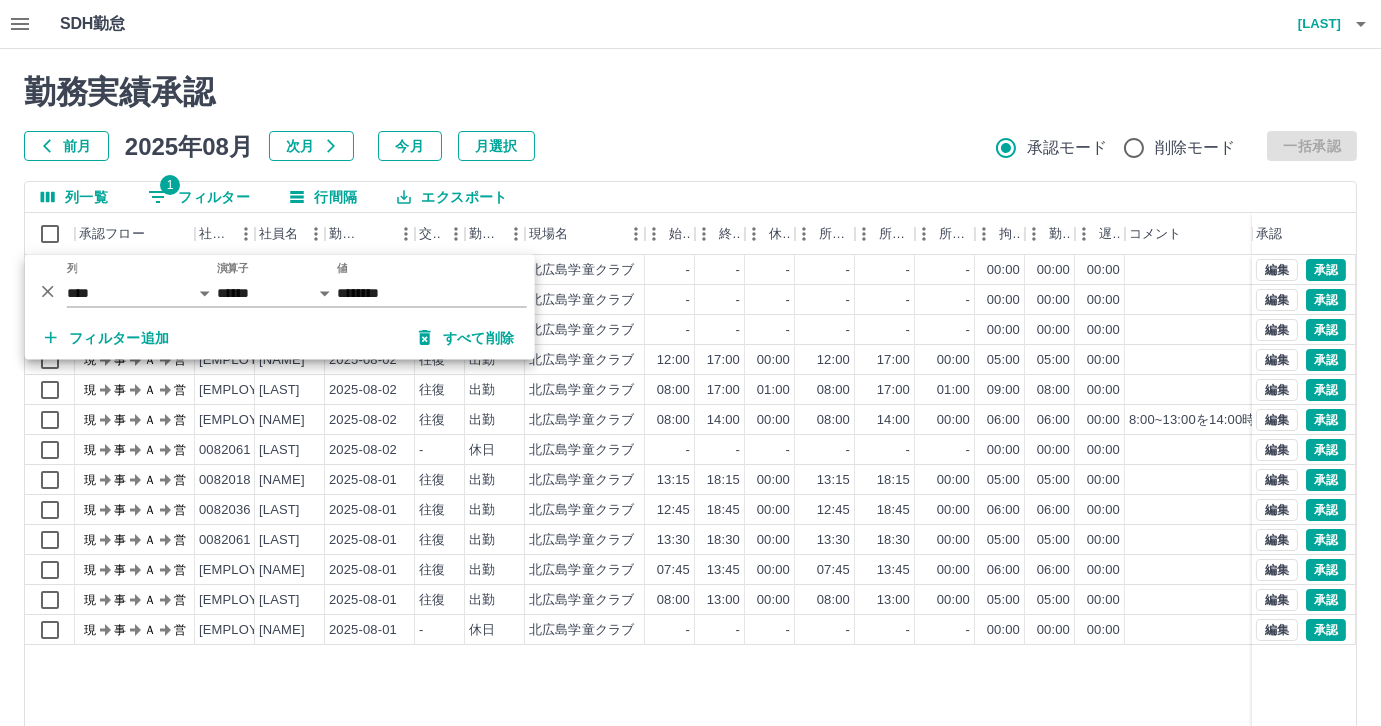 click on "勤務実績承認" at bounding box center (690, 92) 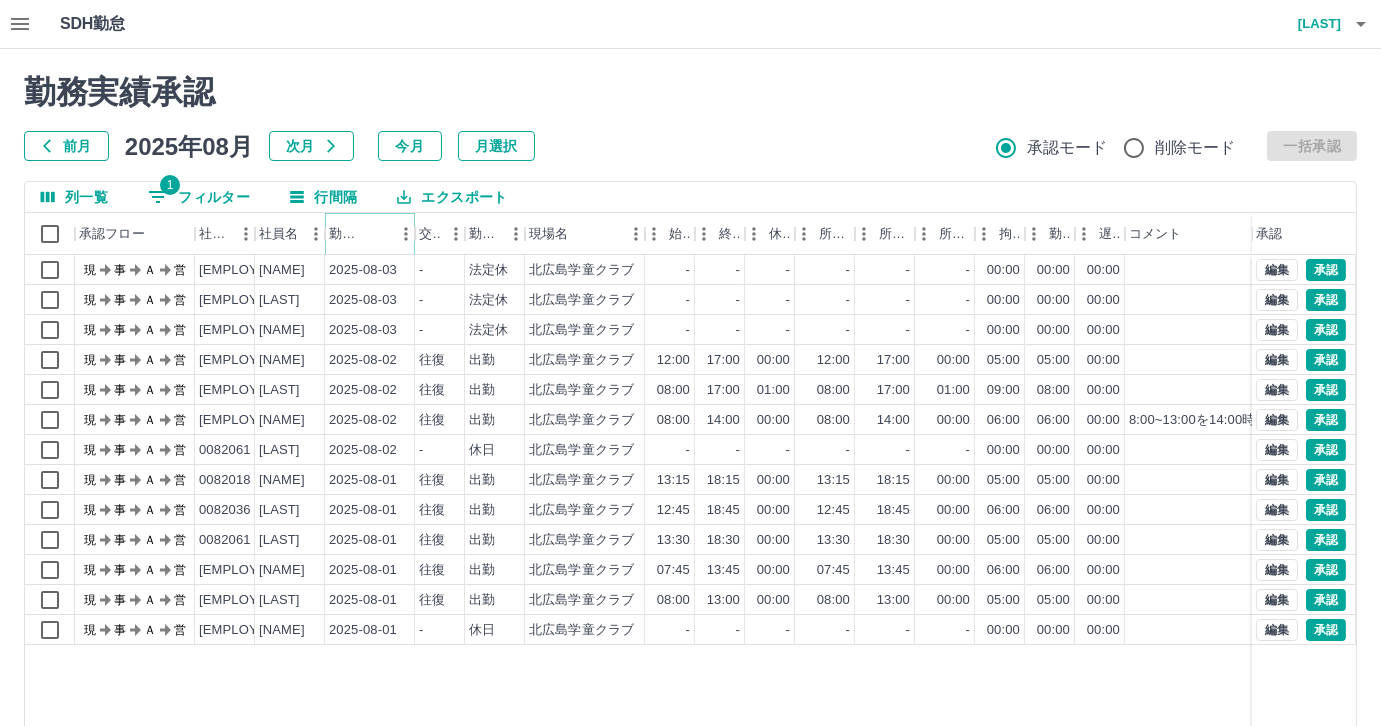 click 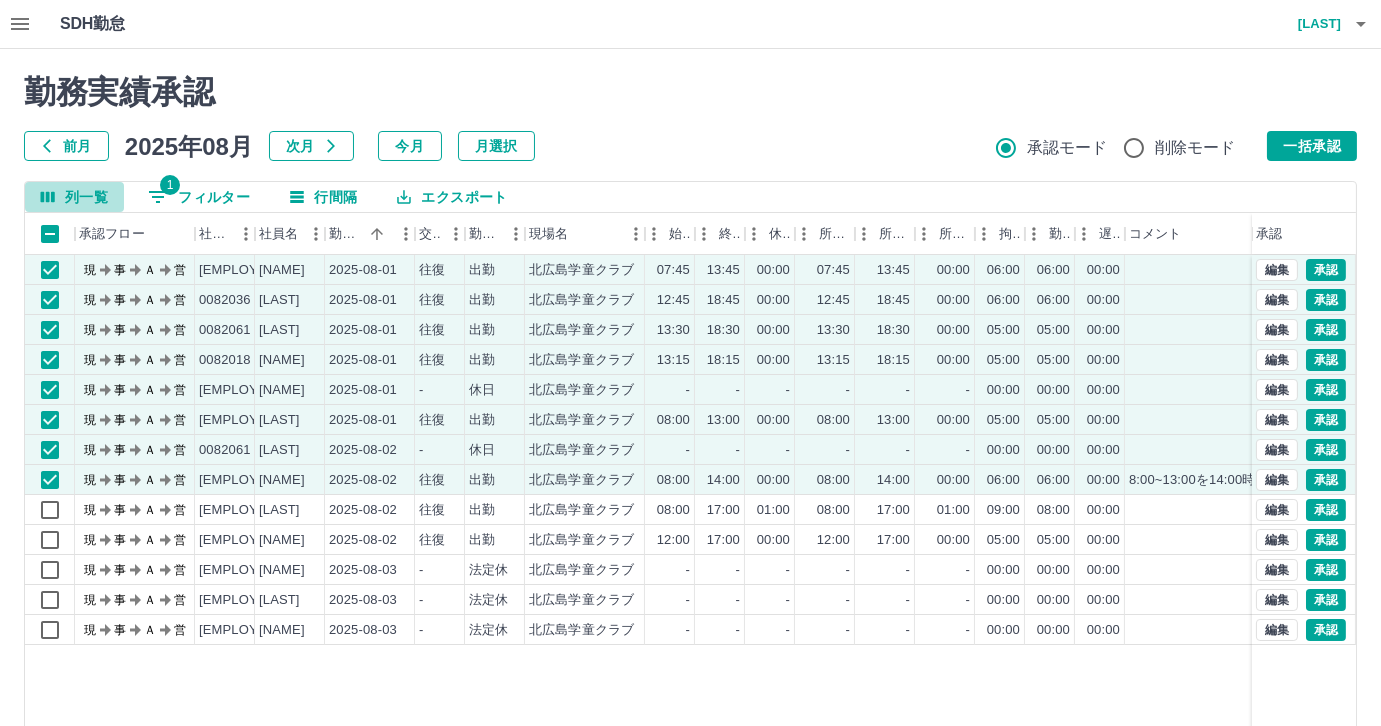 click on "列一覧" at bounding box center (74, 197) 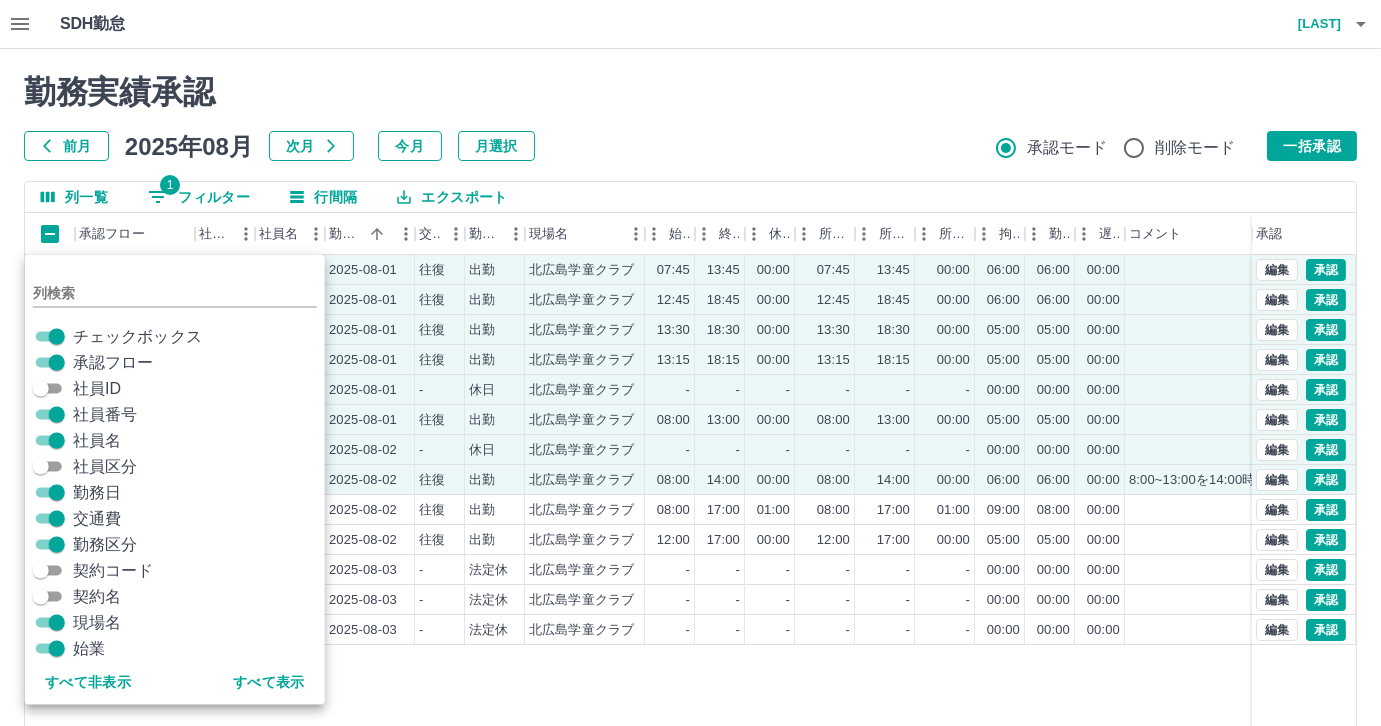 click on "承認フロー" at bounding box center [113, 363] 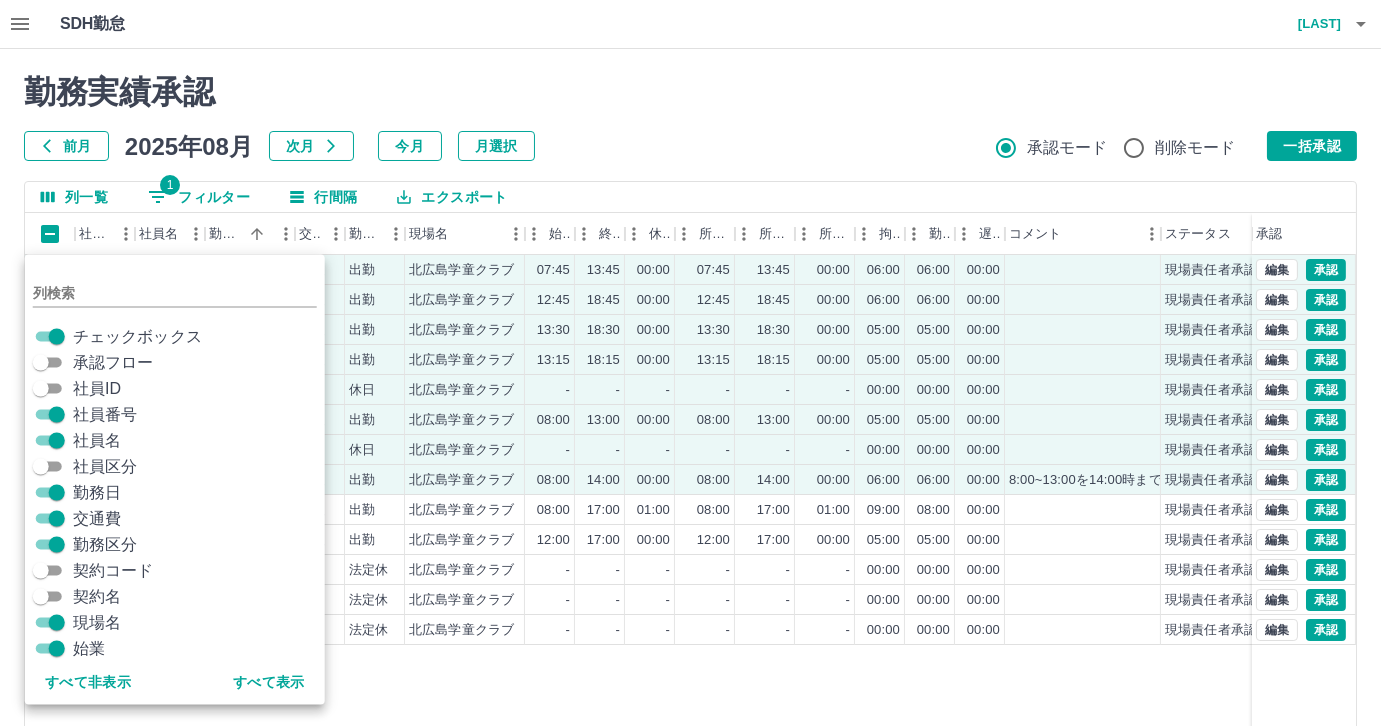 click on "勤務実績承認" at bounding box center [690, 92] 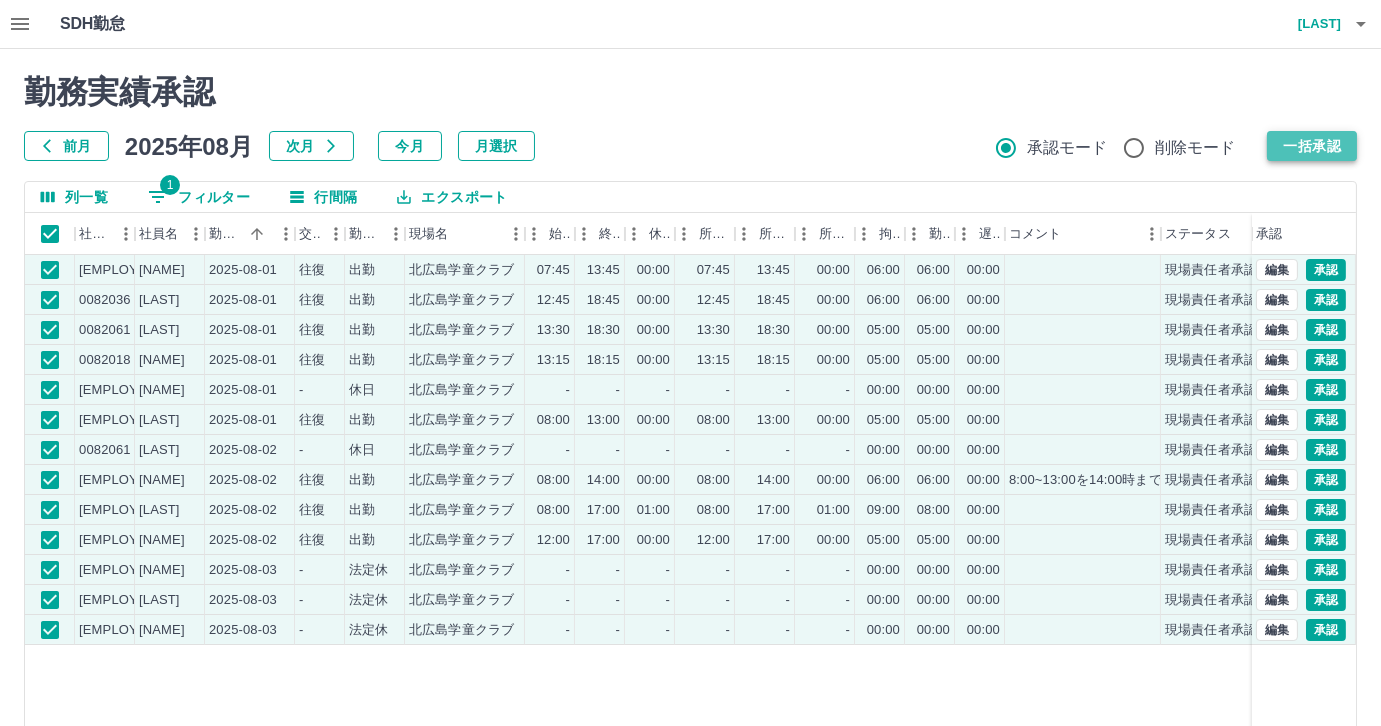 click on "一括承認" at bounding box center [1312, 146] 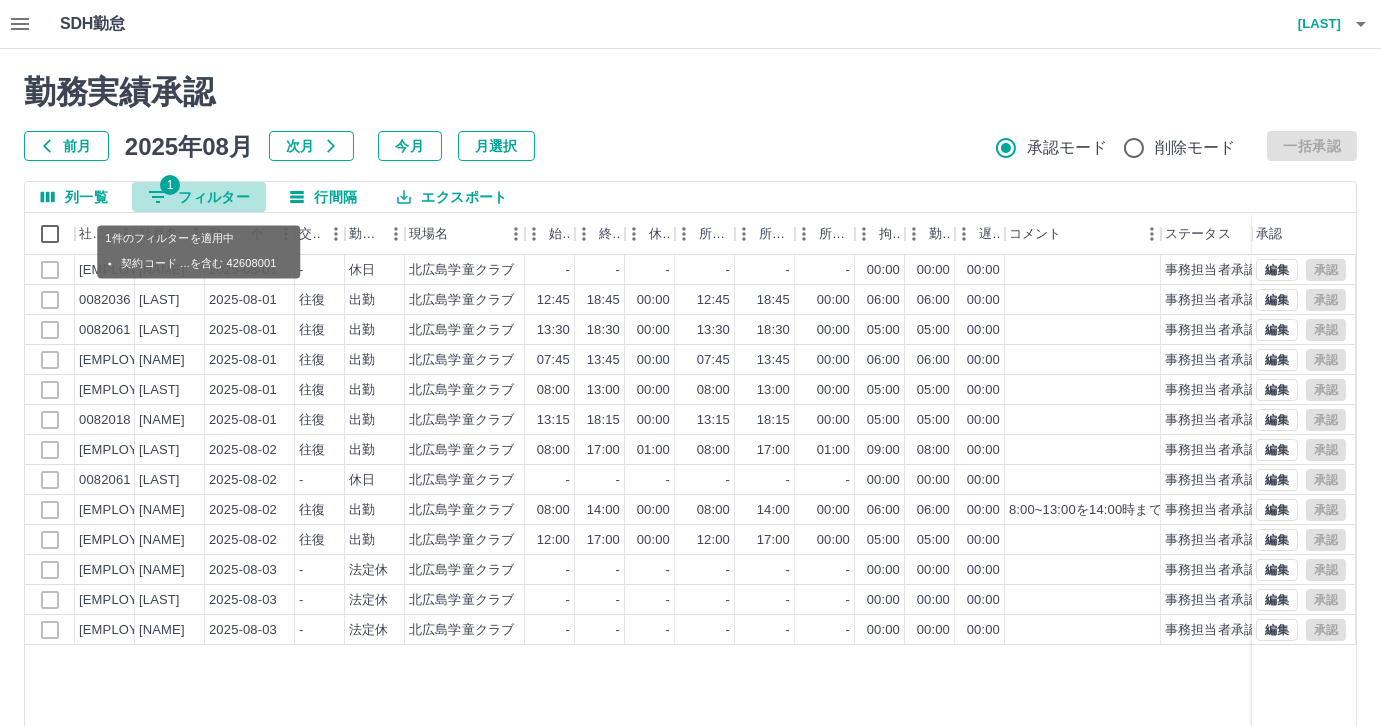 click on "1 フィルター" at bounding box center [199, 197] 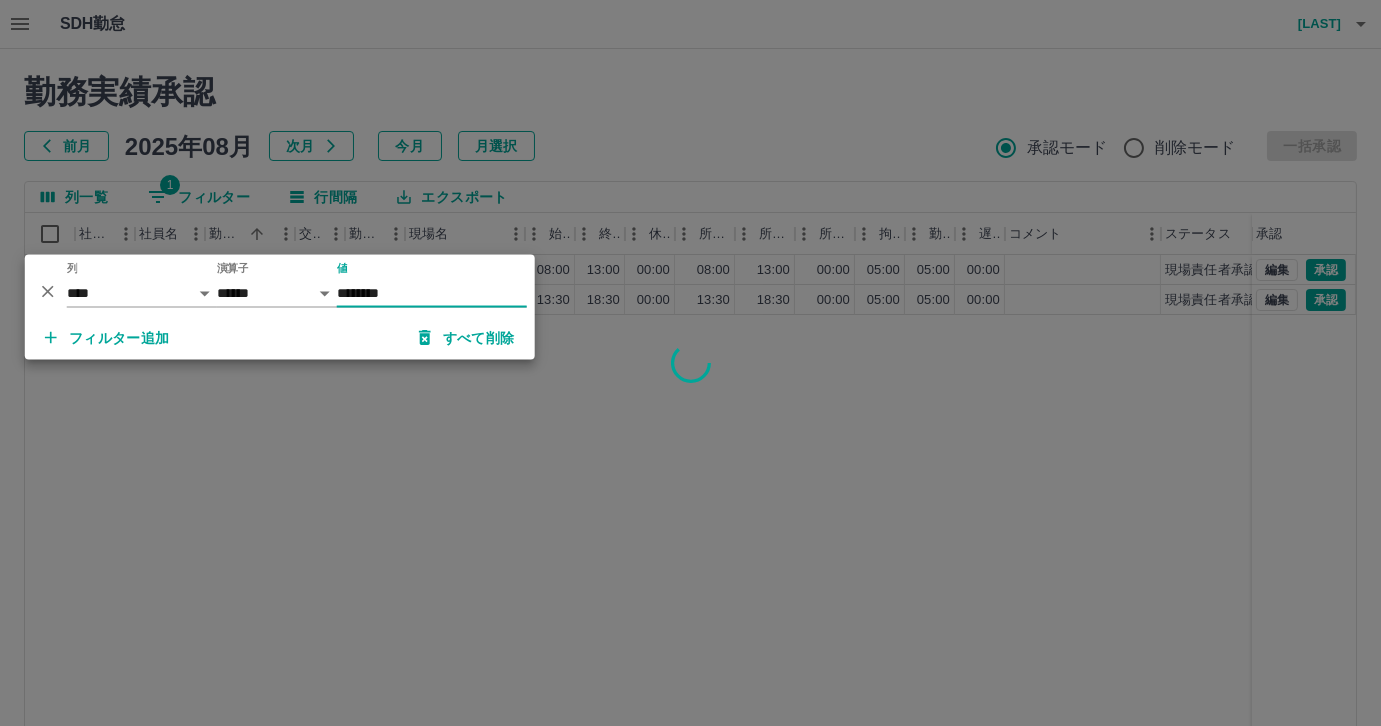 type on "********" 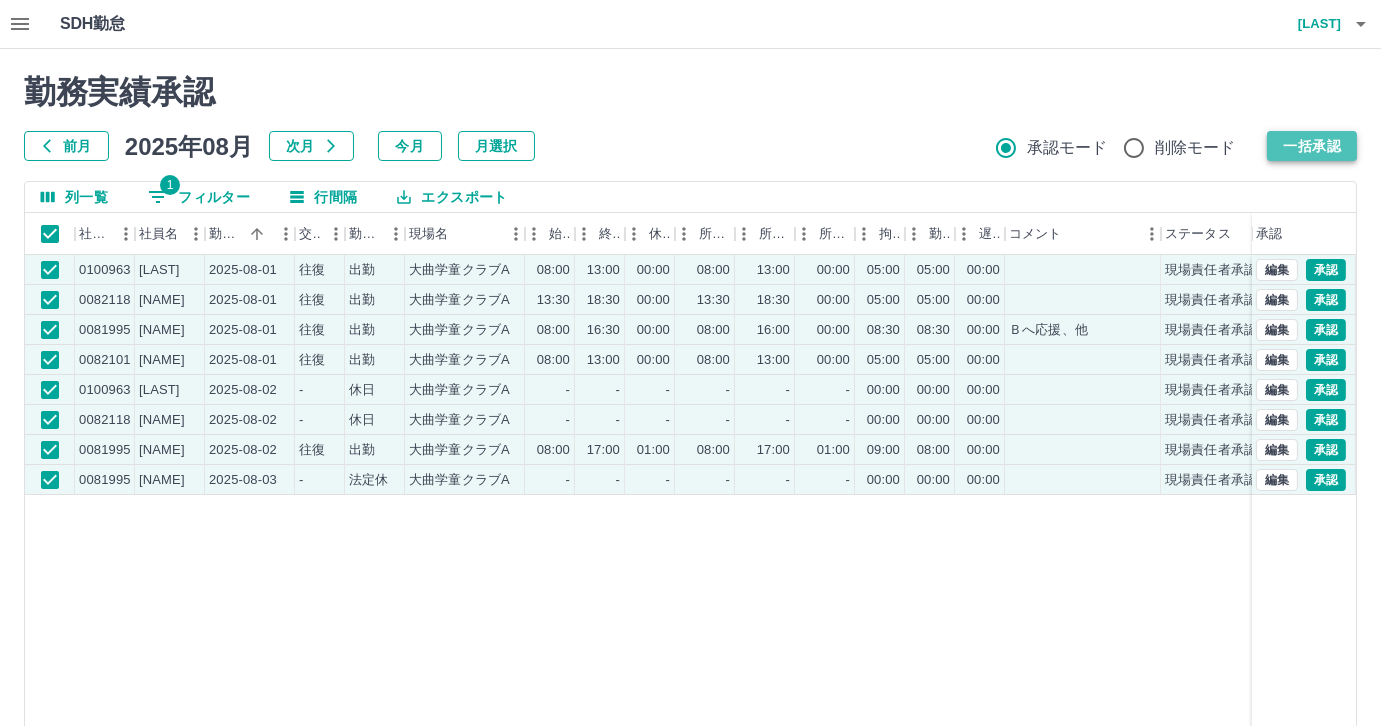 click on "一括承認" at bounding box center [1312, 146] 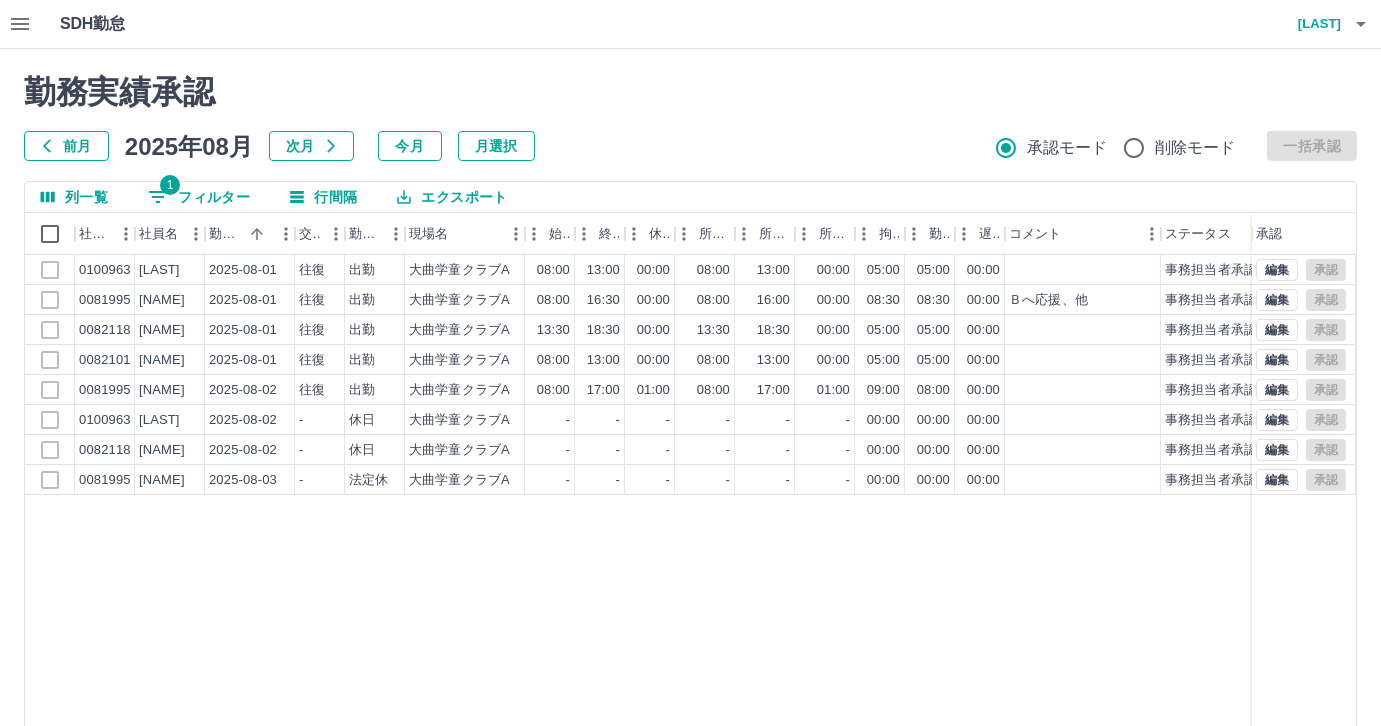 click on "1 フィルター" at bounding box center [199, 197] 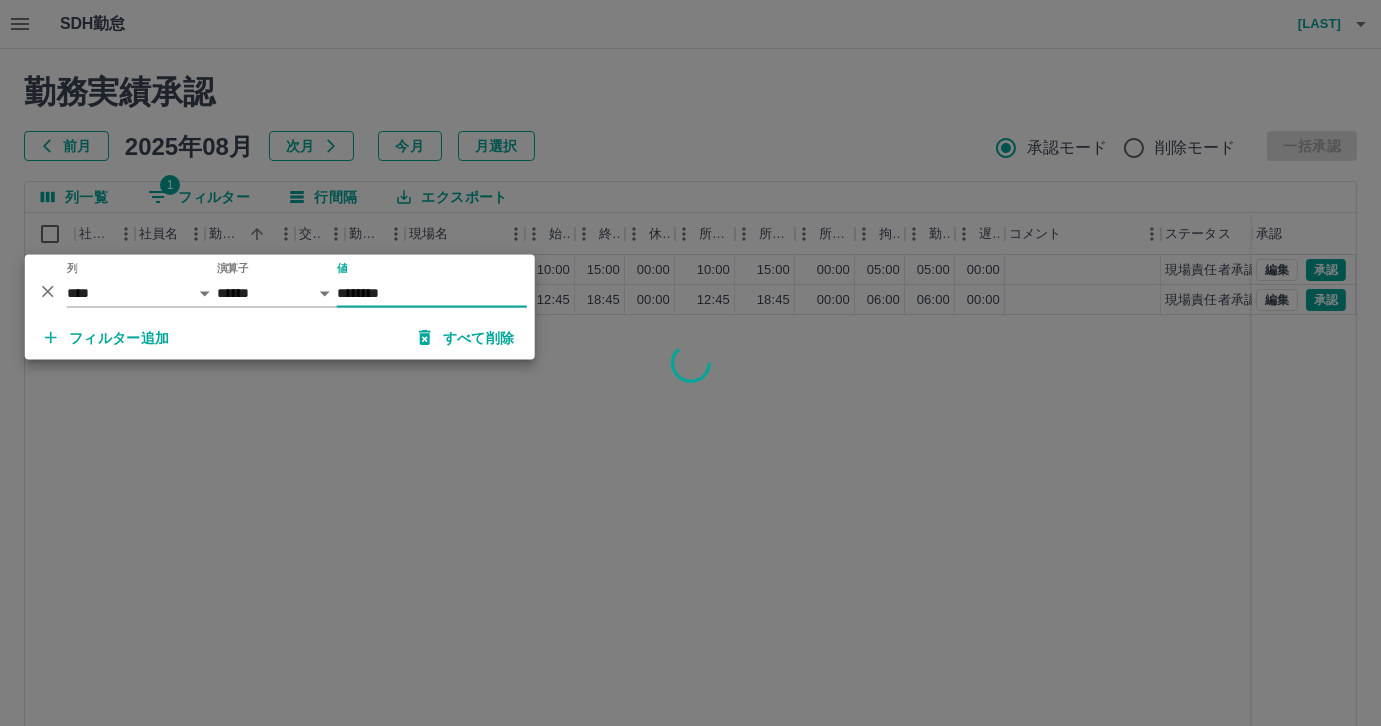 type on "********" 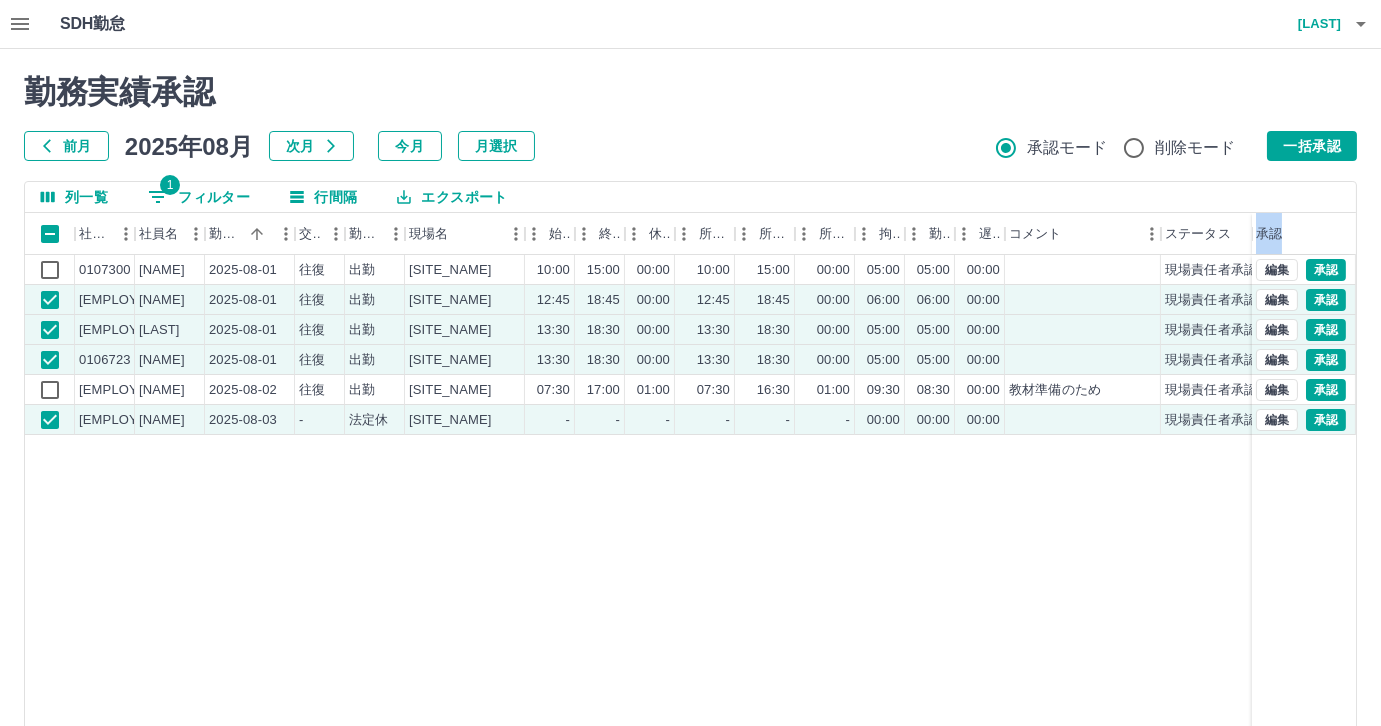 drag, startPoint x: 1173, startPoint y: 207, endPoint x: 504, endPoint y: 460, distance: 715.2412 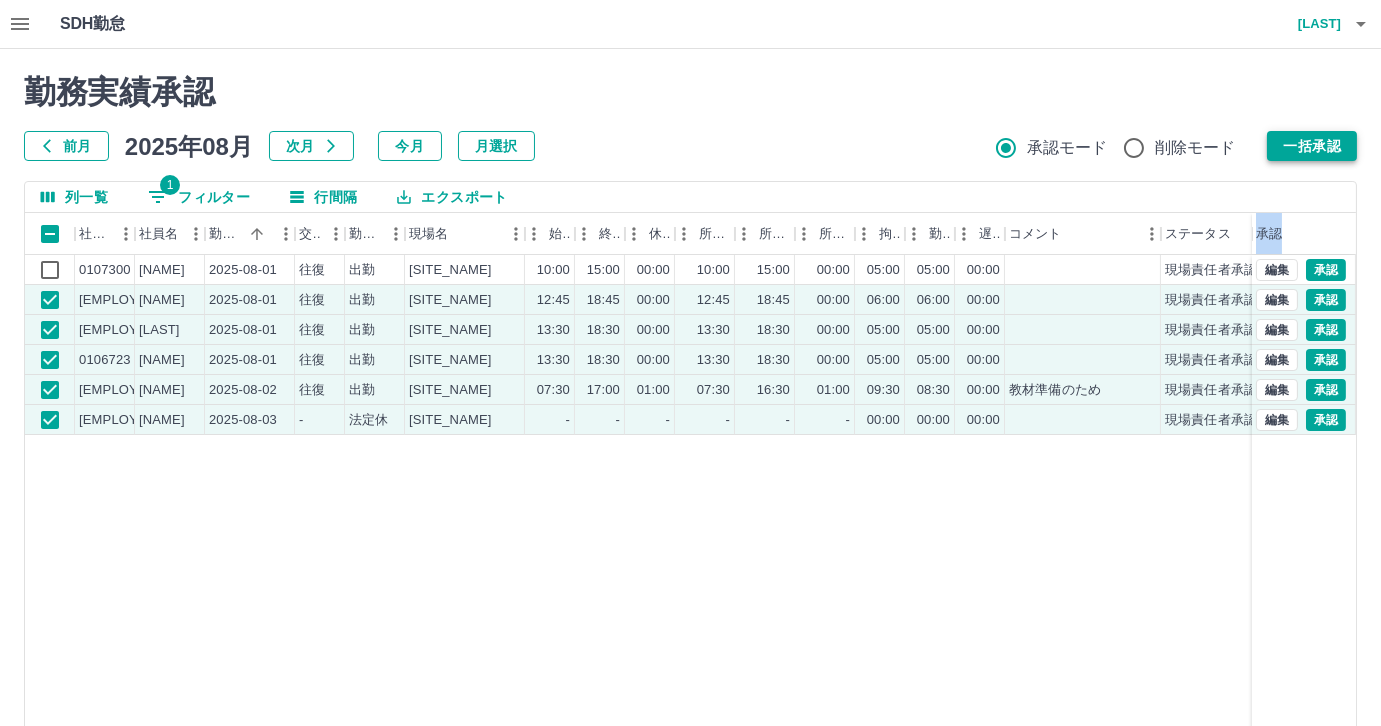 click on "一括承認" at bounding box center (1312, 146) 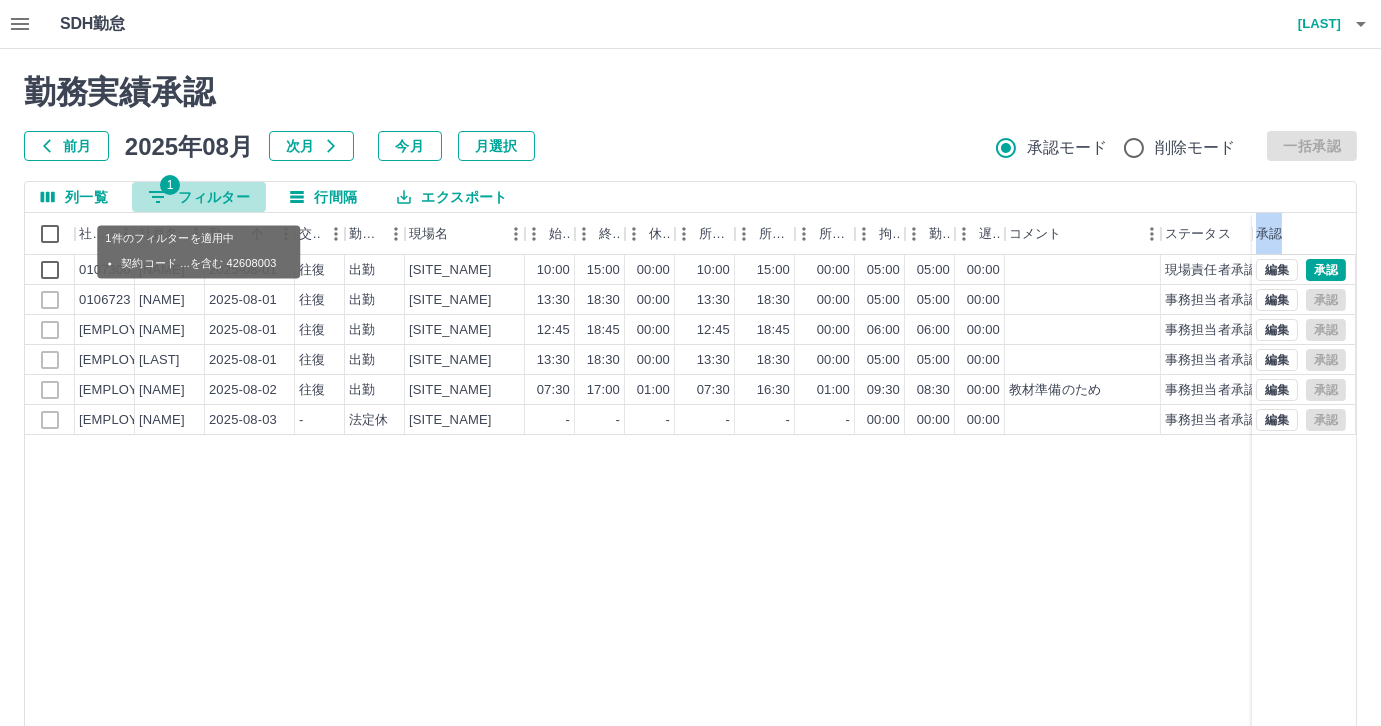 click on "1 フィルター" at bounding box center (199, 197) 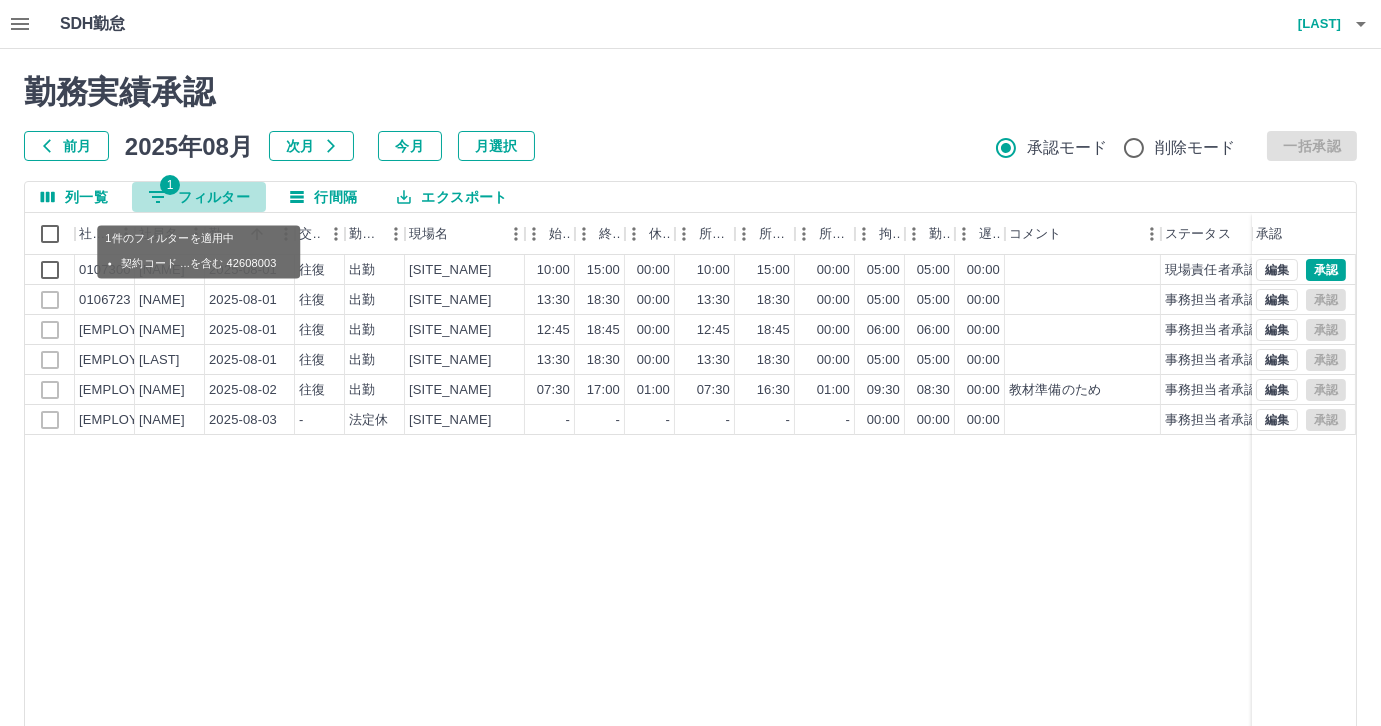 select on "**********" 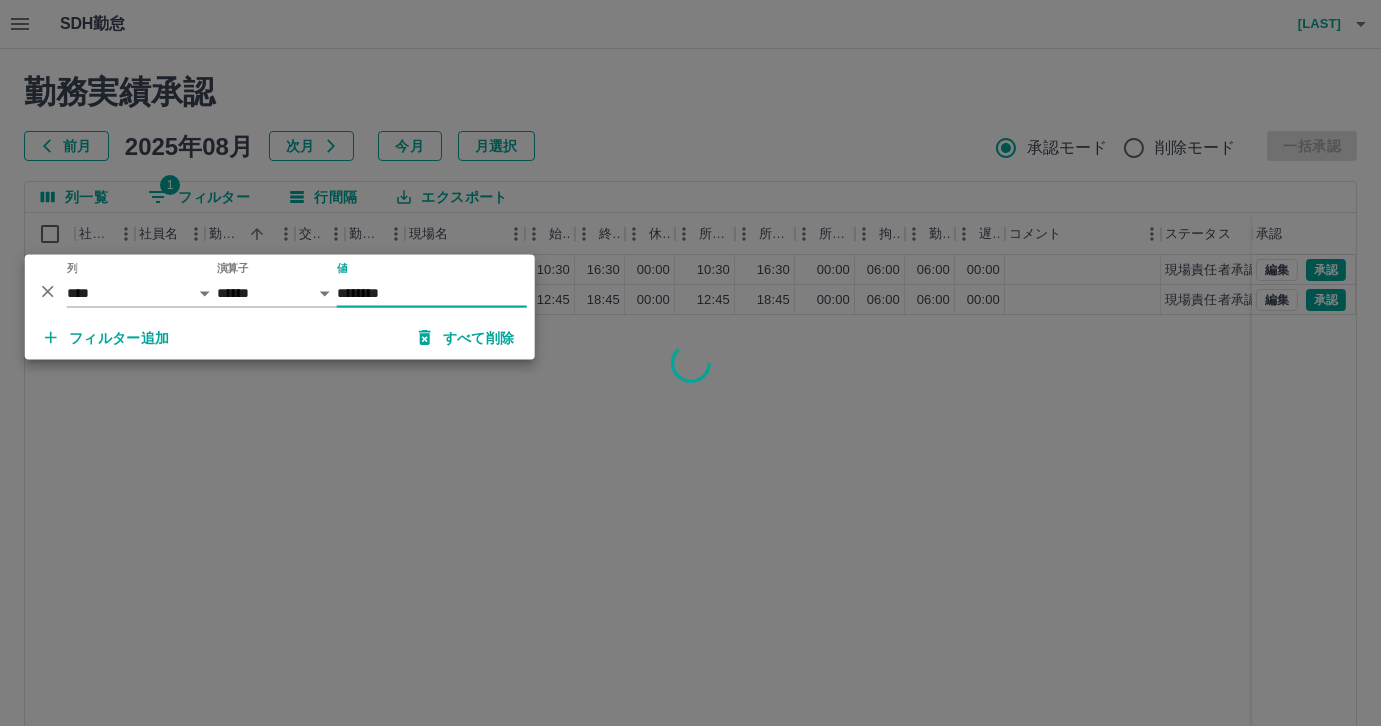 type on "********" 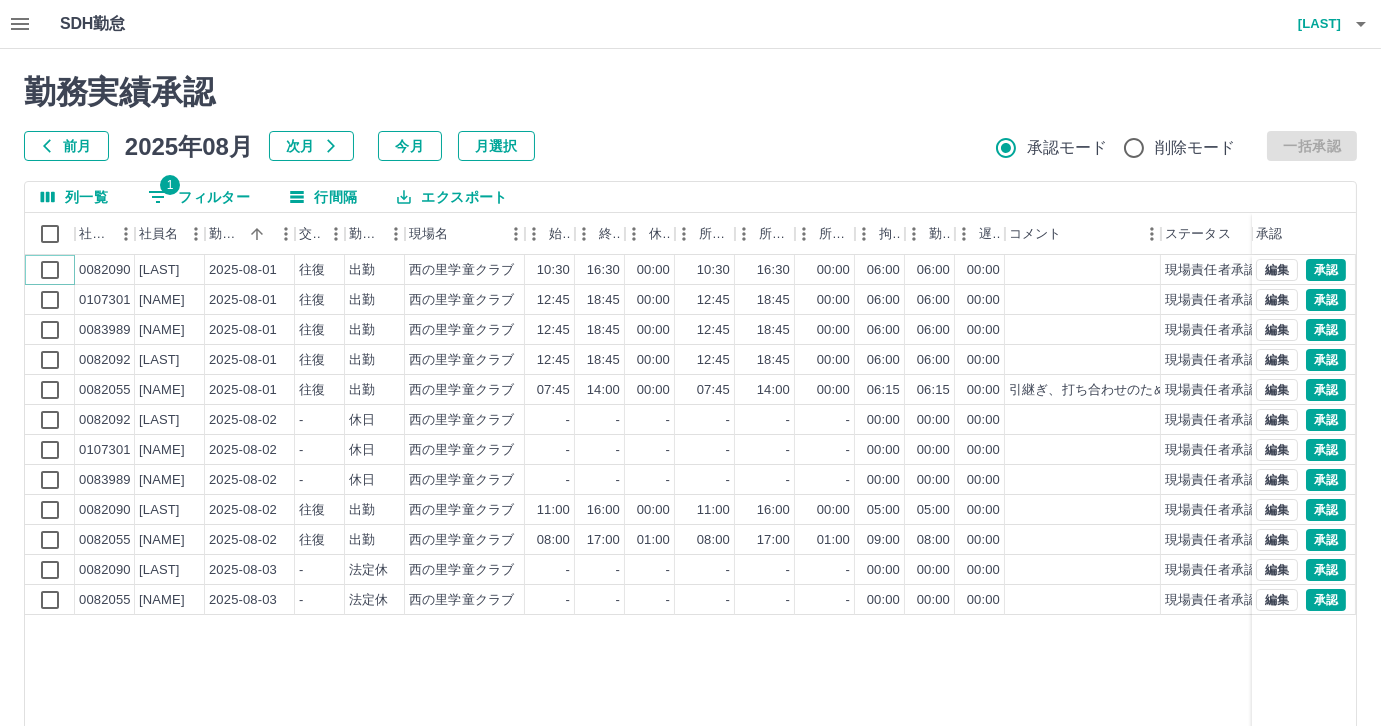 click on "0082090 [NAME] 2025-08-01 往復 出勤 西の里学童クラブ 10:30 16:30 00:00 10:30 16:30 00:00 06:00 06:00 00:00 現場責任者承認待 0107301 [NAME] 2025-08-01 往復 出勤 西の里学童クラブ 12:45 18:45 00:00 12:45 18:45 00:00 06:00 06:00 00:00 現場責任者承認待 0083989 [NAME] 2025-08-01 往復 出勤 西の里学童クラブ 12:45 18:45 00:00 12:45 18:45 00:00 06:00 06:00 00:00 現場責任者承認待 0082092 [NAME] 2025-08-01 往復 出勤 西の里学童クラブ 12:45 18:45 00:00 12:45 18:45 00:00 06:00 06:00 00:00 現場責任者承認待 0082055 [NAME] 2025-08-01 往復 出勤 西の里学童クラブ 07:45 14:00 00:00 07:45 14:00 00:00 06:15 06:15 00:00 引継ぎ、打ち合わせのため 現場責任者承認待 0082092 [NAME] 2025-08-02 - 休日 西の里学童クラブ - - - - - - 00:00 00:00 00:00 現場責任者承認待 0107301 [NAME] 2025-08-02 -" at bounding box center [653, 435] 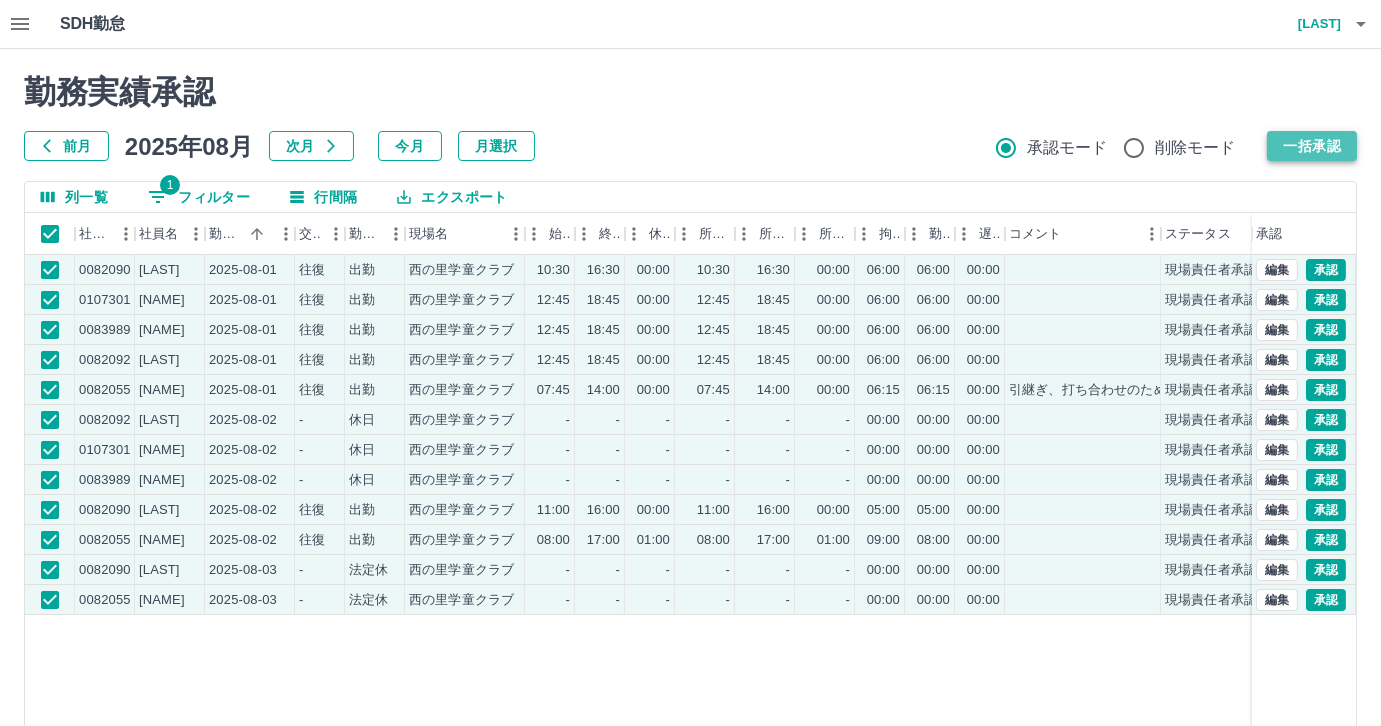click on "一括承認" at bounding box center (1312, 146) 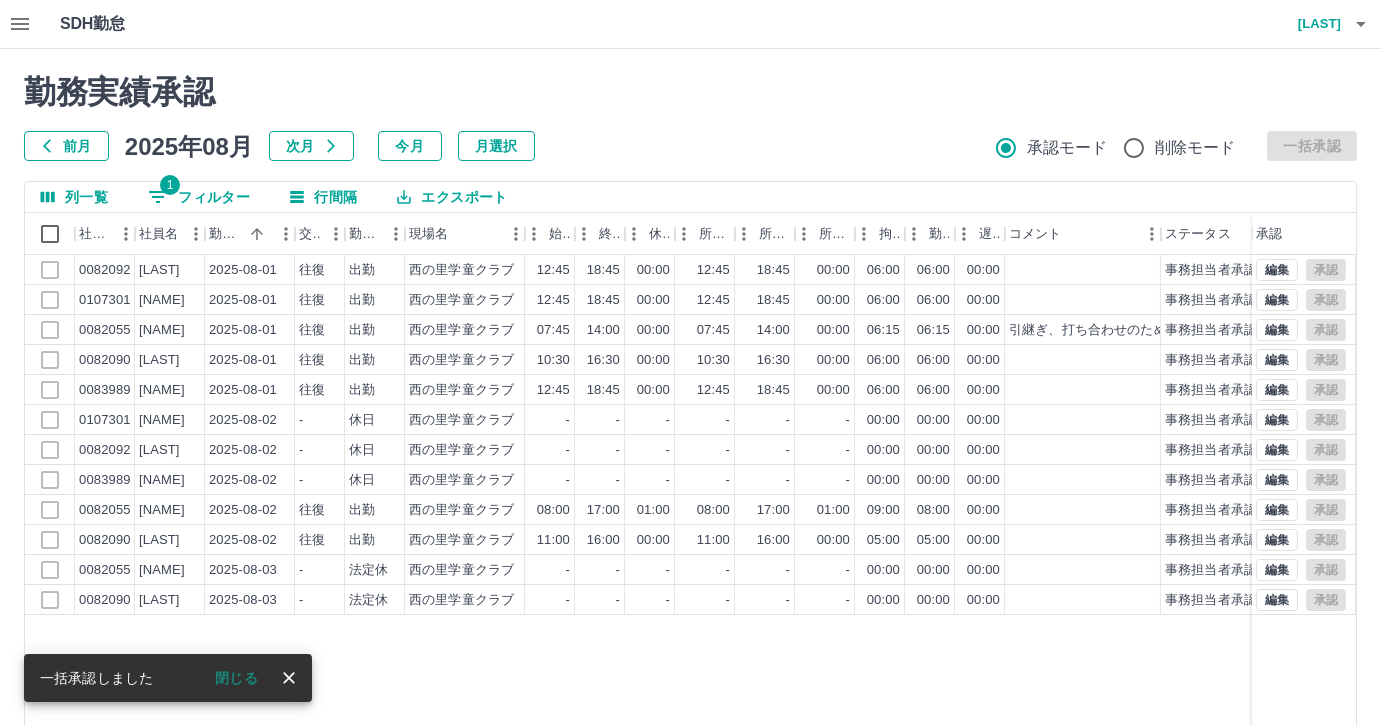 click on "1 フィルター" at bounding box center [199, 197] 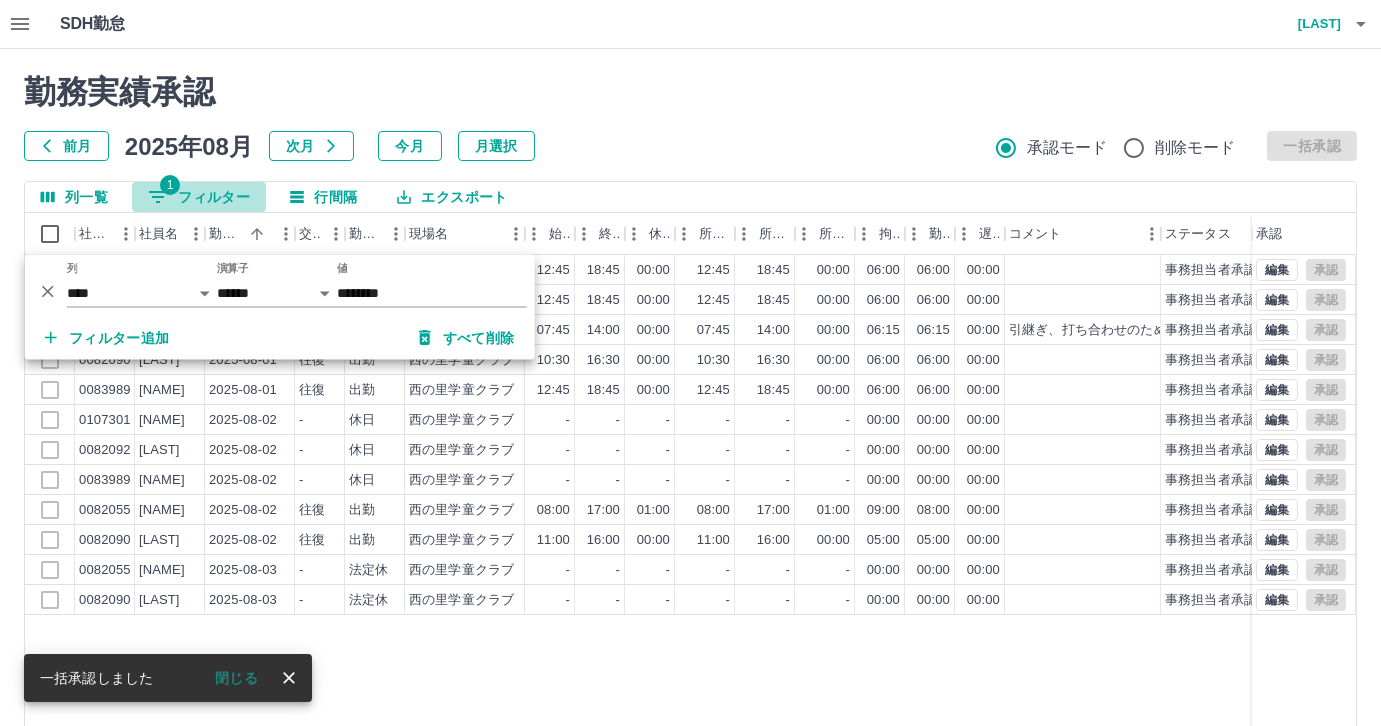 click on "1 フィルター" at bounding box center (199, 197) 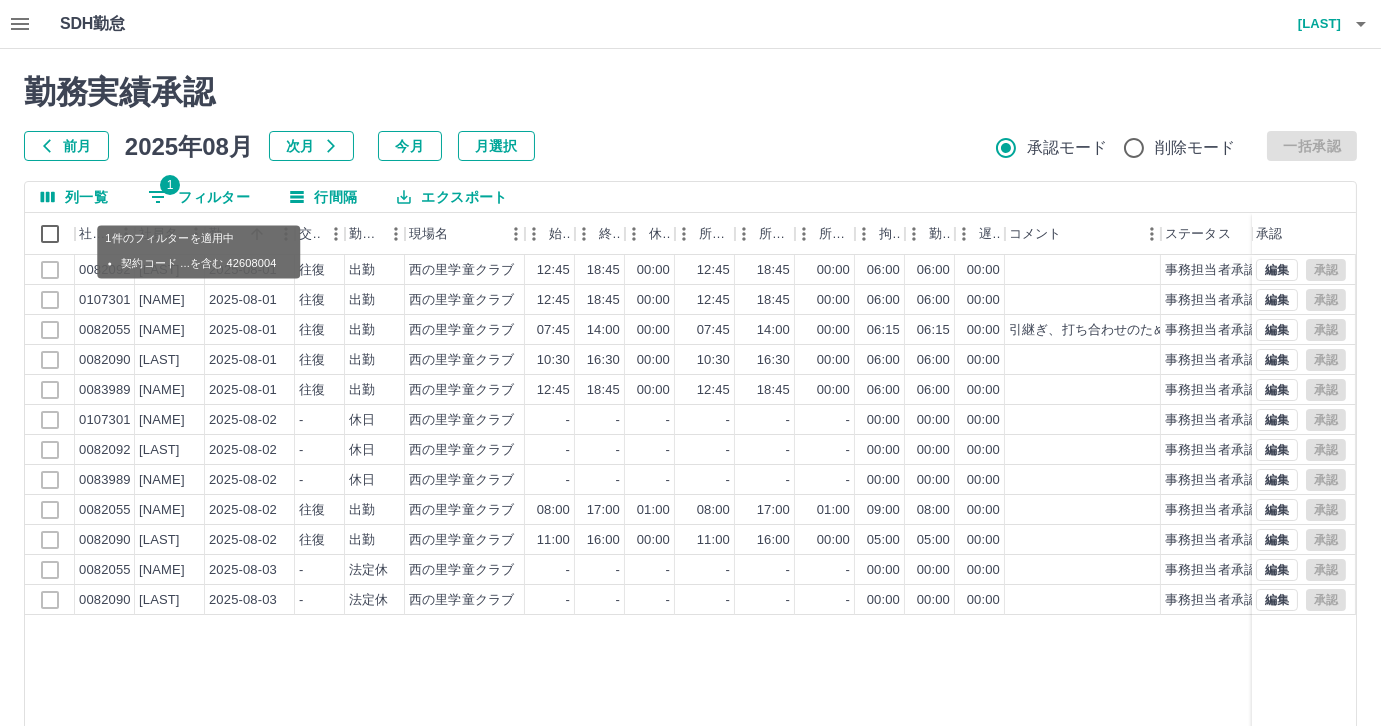 click on "1 フィルター" at bounding box center (199, 197) 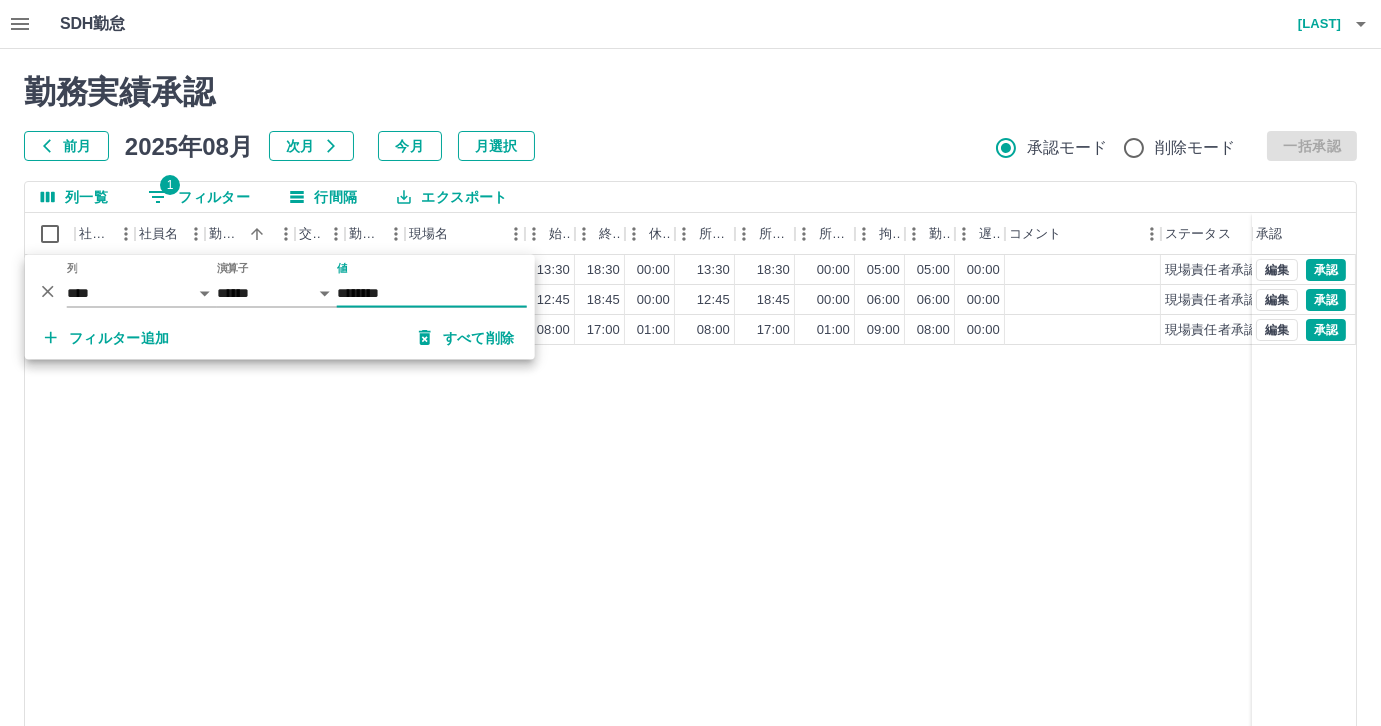 type on "********" 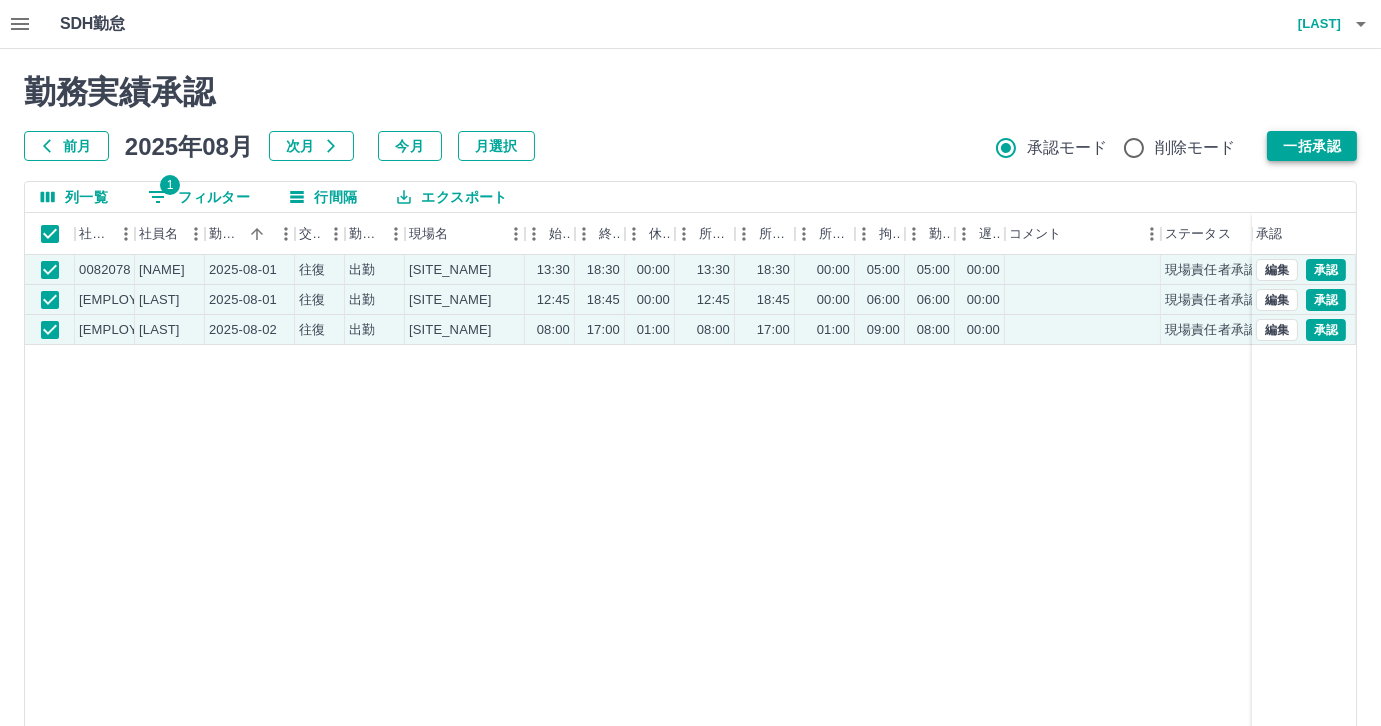 click on "一括承認" at bounding box center (1312, 146) 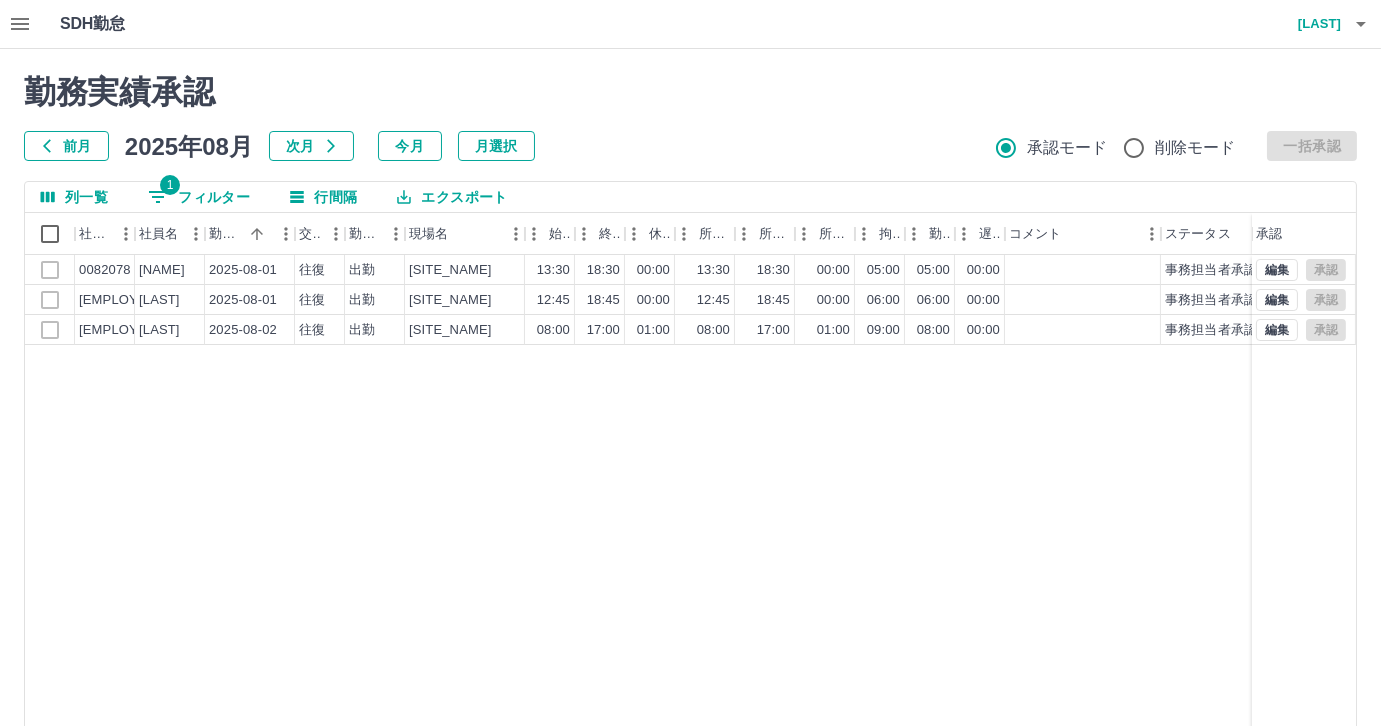 click on "1 フィルター" at bounding box center [199, 197] 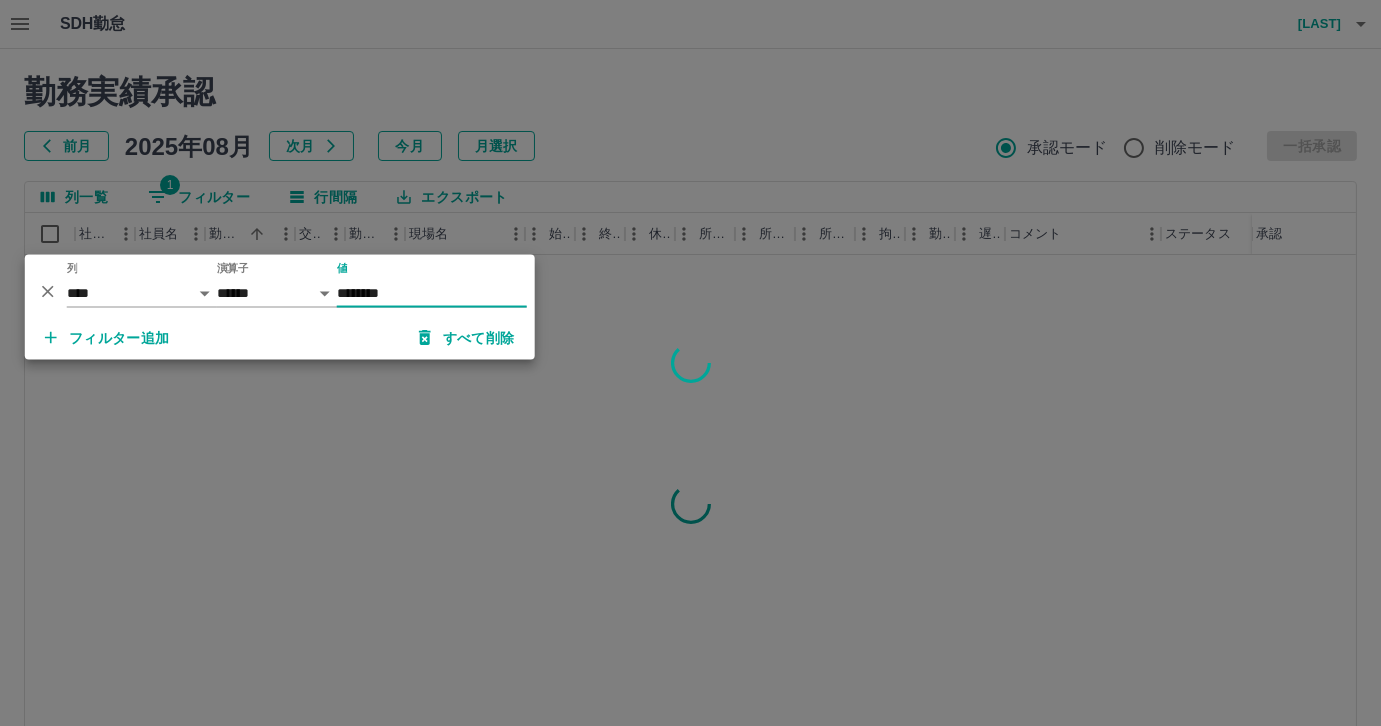 type on "********" 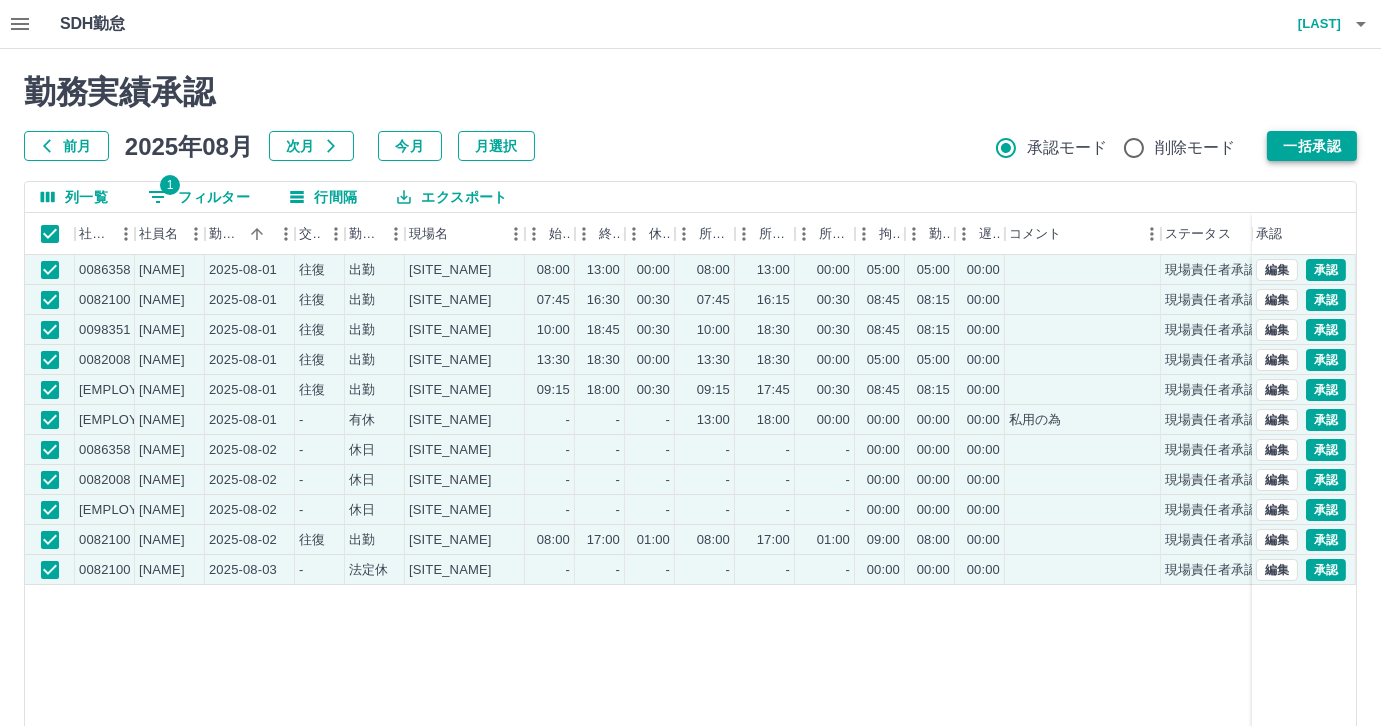click on "一括承認" at bounding box center [1312, 146] 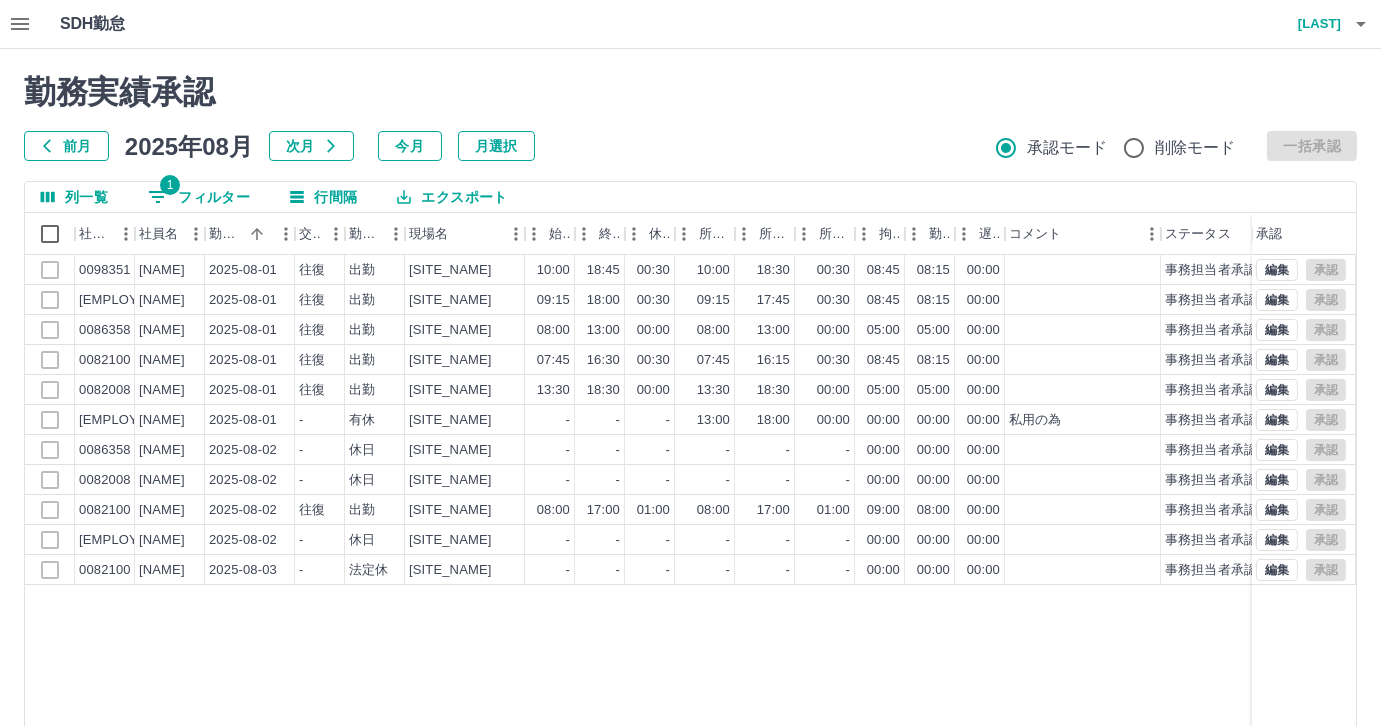 click on "1 フィルター" at bounding box center [199, 197] 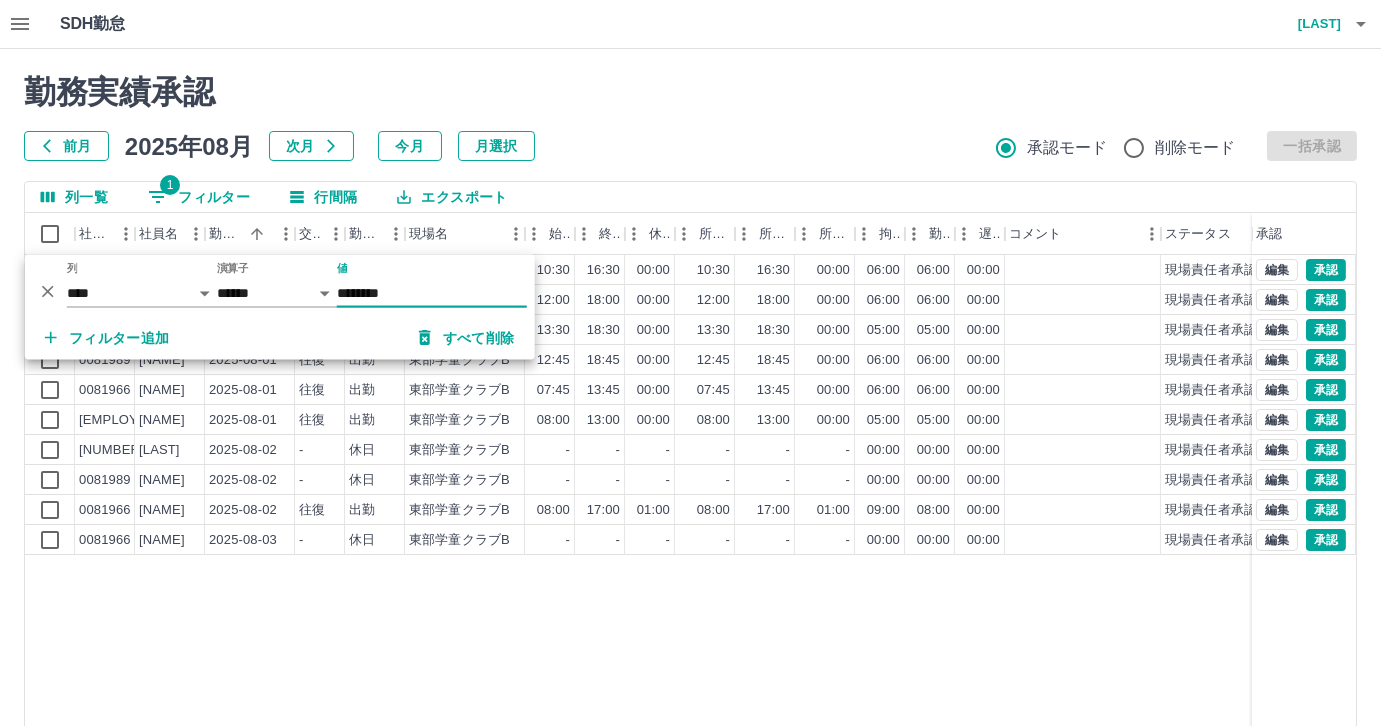 type on "********" 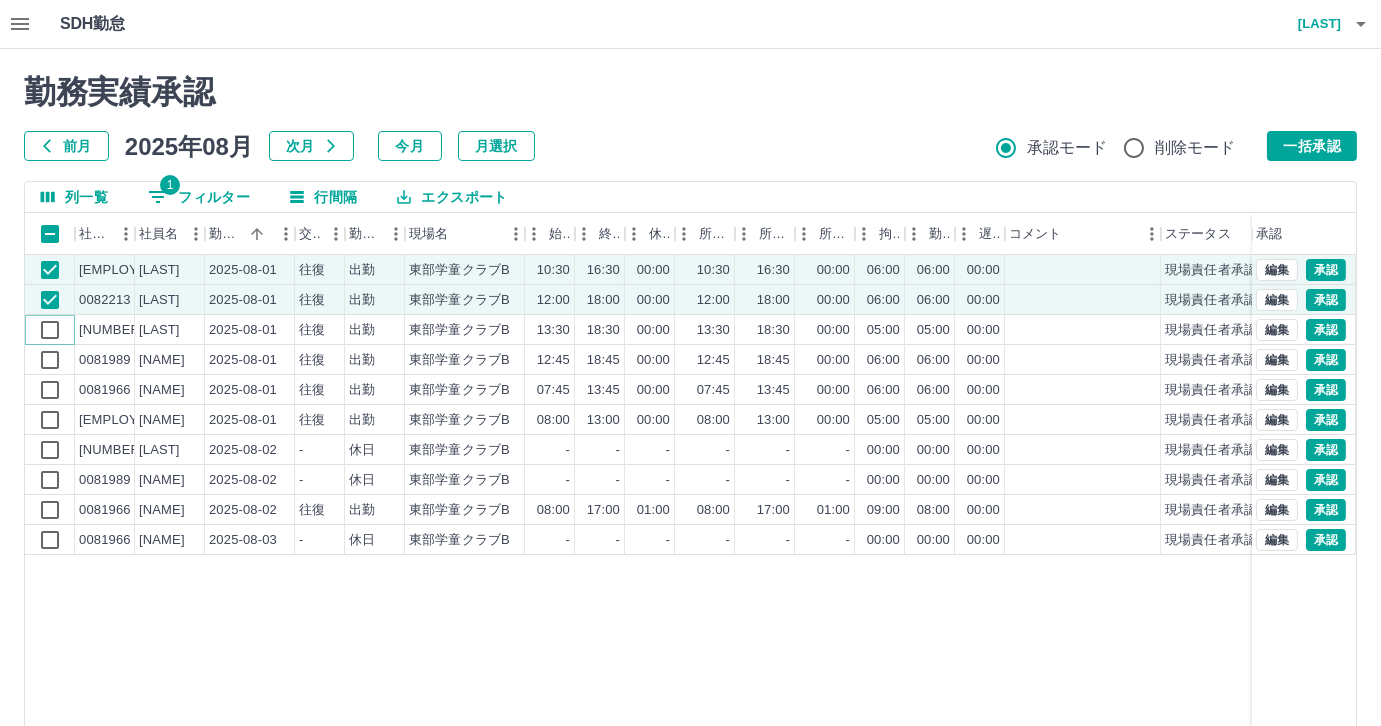 click on "0094950 [NAME] 2025-08-01 往復 出勤 東部学童クラブB 10:30 16:30 00:00 10:30 16:30 00:00 06:00 06:00 00:00 現場責任者承認待 0082213 [NAME] 2025-08-01 往復 出勤 東部学童クラブB 12:00 18:00 00:00 12:00 18:00 00:00 06:00 06:00 00:00 現場責任者承認待 0082085 [NAME] 2025-08-01 往復 出勤 東部学童クラブB 13:30 18:30 00:00 13:30 18:30 00:00 05:00 05:00 00:00 現場責任者承認待 0081989 [NAME] 2025-08-01 往復 出勤 東部学童クラブB 12:45 18:45 00:00 12:45 18:45 00:00 06:00 06:00 00:00 現場責任者承認待 0081966 [NAME] 2025-08-01 往復 出勤 東部学童クラブB 07:45 13:45 00:00 07:45 13:45 00:00 06:00 06:00 00:00 現場責任者承認待 0081986 [NAME] 2025-08-01 往復 出勤 東部学童クラブB 08:00 13:00 00:00 08:00 13:00 00:00 05:00 05:00 00:00 現場責任者承認待 0082085 [NAME] 2025-08-02 - 休日 東部学童クラブB - - - - - - 00:00 00:00 00:00 0081989 -" at bounding box center [653, 405] 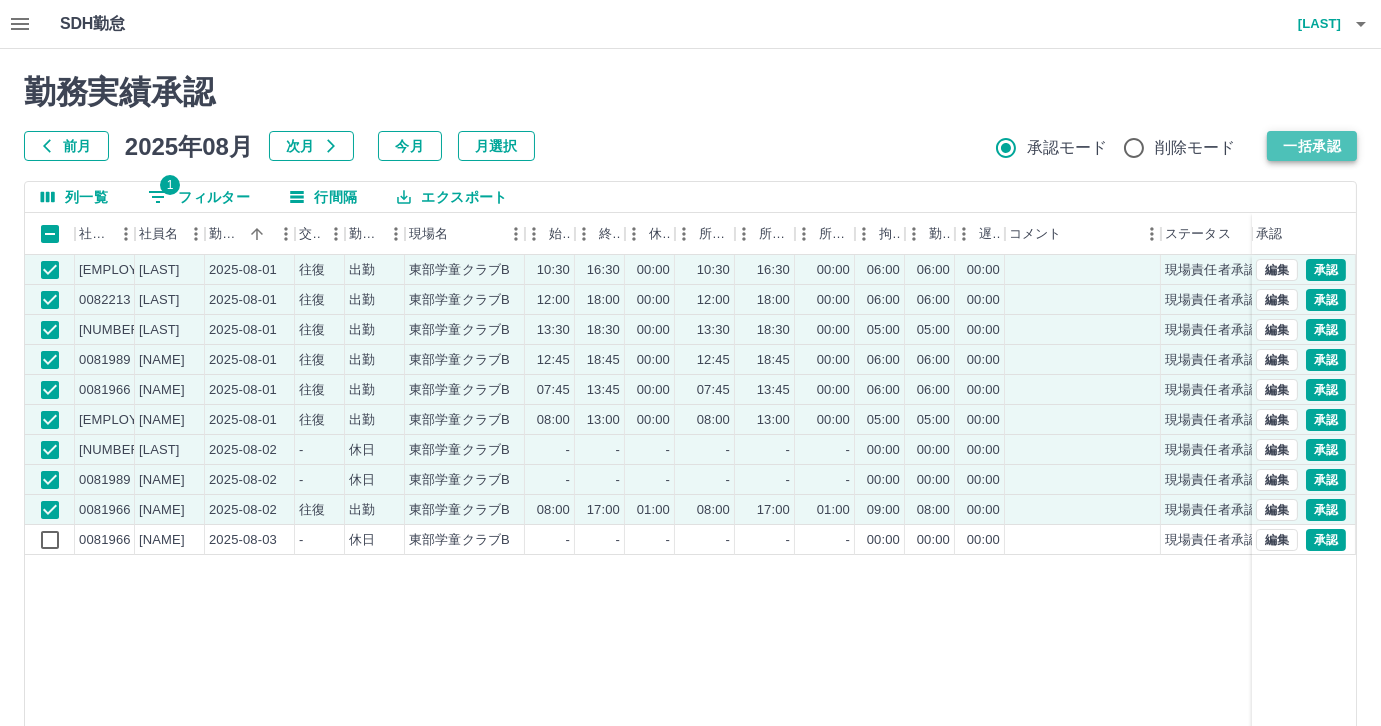 click on "一括承認" at bounding box center (1312, 146) 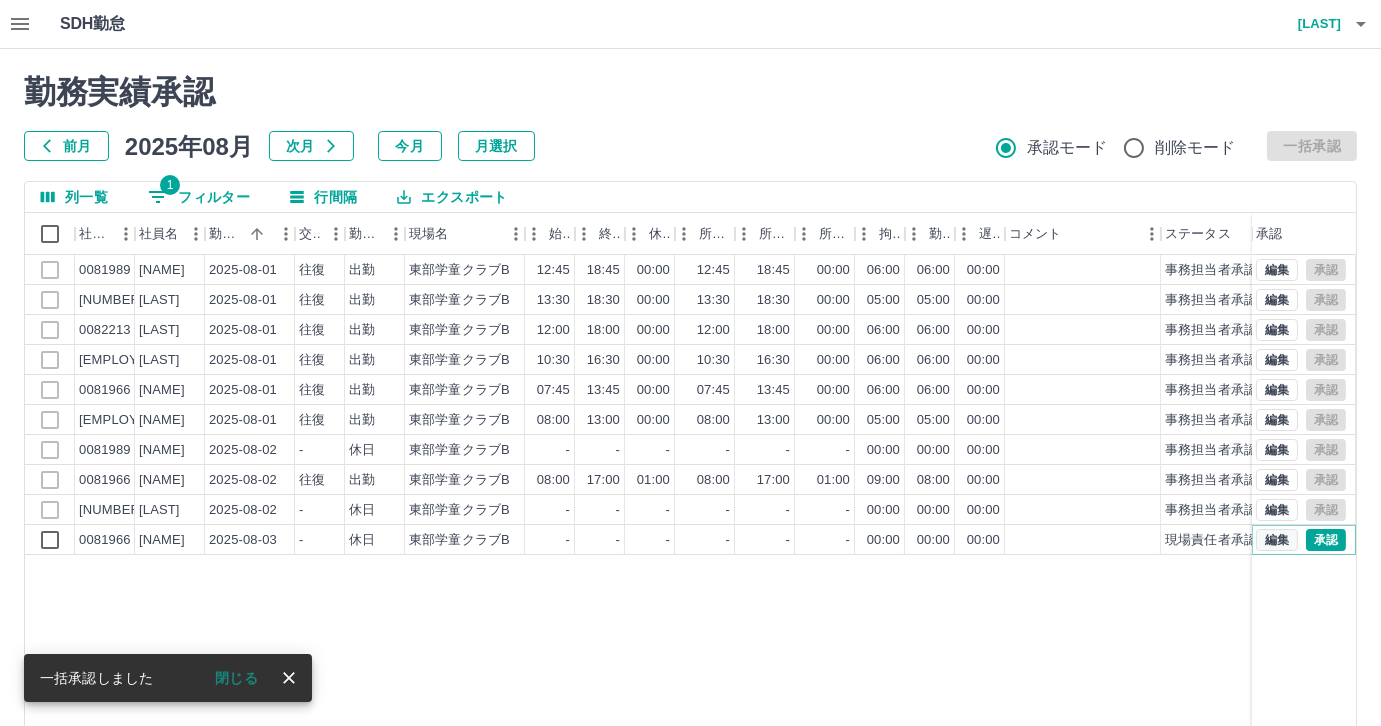 click on "編集" at bounding box center (1277, 540) 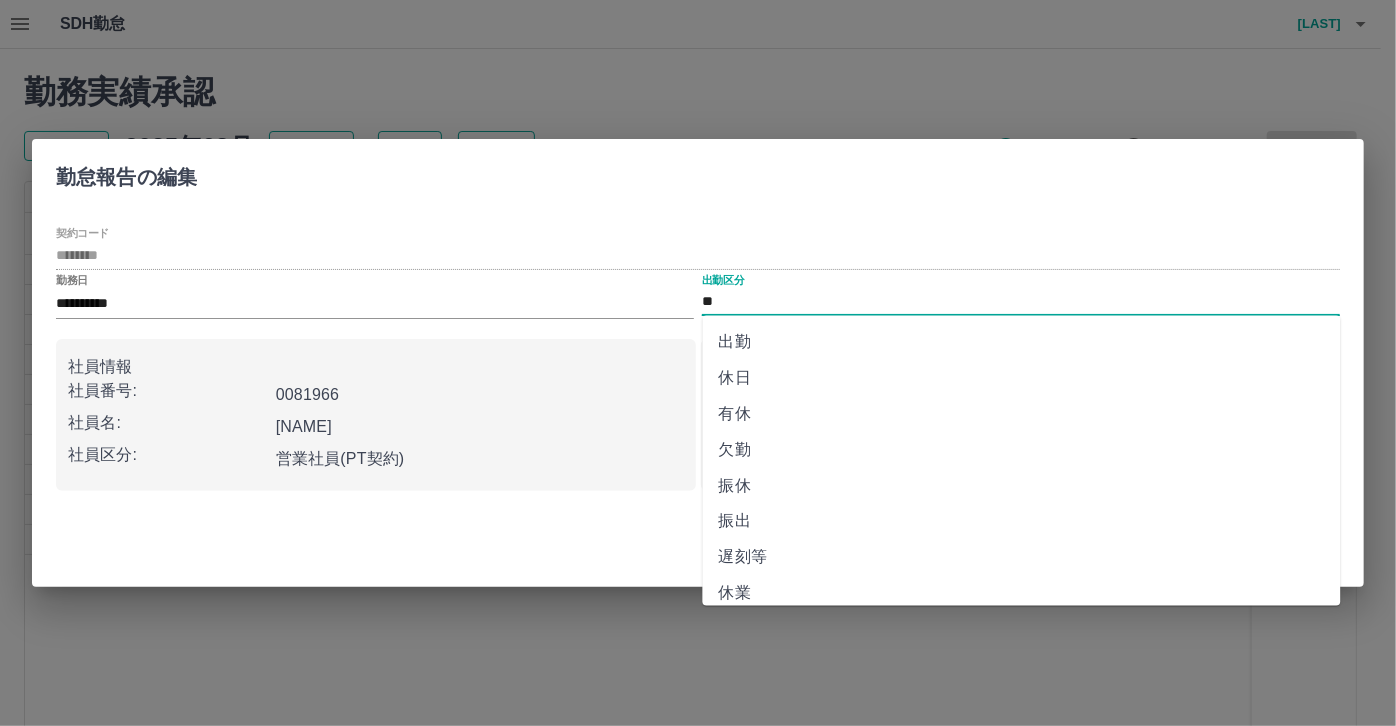 click on "**" at bounding box center (1021, 302) 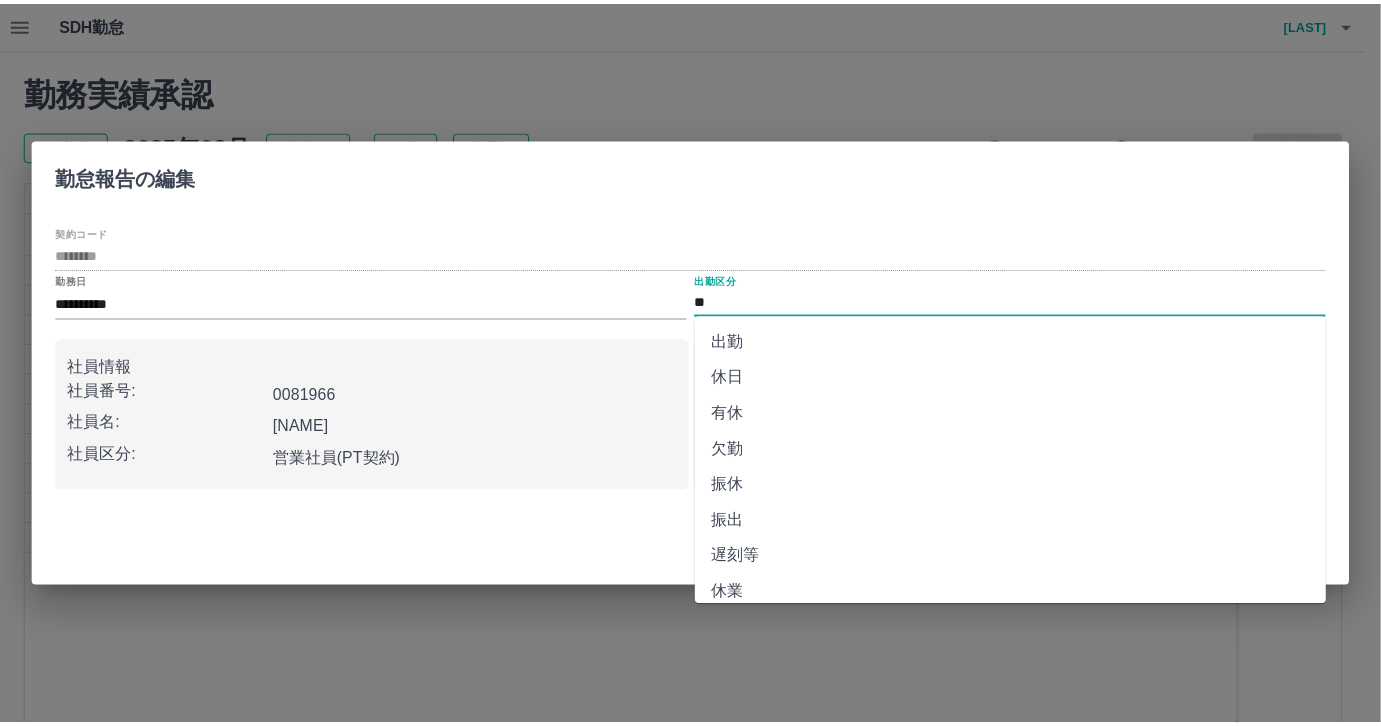 scroll, scrollTop: 373, scrollLeft: 0, axis: vertical 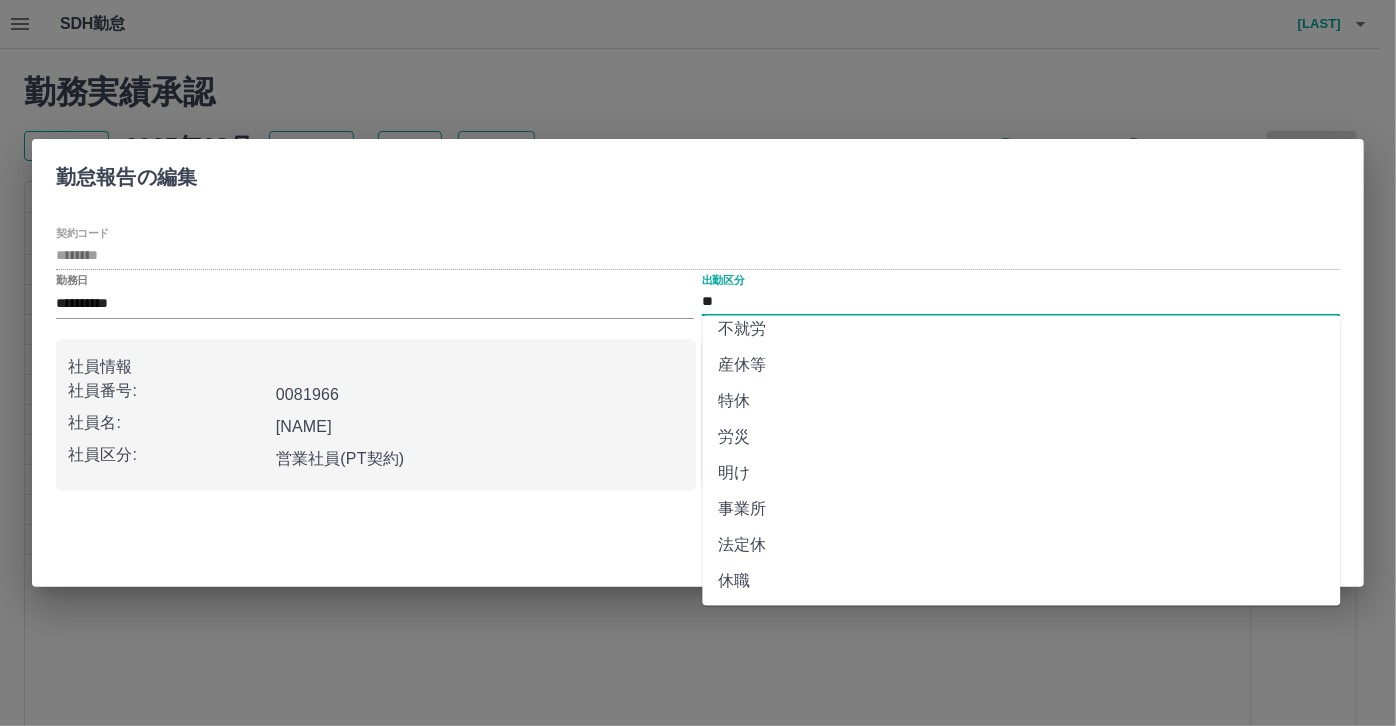 click on "法定休" at bounding box center (1022, 545) 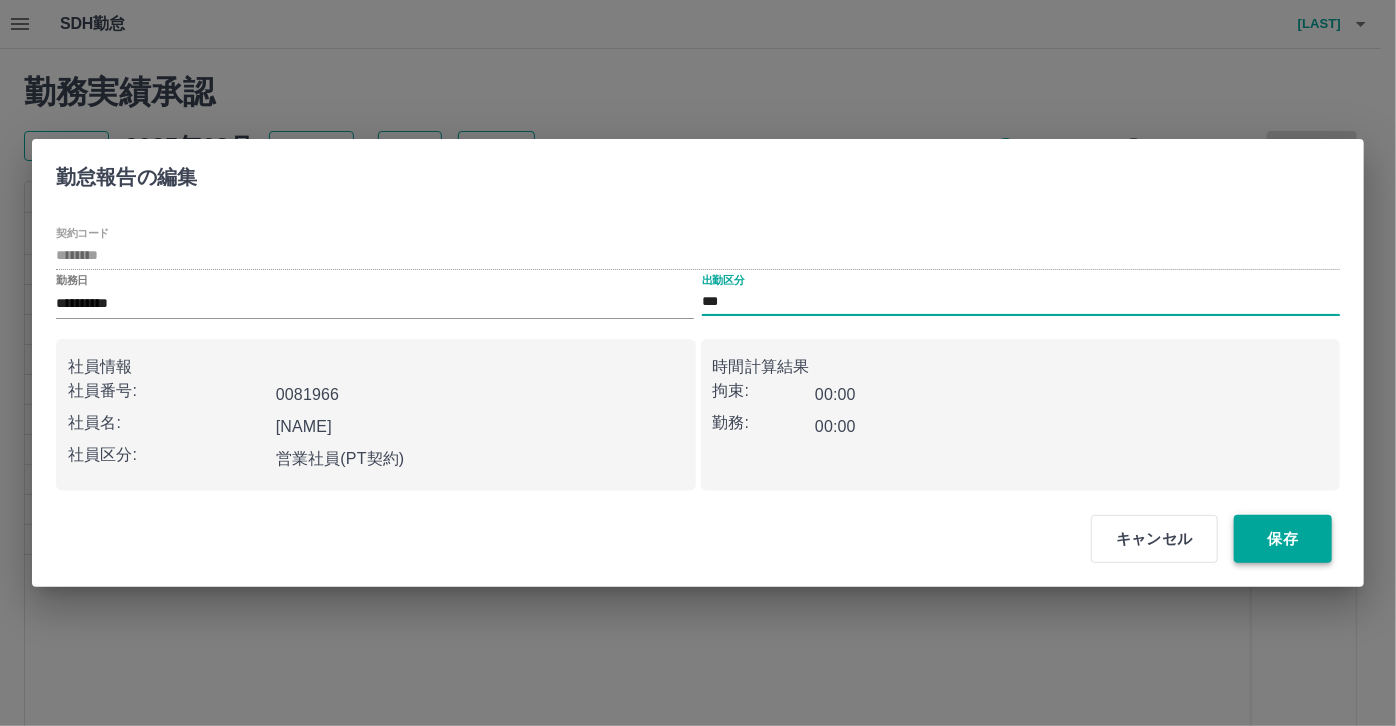 click on "保存" at bounding box center [1283, 539] 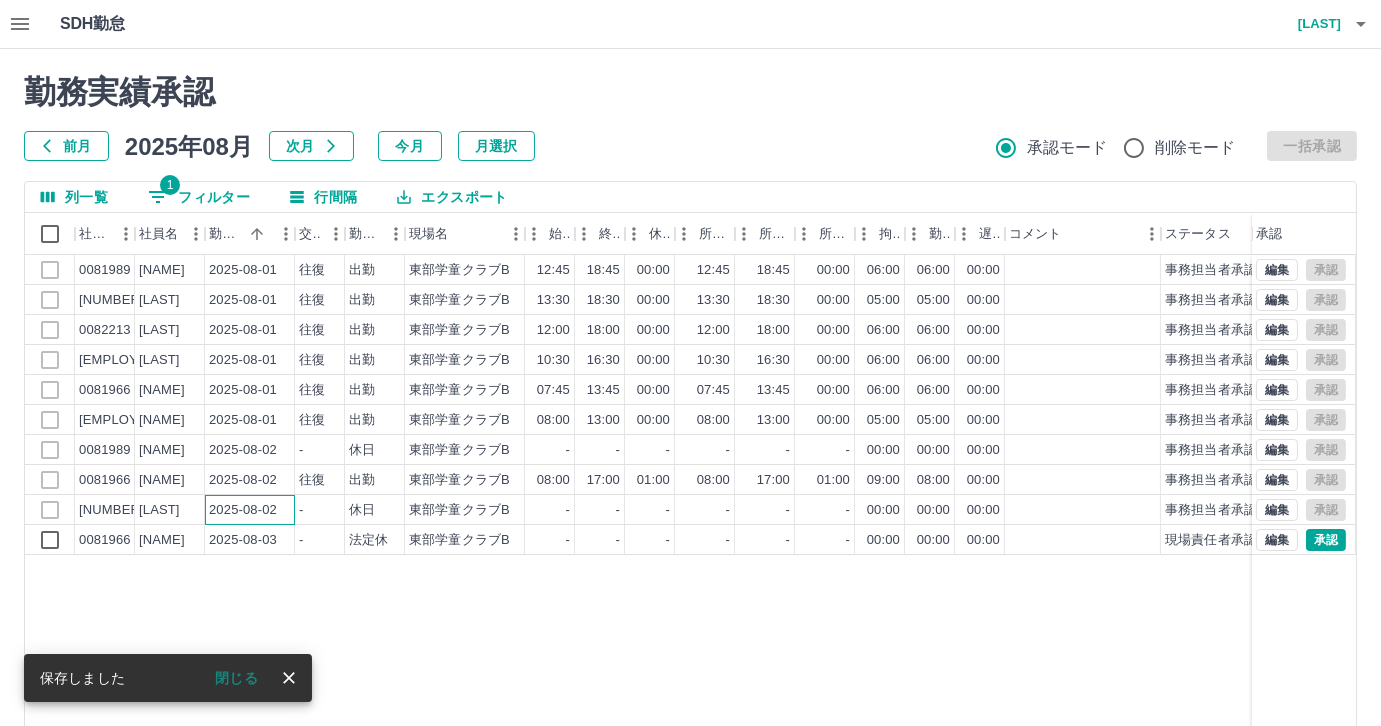 click on "2025-08-02" at bounding box center [243, 510] 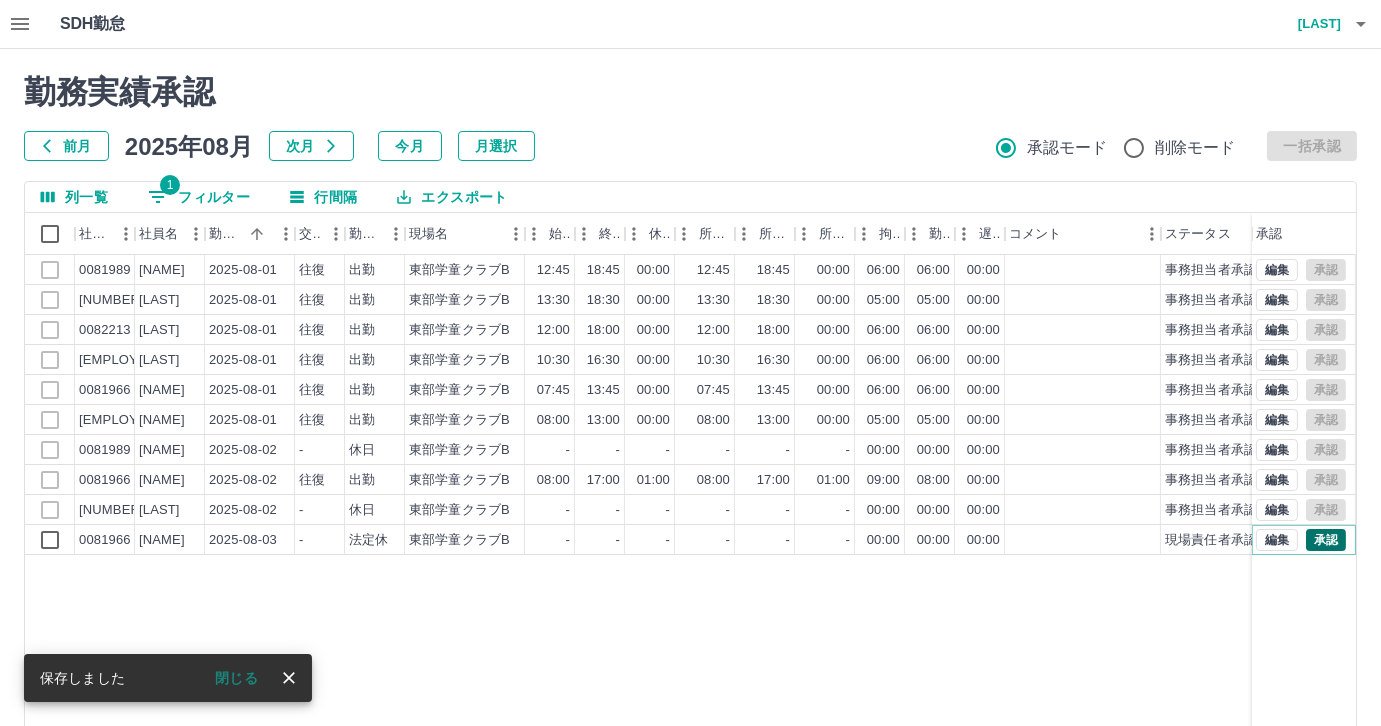 click on "承認" at bounding box center (1326, 540) 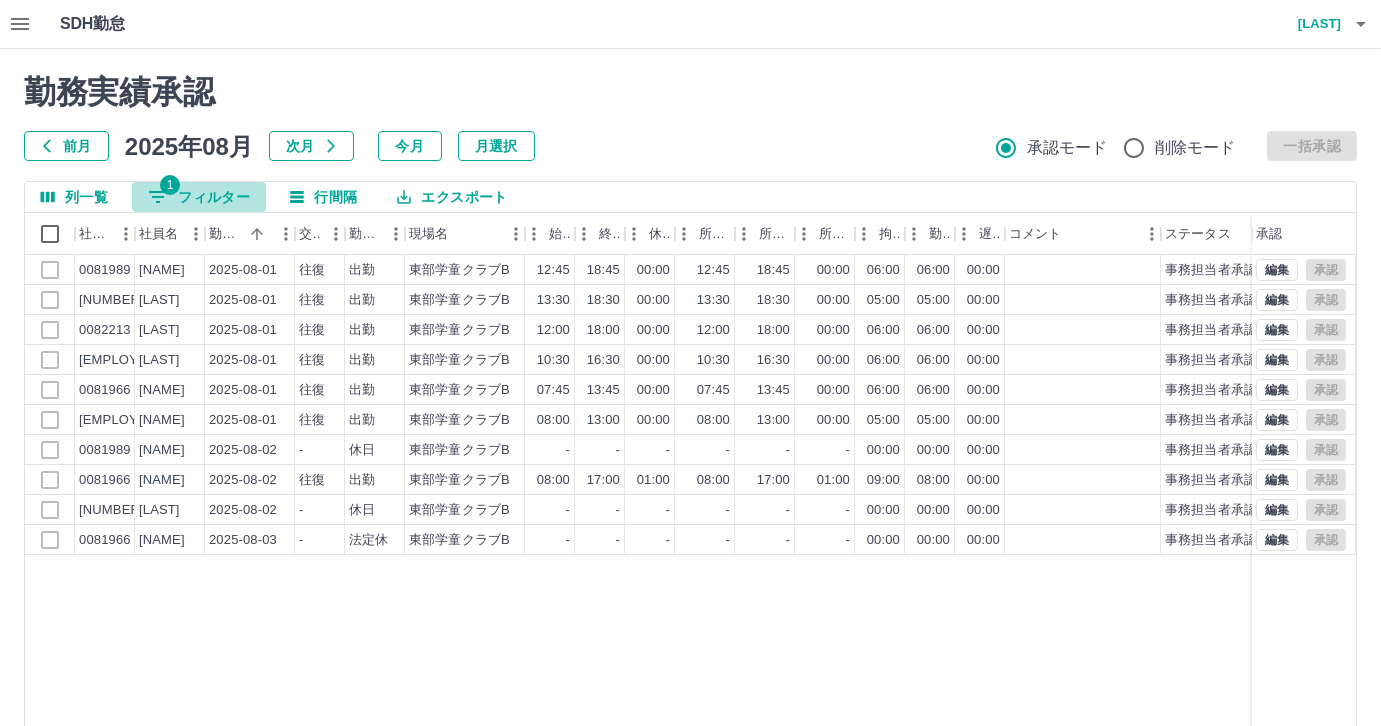 click on "1 フィルター" at bounding box center (199, 197) 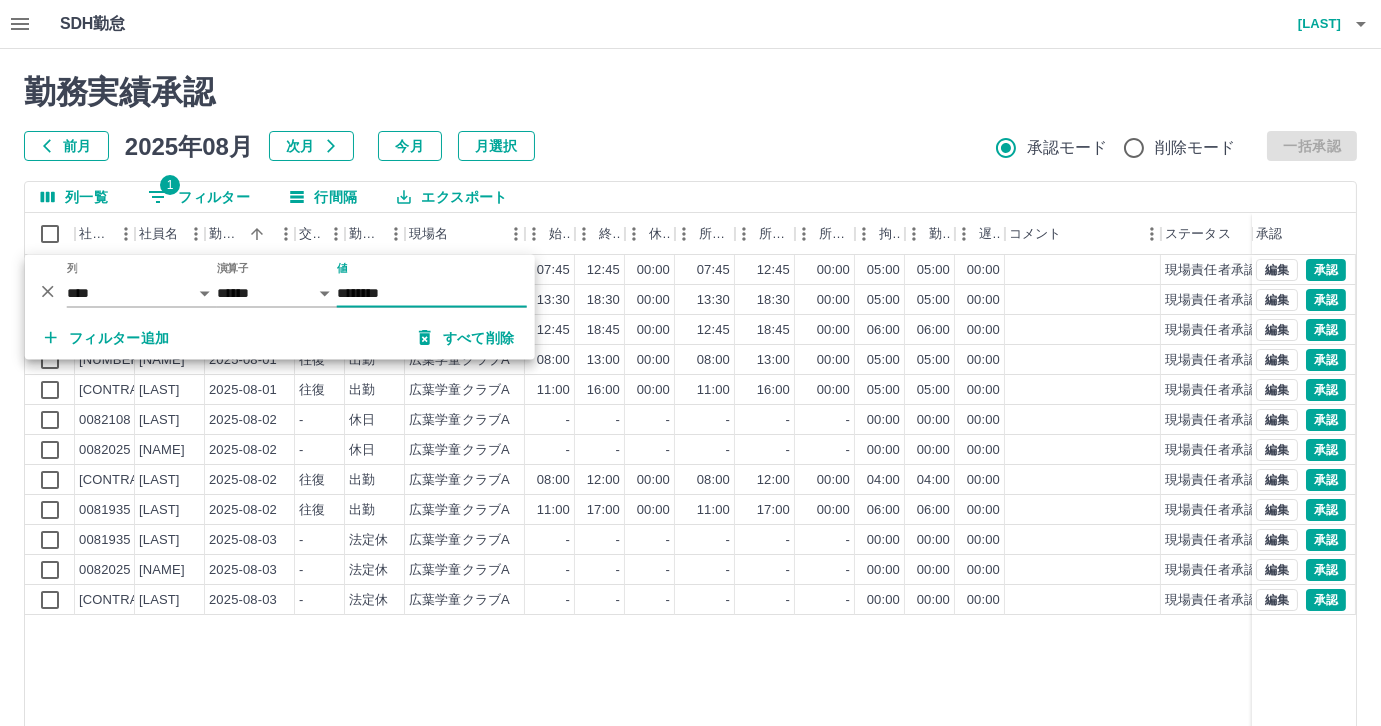 type on "********" 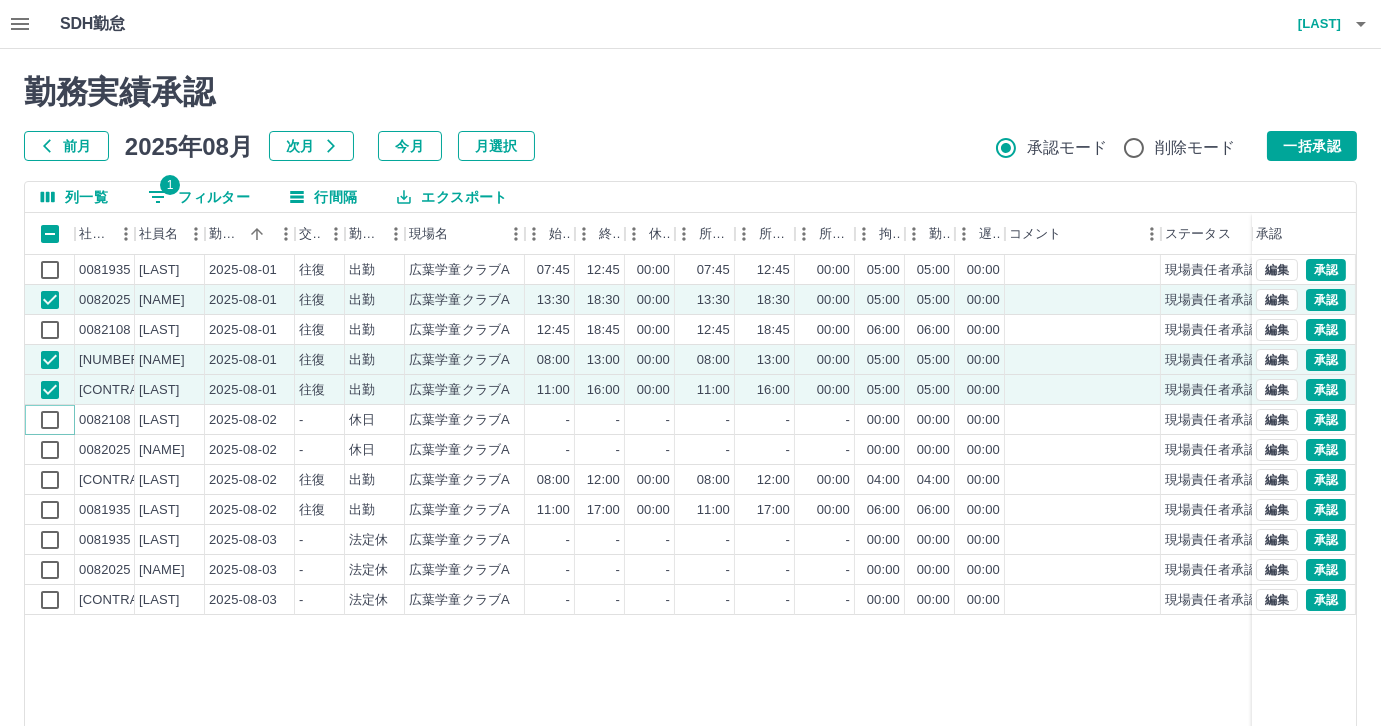 click on "0081935 [LAST] 2025-08-01 往復 出勤 [SITE_NAME] 07:45 12:45 00:00 07:45 12:45 00:00 05:00 05:00 00:00 現場責任者承認待 0082025 [LAST] 2025-08-01 往復 出勤 [SITE_NAME] 13:30 18:30 00:00 13:30 18:30 00:00 05:00 05:00 00:00 現場責任者承認待 0082108 [LAST] 2025-08-01 往復 出勤 [SITE_NAME] 12:45 18:45 00:00 12:45 18:45 00:00 06:00 06:00 00:00 現場責任者承認待 0082129 [LAST] 2025-08-01 往復 出勤 [SITE_NAME] 08:00 13:00 00:00 08:00 13:00 00:00 05:00 05:00 00:00 現場責任者承認待 0082131 [LAST] 2025-08-01 往復 出勤 [SITE_NAME] 11:00 16:00 00:00 11:00 16:00 00:00 05:00 05:00 00:00 現場責任者承認待 0082108 [LAST] 2025-08-02  -  休日 [SITE_NAME] - - - - - - 00:00 00:00 00:00 現場責任者承認待 0082025 [LAST] 2025-08-02  -  休日 [SITE_NAME] - - - - - - 00:00 00:00 00:00 現場責任者承認待 0082131  -" at bounding box center (653, 435) 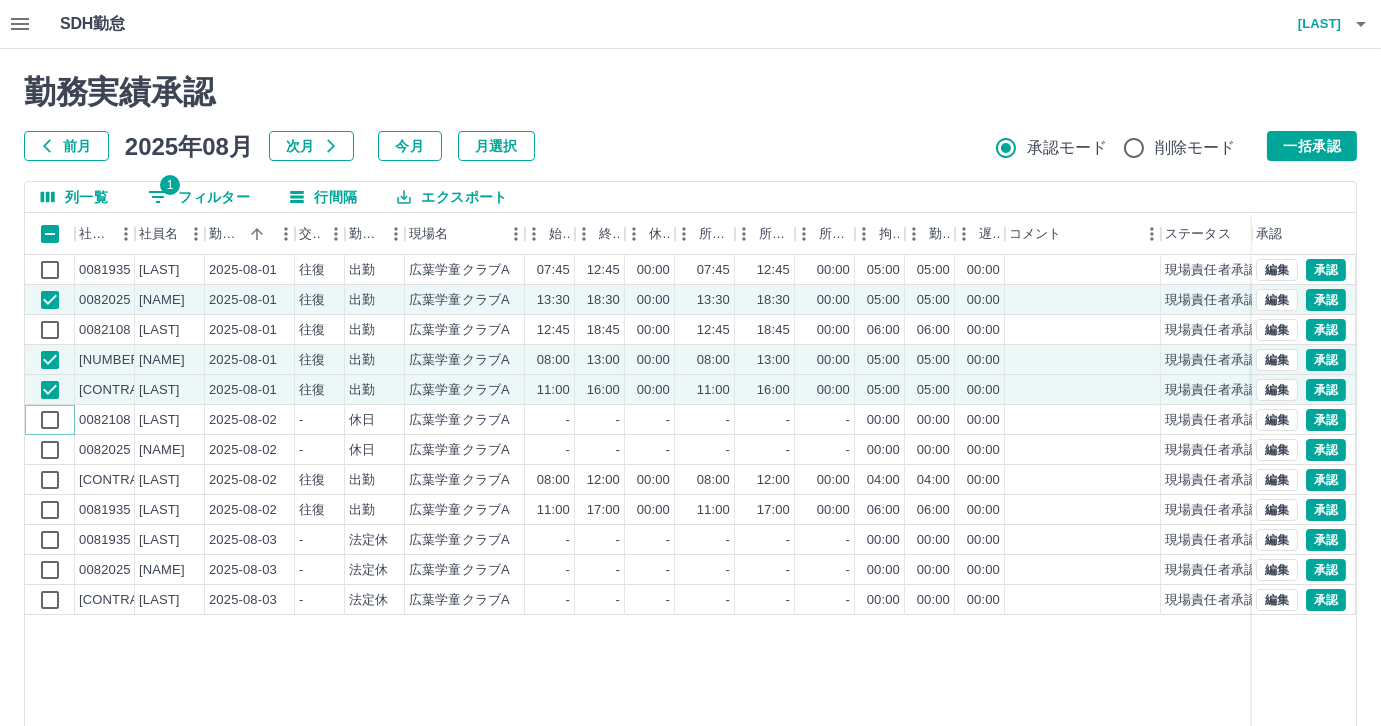 click on "0081935 [LAST] 2025-08-01 往復 出勤 [SITE_NAME] 07:45 12:45 00:00 07:45 12:45 00:00 05:00 05:00 00:00 現場責任者承認待 0082025 [LAST] 2025-08-01 往復 出勤 [SITE_NAME] 13:30 18:30 00:00 13:30 18:30 00:00 05:00 05:00 00:00 現場責任者承認待 0082108 [LAST] 2025-08-01 往復 出勤 [SITE_NAME] 12:45 18:45 00:00 12:45 18:45 00:00 06:00 06:00 00:00 現場責任者承認待 0082129 [LAST] 2025-08-01 往復 出勤 [SITE_NAME] 08:00 13:00 00:00 08:00 13:00 00:00 05:00 05:00 00:00 現場責任者承認待 0082131 [LAST] 2025-08-01 往復 出勤 [SITE_NAME] 11:00 16:00 00:00 11:00 16:00 00:00 05:00 05:00 00:00 現場責任者承認待 0082108 [LAST] 2025-08-02  -  休日 [SITE_NAME] - - - - - - 00:00 00:00 00:00 現場責任者承認待 0082025 [LAST] 2025-08-02  -  休日 [SITE_NAME] - - - - - - 00:00 00:00 00:00 現場責任者承認待 0082131  -" at bounding box center (653, 435) 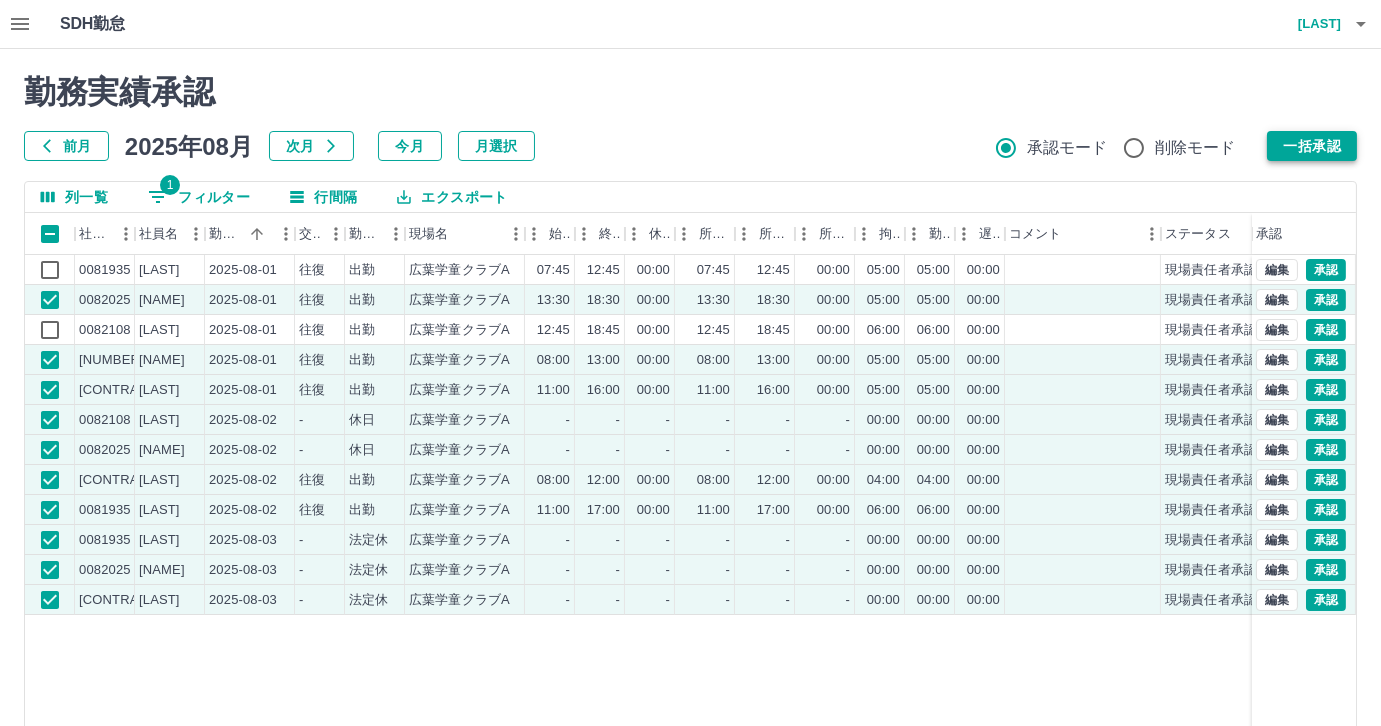 click on "一括承認" at bounding box center [1312, 146] 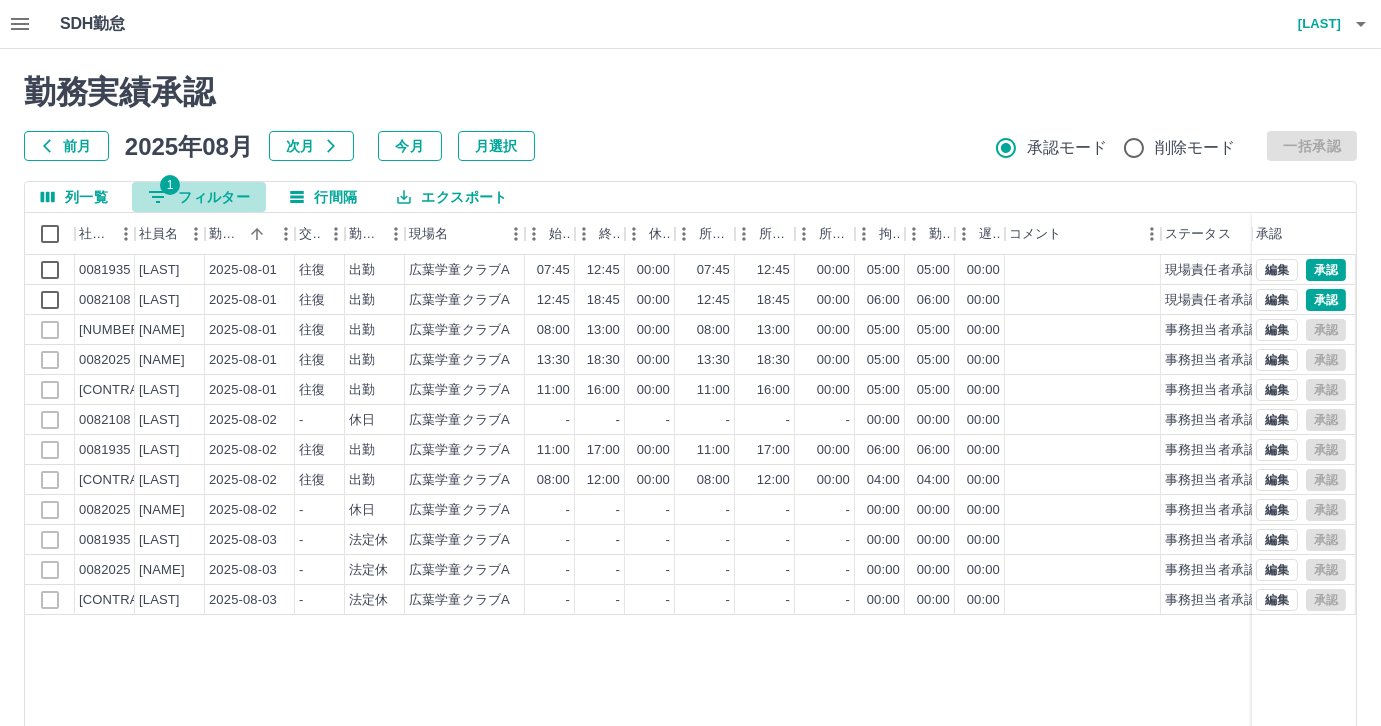 click on "1 フィルター" at bounding box center [199, 197] 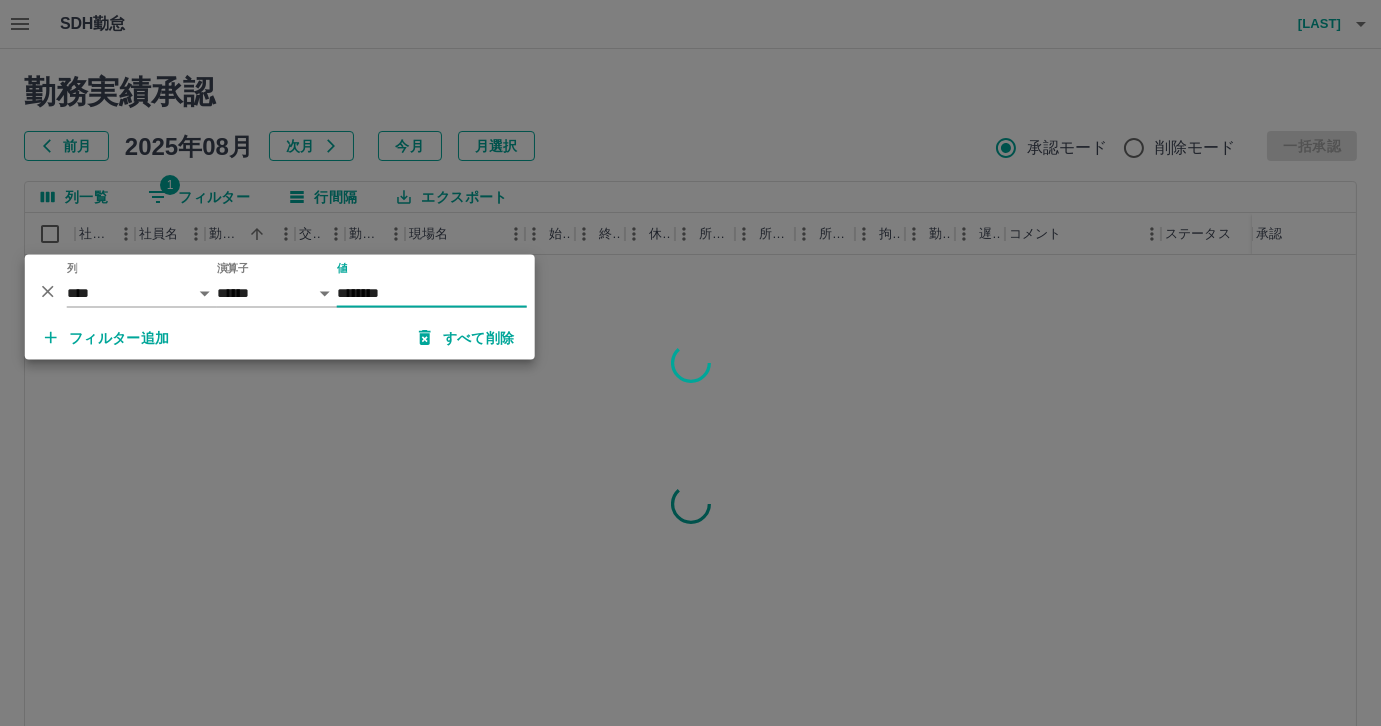 type on "********" 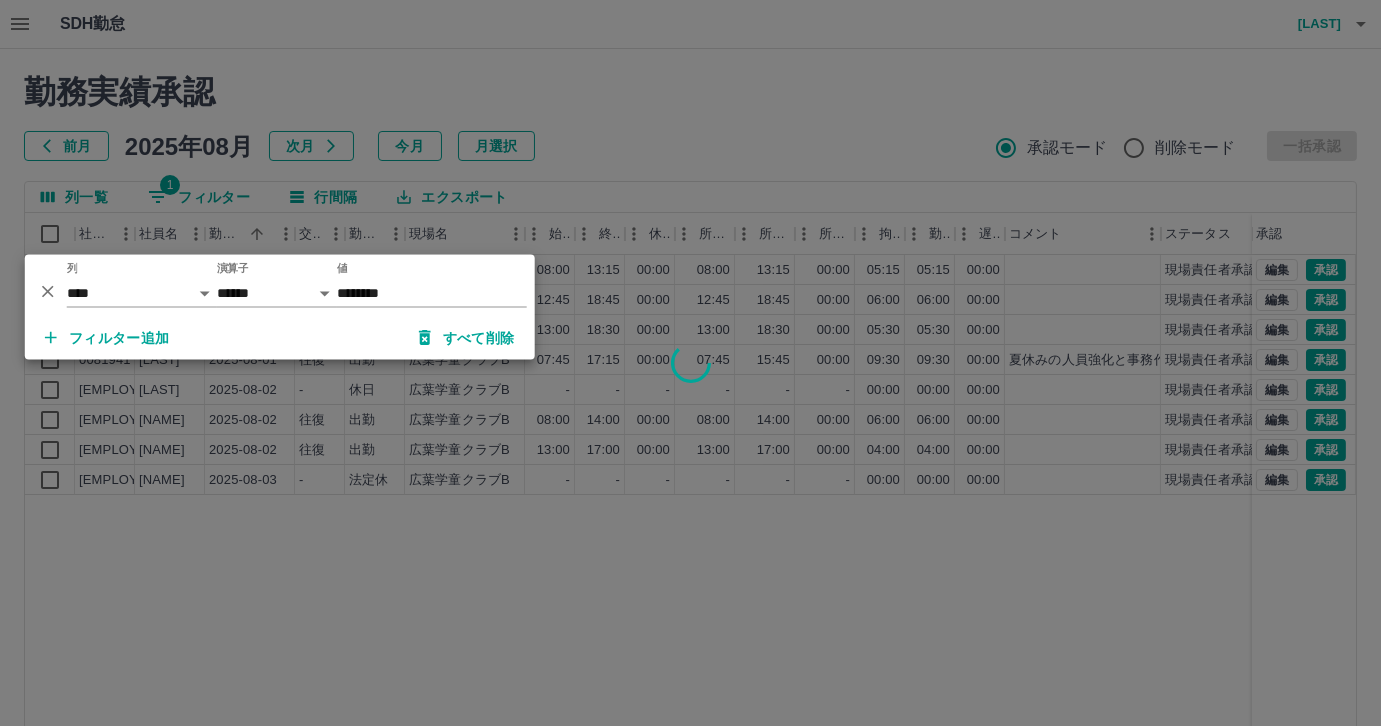 click at bounding box center (690, 363) 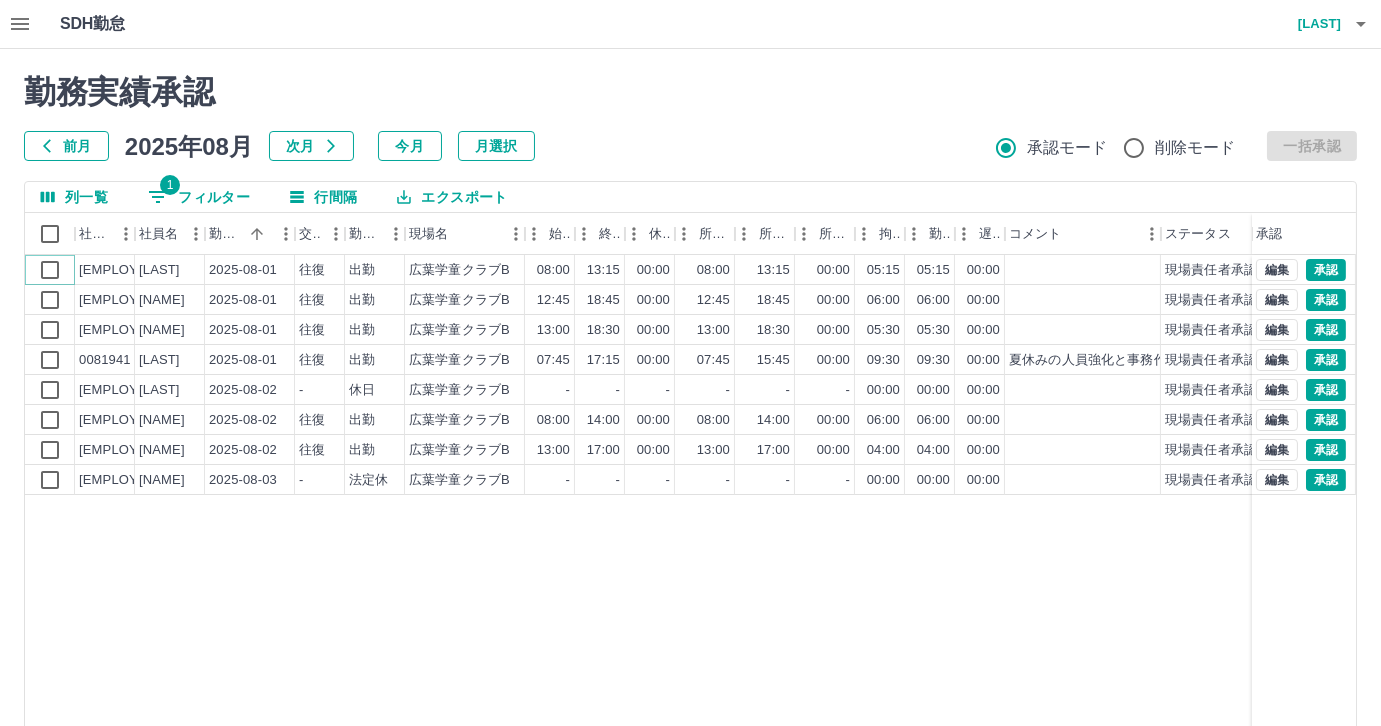 click on "0097029 [LAST] 2025-08-01 往復 出勤 [SITE_NAME] 08:00 13:15 00:00 08:00 13:15 00:00 05:15 05:15 00:00 現場責任者承認待 0082134 [LAST] 2025-08-01 往復 出勤 [SITE_NAME] 12:45 18:45 00:00 12:45 18:45 00:00 06:00 06:00 00:00 現場責任者承認待 0085049 [LAST] 2025-08-01 往復 出勤 [SITE_NAME] 13:00 18:30 00:00 13:00 18:30 00:00 05:30 05:30 00:00 現場責任者承認待 0081941 [LAST] 2025-08-01 往復 出勤 [SITE_NAME] 07:45 17:15 00:00 07:45 15:45 00:00 09:30 09:30 00:00 夏休みの人員強化と事務作業 現場責任者承認待 0097029 [LAST] 2025-08-02  -  休日 [SITE_NAME] - - - - - - 00:00 00:00 00:00 現場責任者承認待 0082134 [LAST] 2025-08-02 往復 出勤 [SITE_NAME] 08:00 14:00 00:00 08:00 14:00 00:00 06:00 06:00 00:00 現場責任者承認待 0085049 [LAST] 2025-08-02 往復 出勤 [SITE_NAME] 13:00 17:00 00:00 13:00 17:00  -" at bounding box center [653, 375] 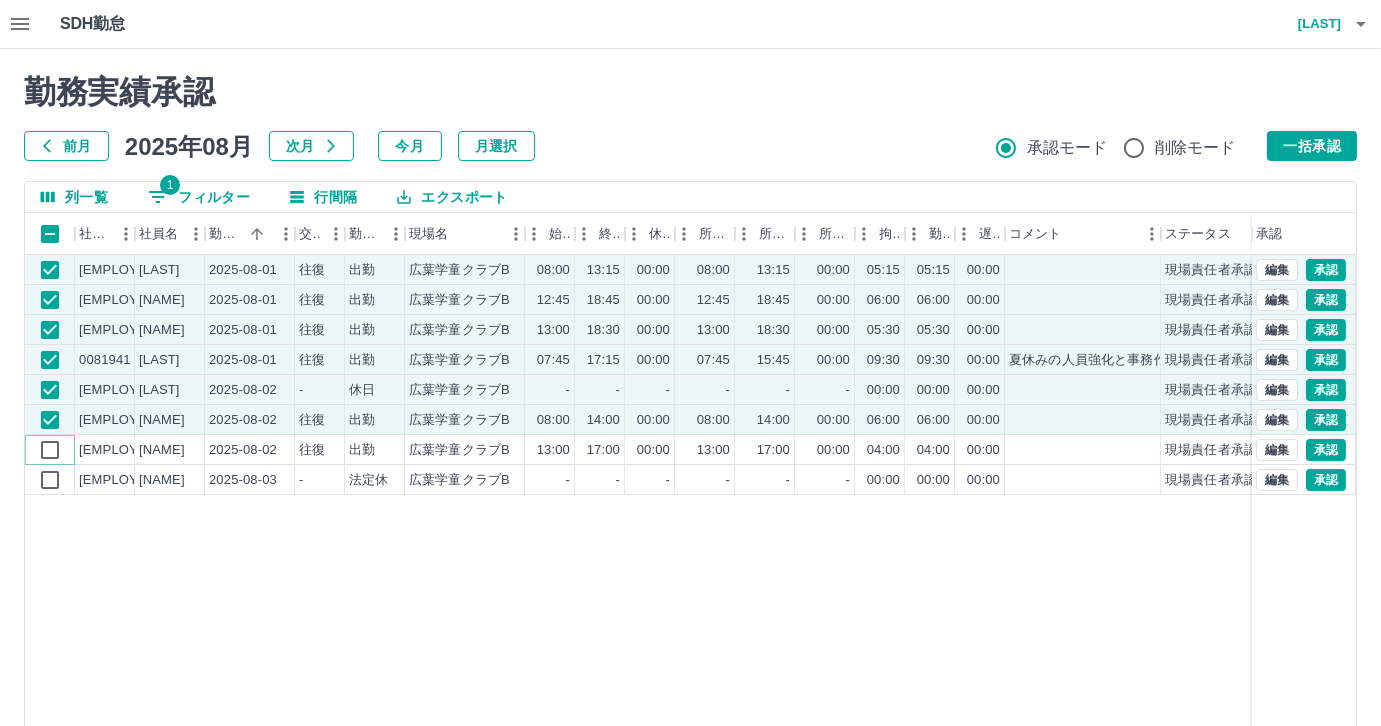 click on "0097029 [LAST] 2025-08-01 往復 出勤 [SITE_NAME] 08:00 13:15 00:00 08:00 13:15 00:00 05:15 05:15 00:00 現場責任者承認待 0082134 [LAST] 2025-08-01 往復 出勤 [SITE_NAME] 12:45 18:45 00:00 12:45 18:45 00:00 06:00 06:00 00:00 現場責任者承認待 0085049 [LAST] 2025-08-01 往復 出勤 [SITE_NAME] 13:00 18:30 00:00 13:00 18:30 00:00 05:30 05:30 00:00 現場責任者承認待 0081941 [LAST] 2025-08-01 往復 出勤 [SITE_NAME] 07:45 17:15 00:00 07:45 15:45 00:00 09:30 09:30 00:00 夏休みの人員強化と事務作業 現場責任者承認待 0097029 [LAST] 2025-08-02  -  休日 [SITE_NAME] - - - - - - 00:00 00:00 00:00 現場責任者承認待 0082134 [LAST] 2025-08-02 往復 出勤 [SITE_NAME] 08:00 14:00 00:00 08:00 14:00 00:00 06:00 06:00 00:00 現場責任者承認待 0085049 [LAST] 2025-08-02 往復 出勤 [SITE_NAME] 13:00 17:00 00:00 13:00 17:00  -" at bounding box center [653, 375] 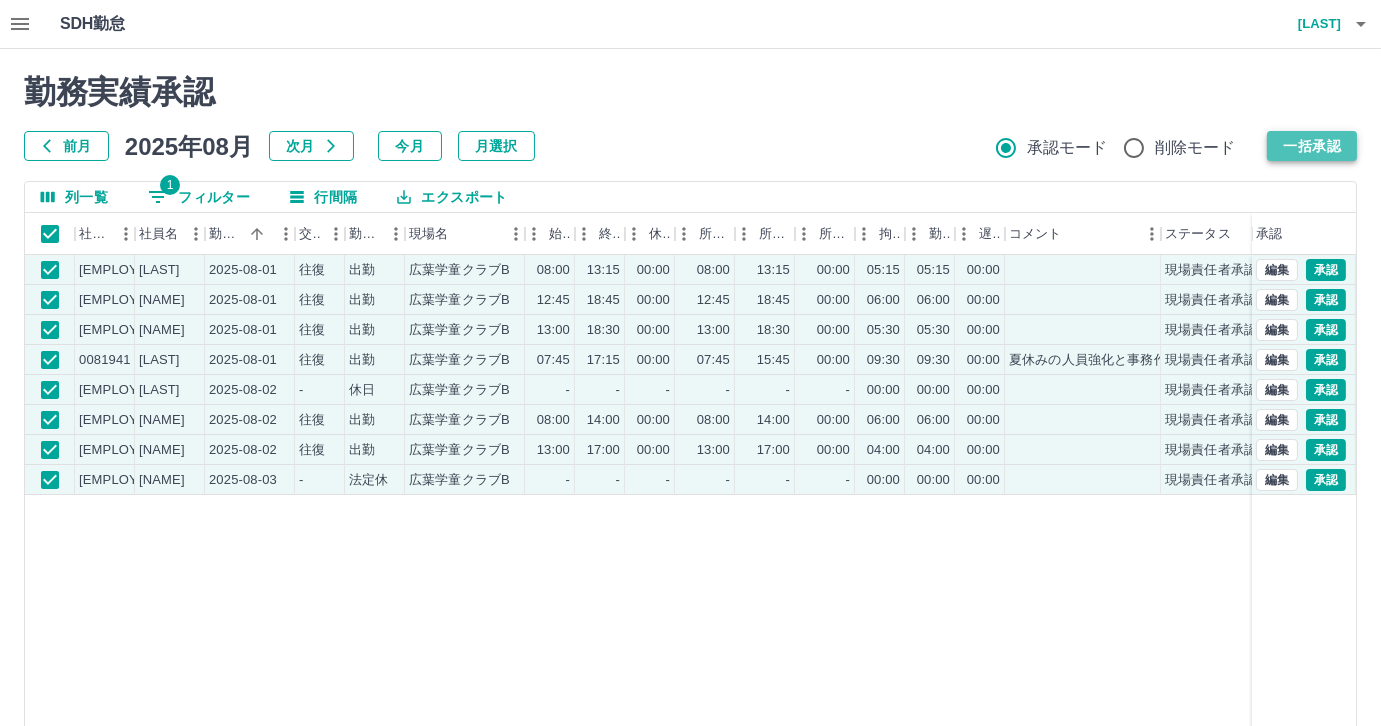click on "一括承認" at bounding box center [1312, 146] 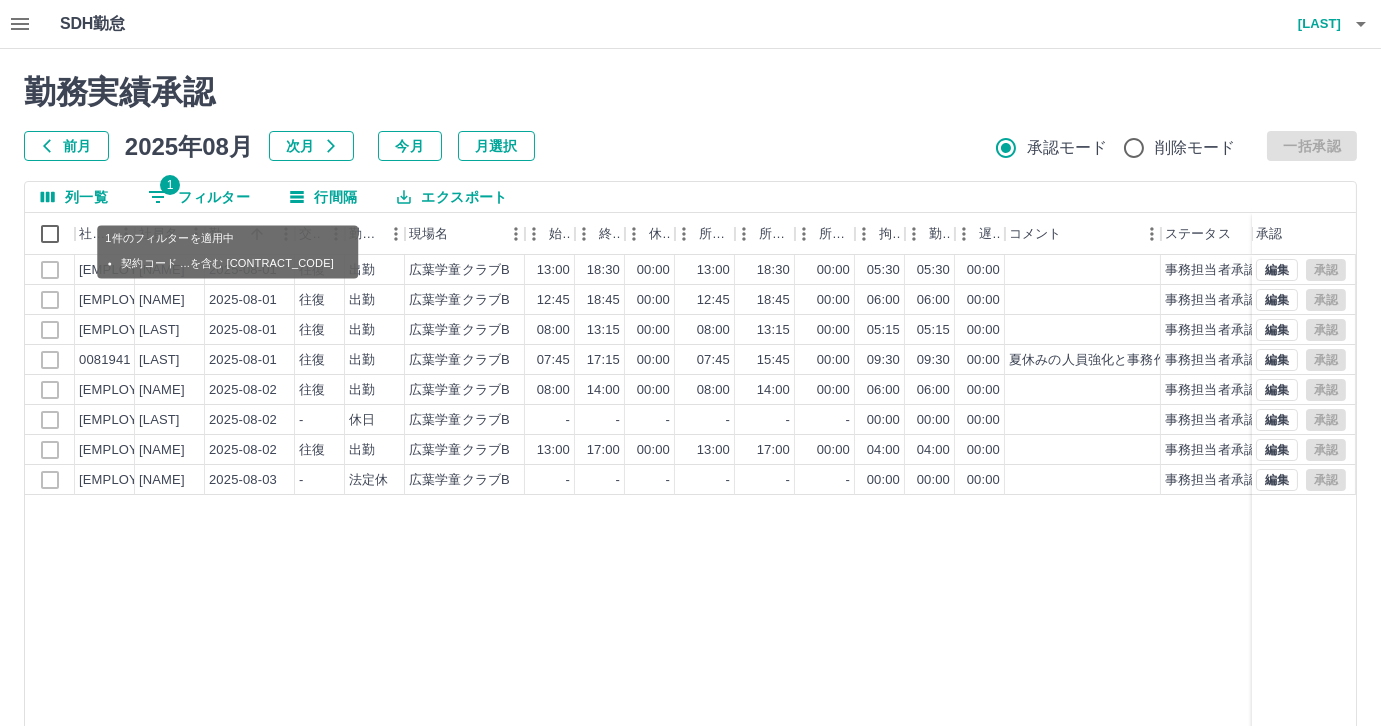 click on "1 フィルター" at bounding box center [199, 197] 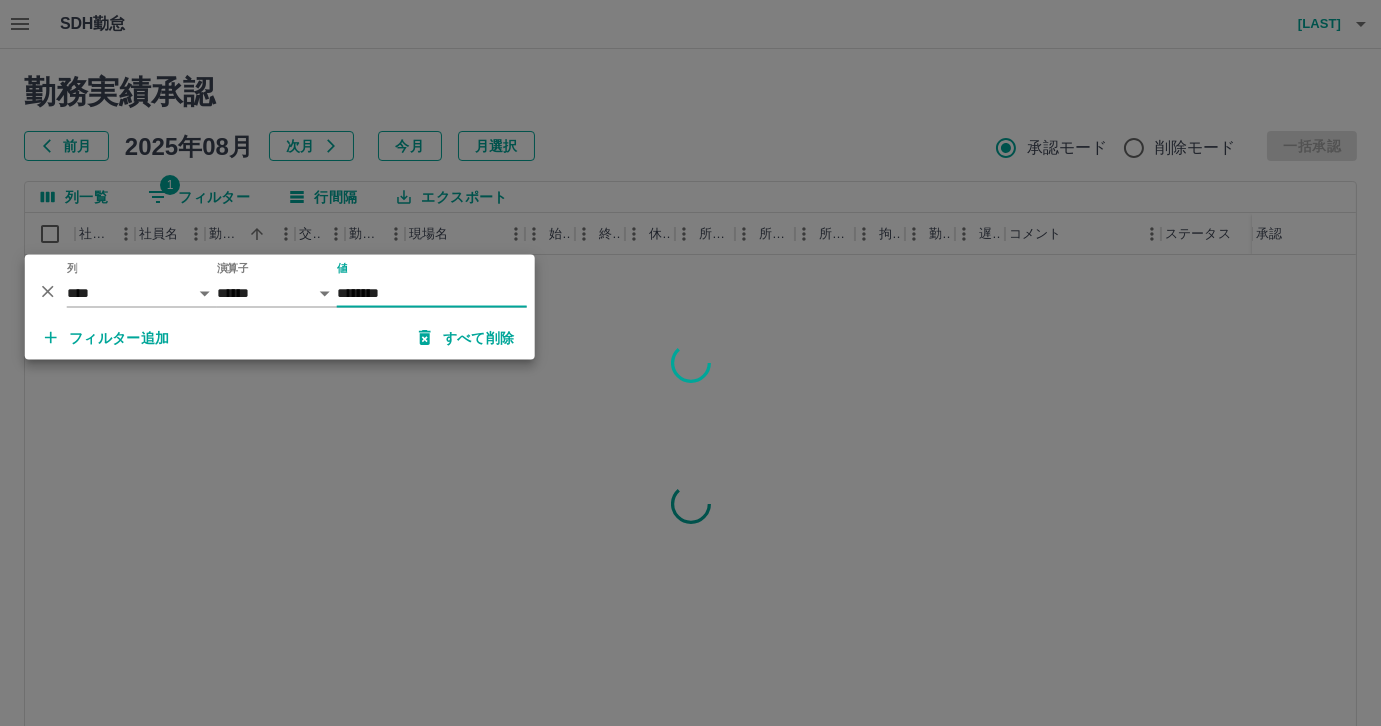type on "********" 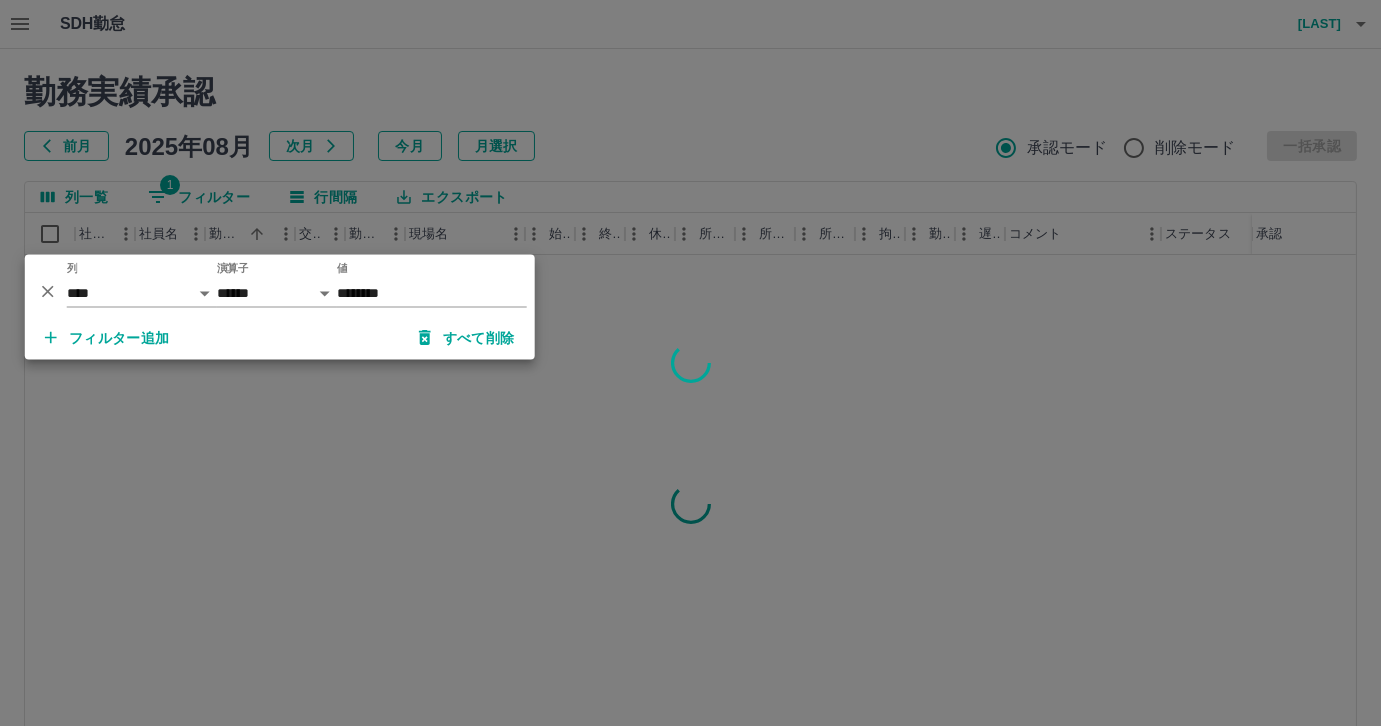 click at bounding box center (690, 363) 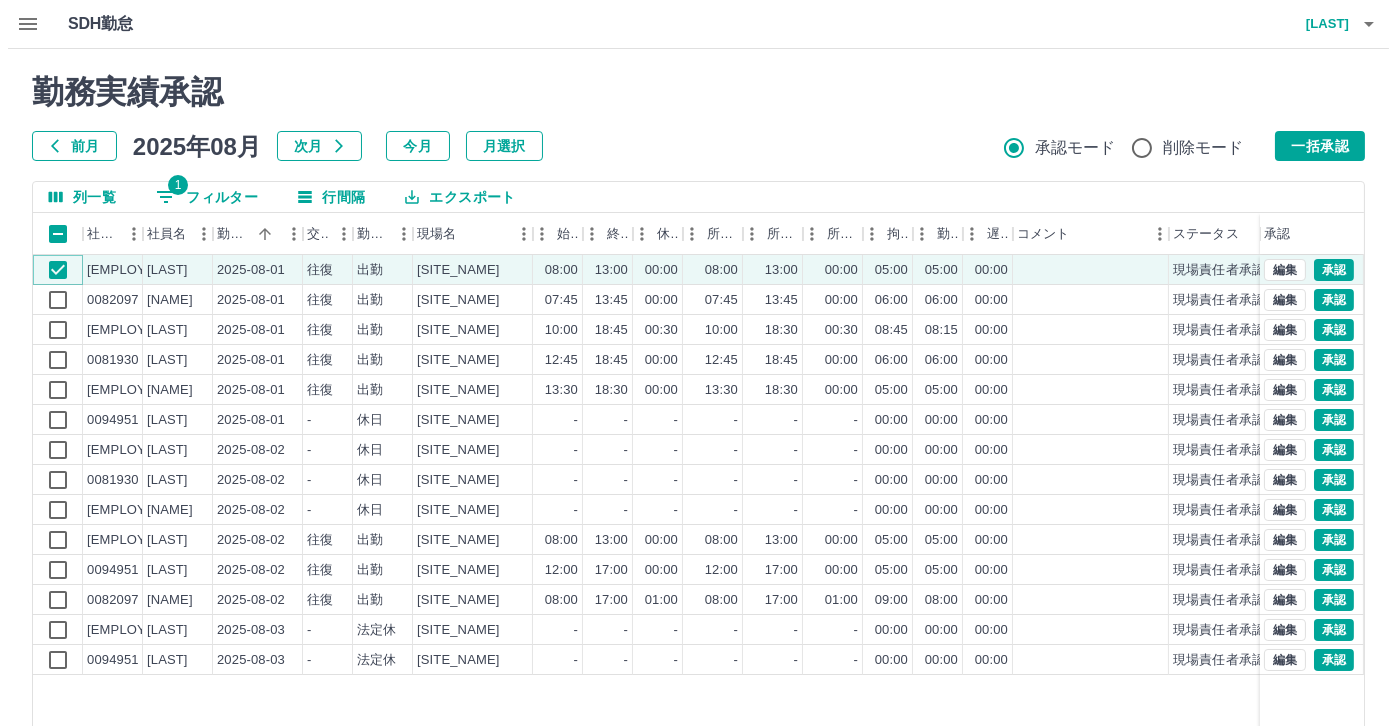 scroll, scrollTop: 118, scrollLeft: 0, axis: vertical 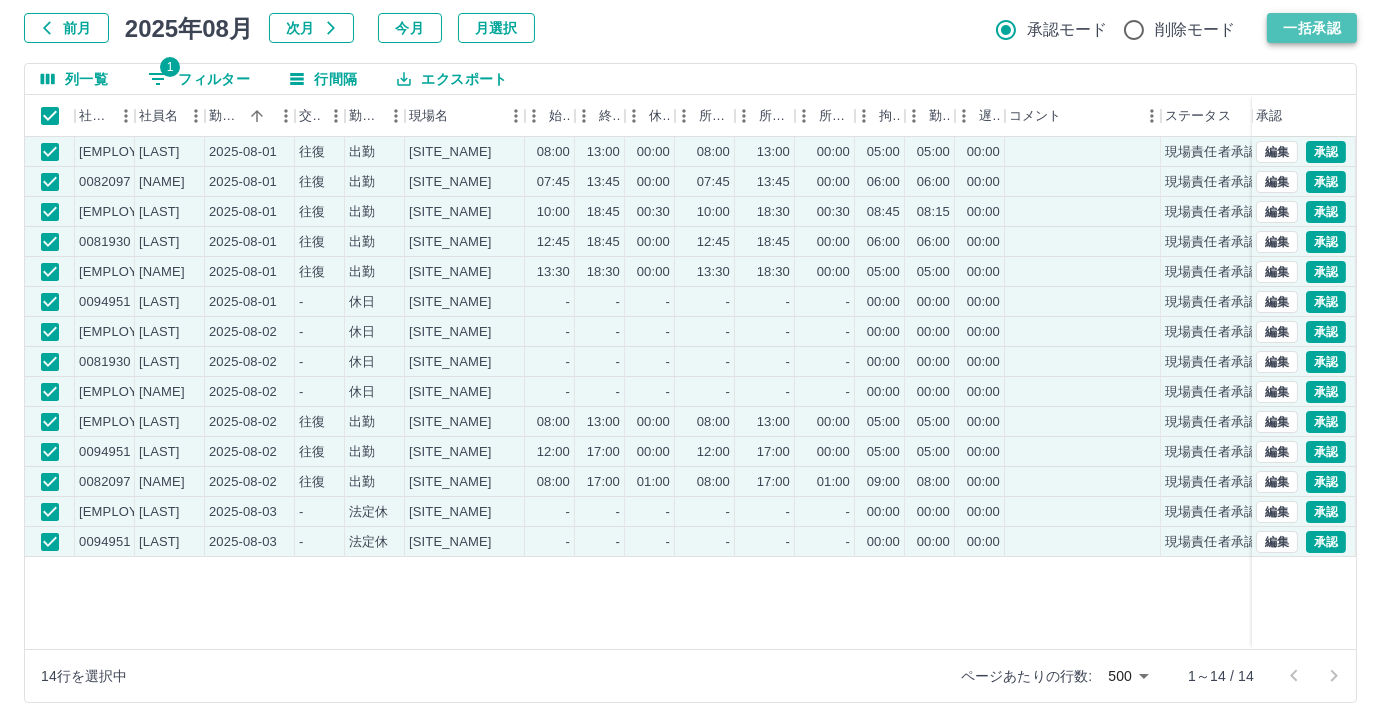 click on "一括承認" at bounding box center [1312, 28] 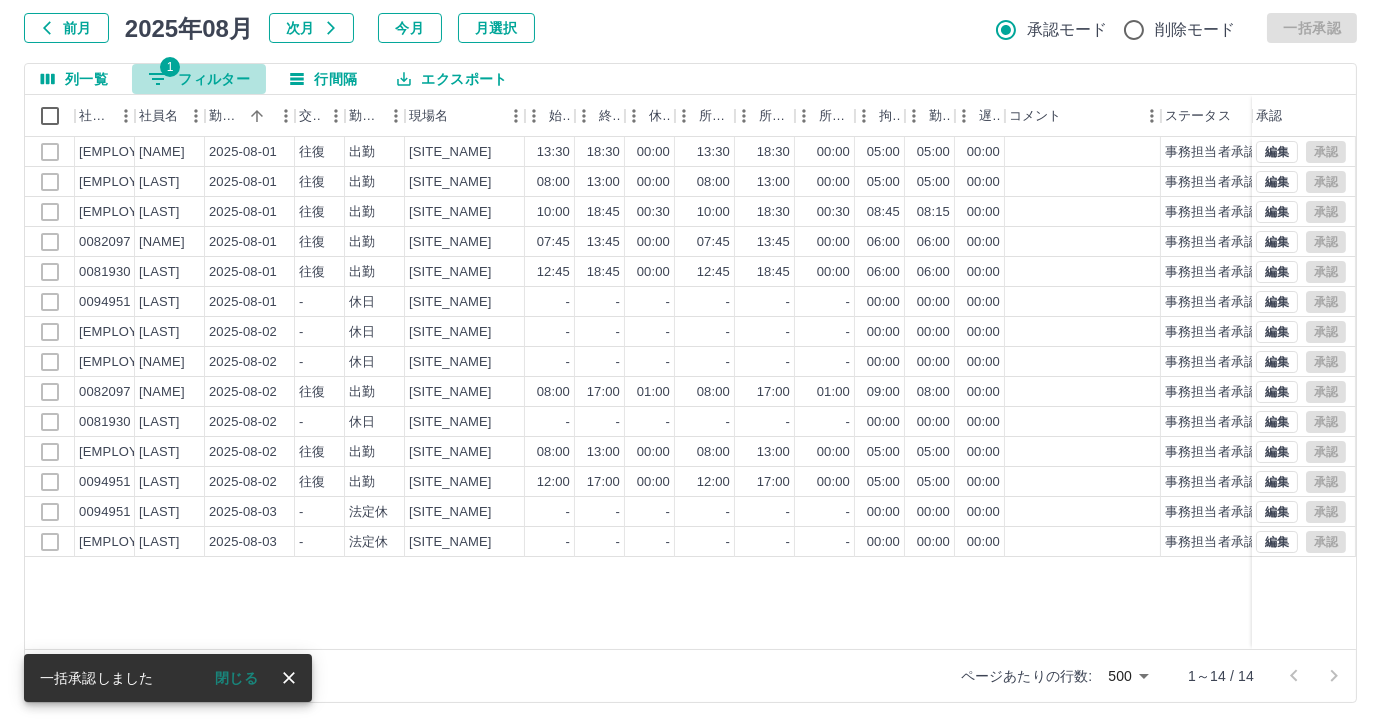 click on "1 フィルター" at bounding box center [199, 79] 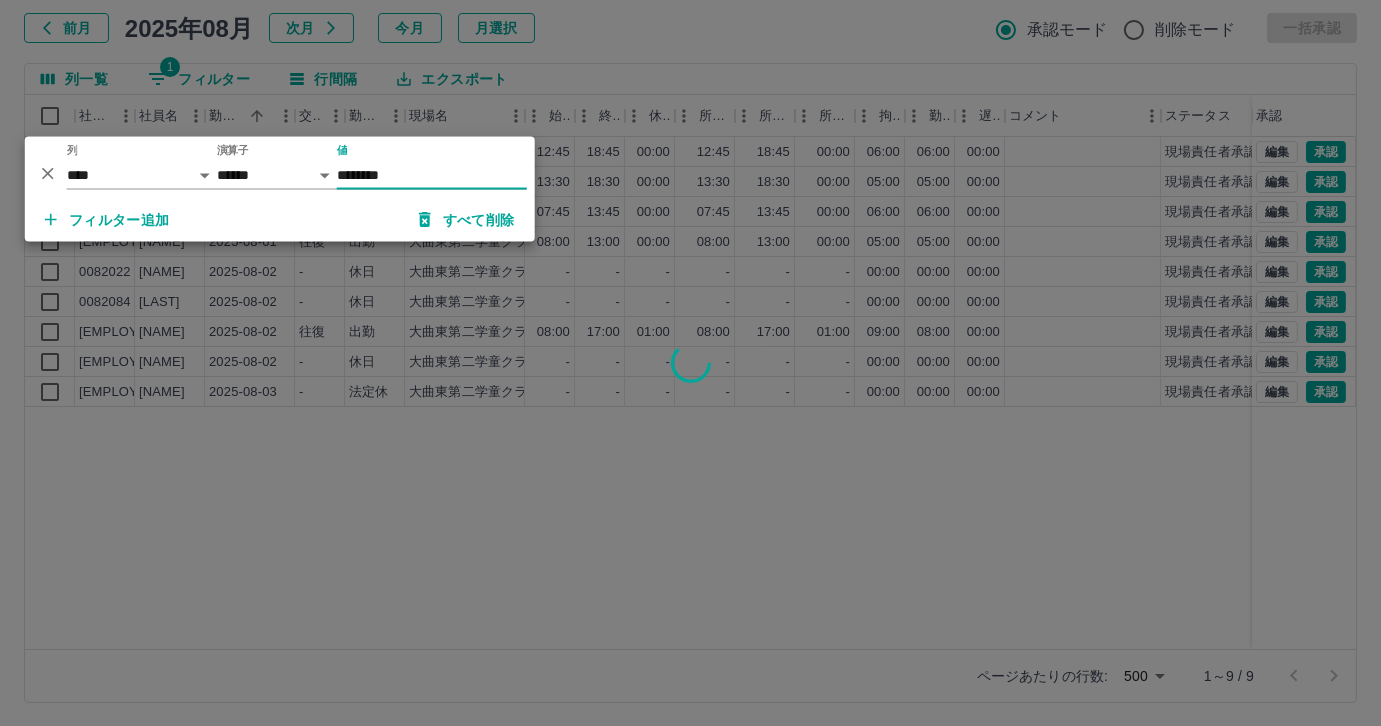 type on "********" 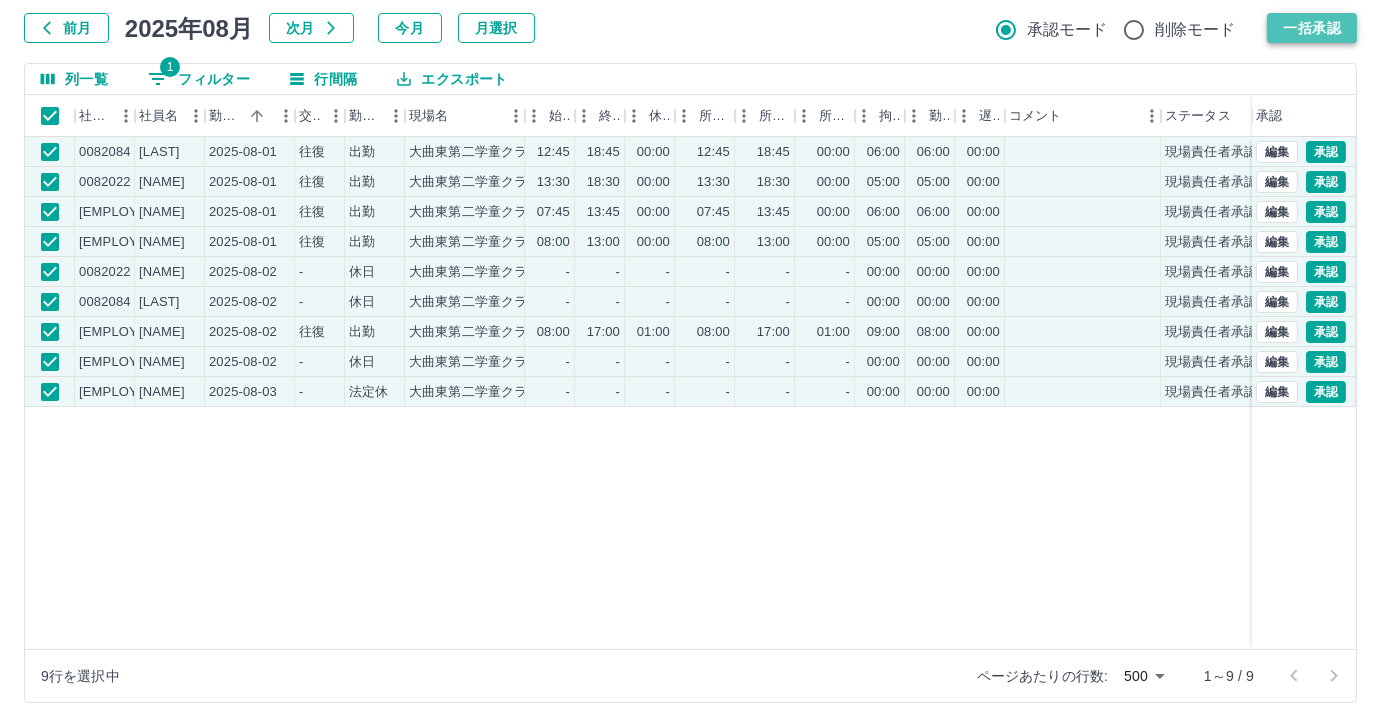 click on "一括承認" at bounding box center (1312, 28) 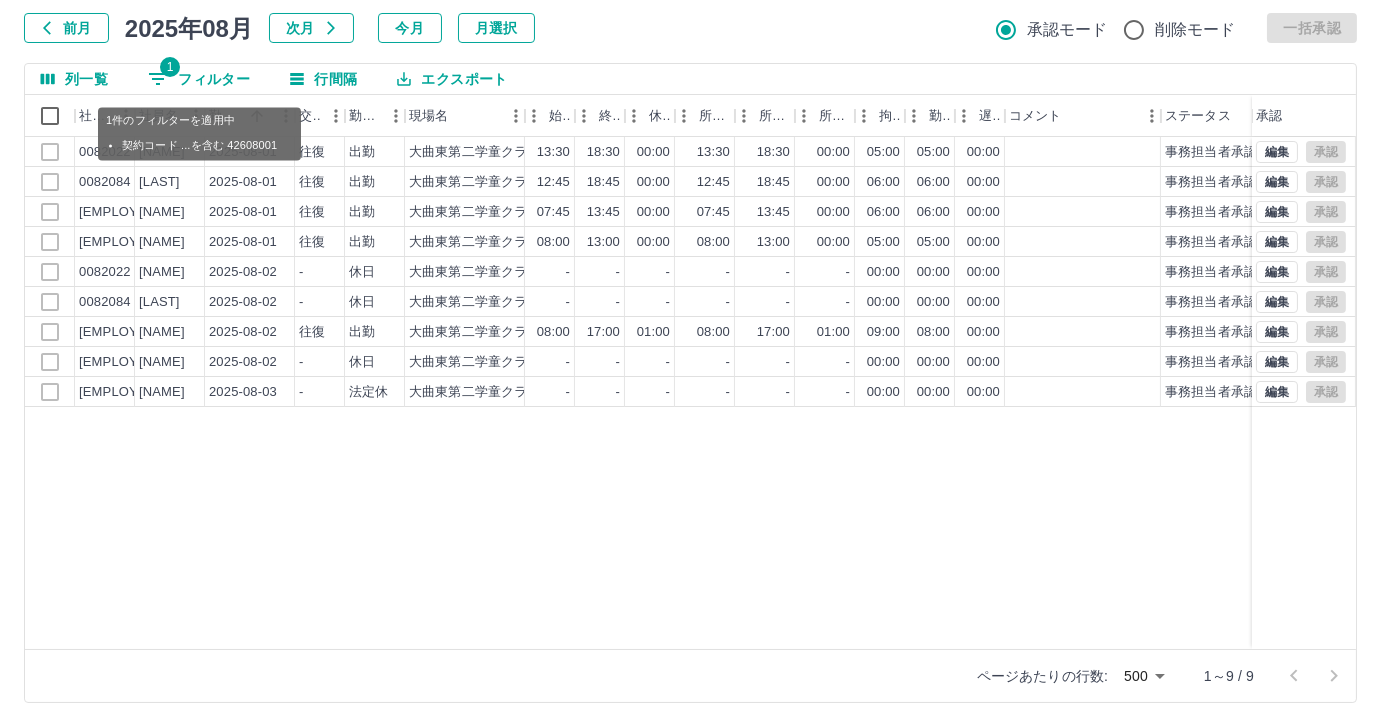 click on "1 フィルター" at bounding box center [199, 79] 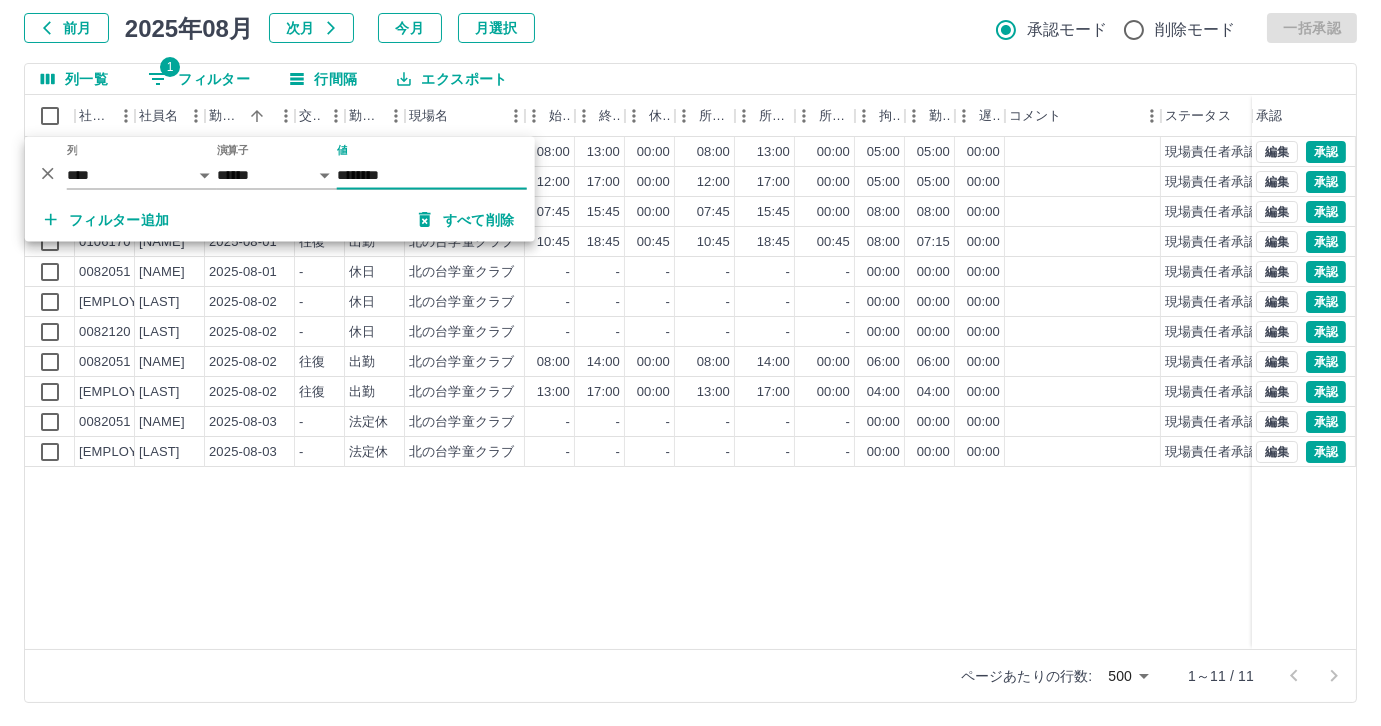 type on "********" 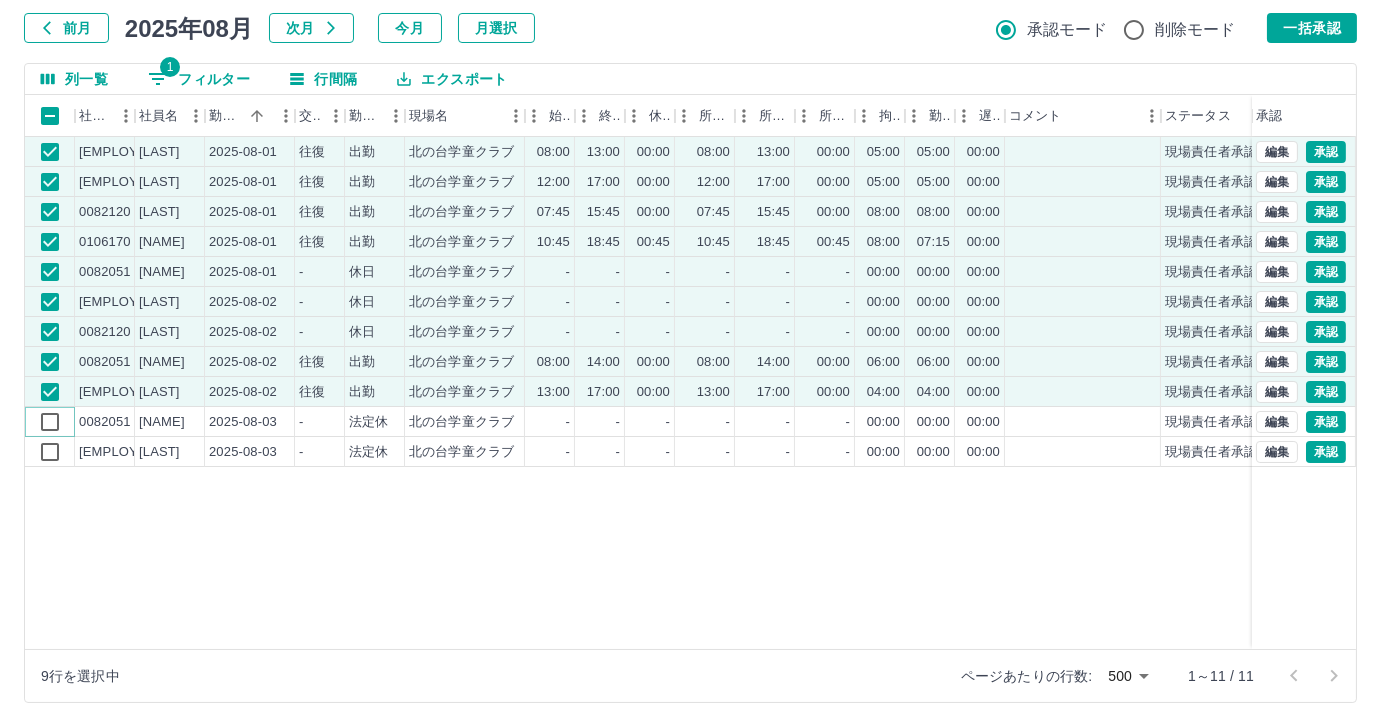 click on "0087470 [LAST] 2025-08-01 往復 出勤 [SITE_NAME] 08:00 13:00 00:00 08:00 13:00 00:00 05:00 05:00 00:00 現場責任者承認待 0084374 [LAST] 2025-08-01 往復 出勤 [SITE_NAME] 12:00 17:00 00:00 12:00 17:00 00:00 05:00 05:00 00:00 現場責任者承認待 0082120 [LAST] 2025-08-01 往復 出勤 [SITE_NAME] 07:45 15:45 00:00 07:45 15:45 00:00 08:00 08:00 00:00 現場責任者承認待 0106170 [LAST] 2025-08-01 往復 出勤 [SITE_NAME] 10:45 18:45 00:45 10:45 18:45 00:45 08:00 07:15 00:00 現場責任者承認待 0082051 [LAST] 2025-08-01  -  休日 [SITE_NAME] - - - - - - 00:00 00:00 00:00 現場責任者承認待 0087470 [LAST] 2025-08-02  -  休日 [SITE_NAME] - - - - - - 00:00 00:00 00:00 現場責任者承認待 0082120 [LAST] 2025-08-02  -  休日 [SITE_NAME] - - - - - - 00:00 00:00 00:00 現場責任者承認待 0082051 [LAST] -" at bounding box center [653, 302] 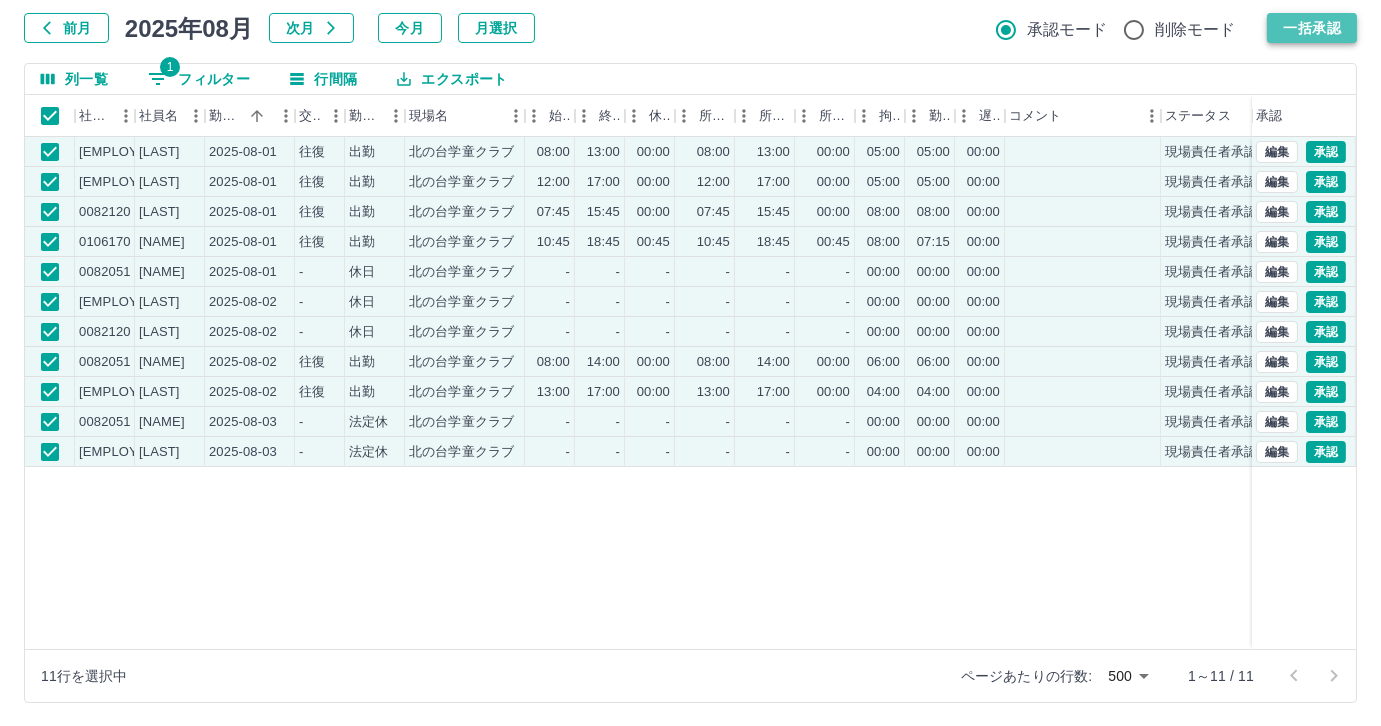 click on "一括承認" at bounding box center [1312, 28] 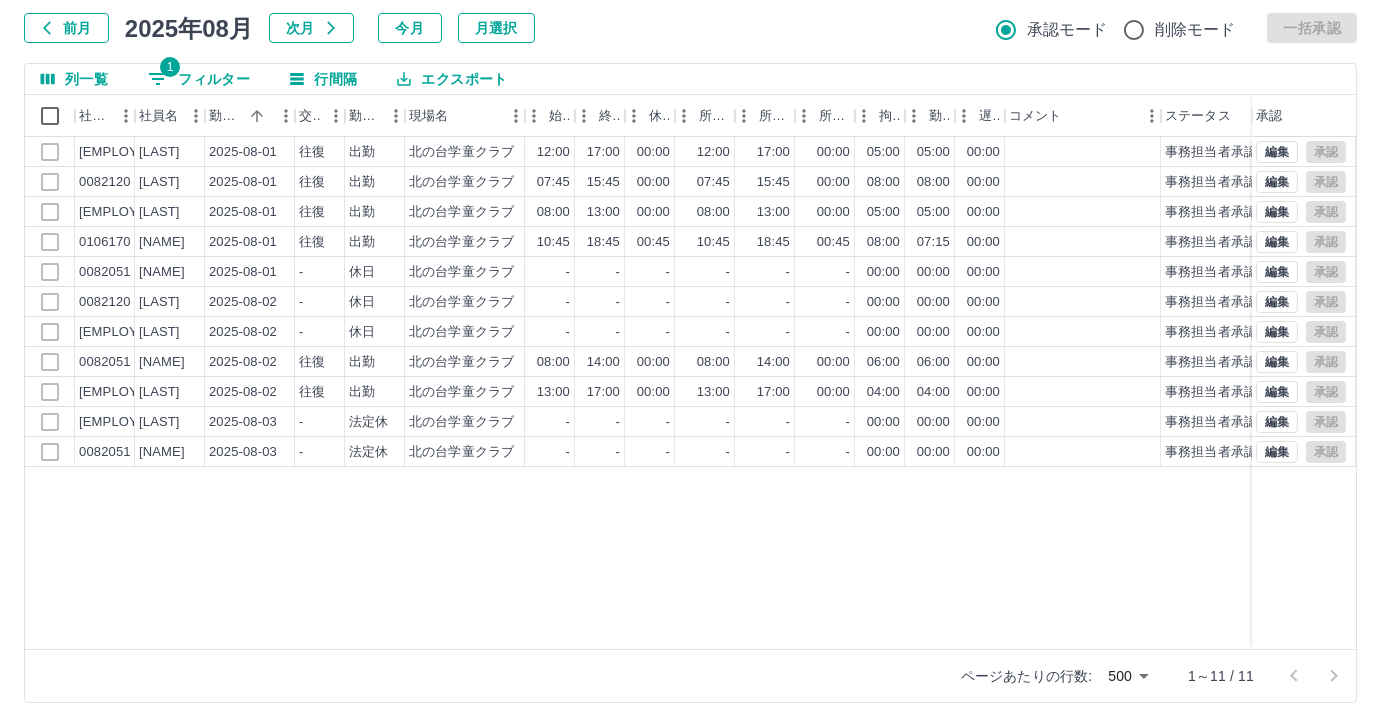 click on "1 フィルター" at bounding box center [199, 79] 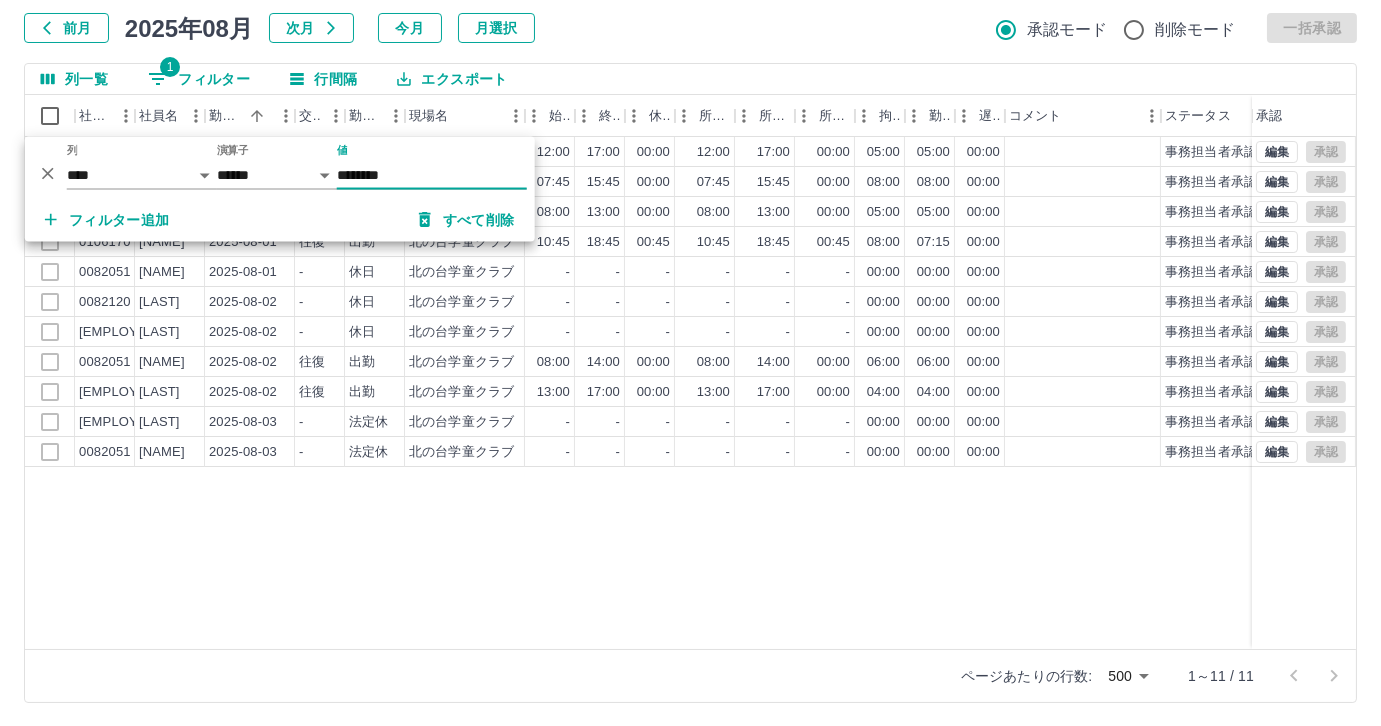 type on "*******" 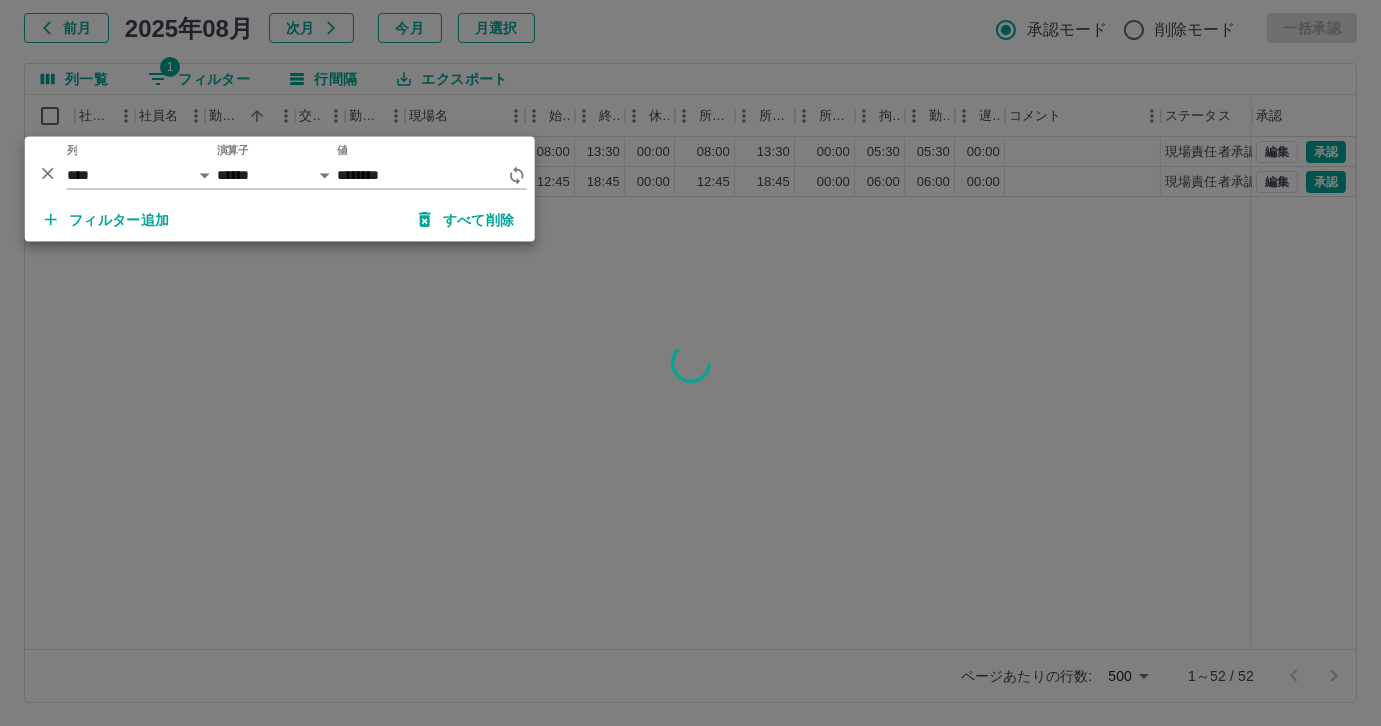 click at bounding box center (690, 363) 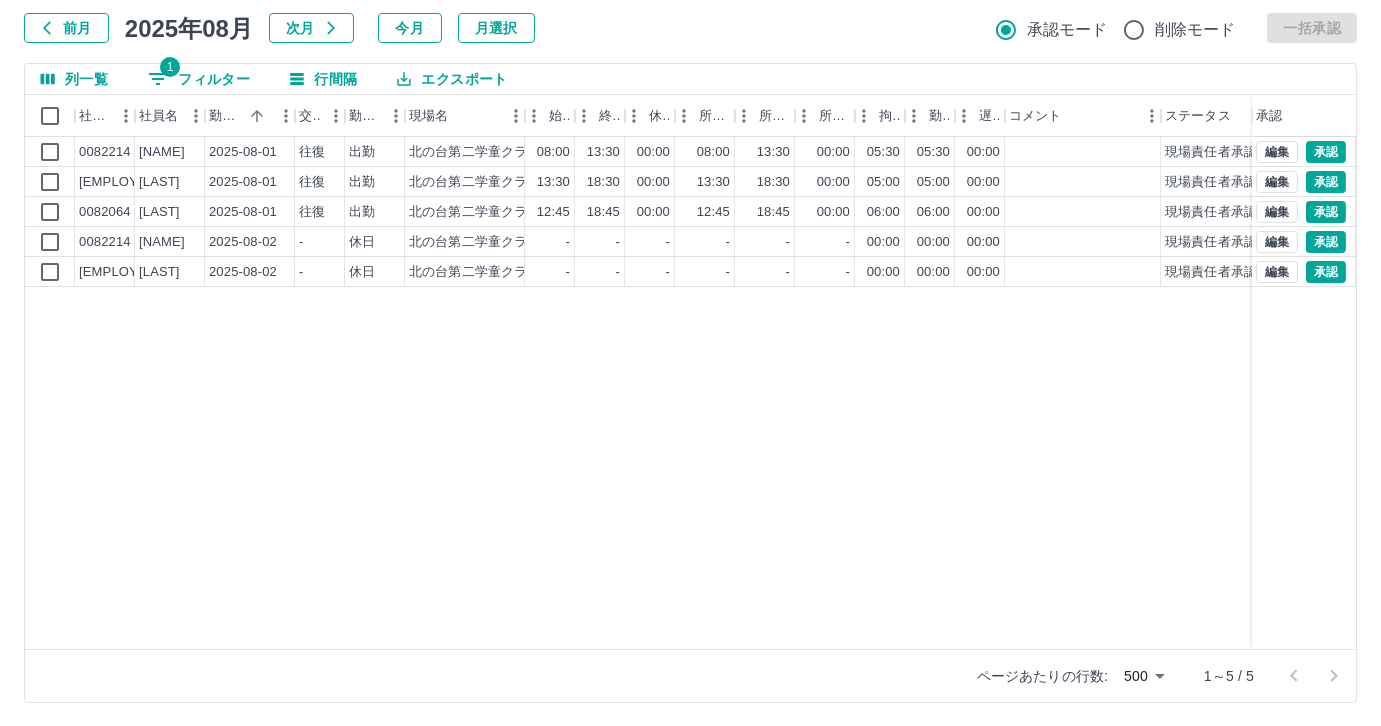 click on "1 フィルター" at bounding box center (199, 79) 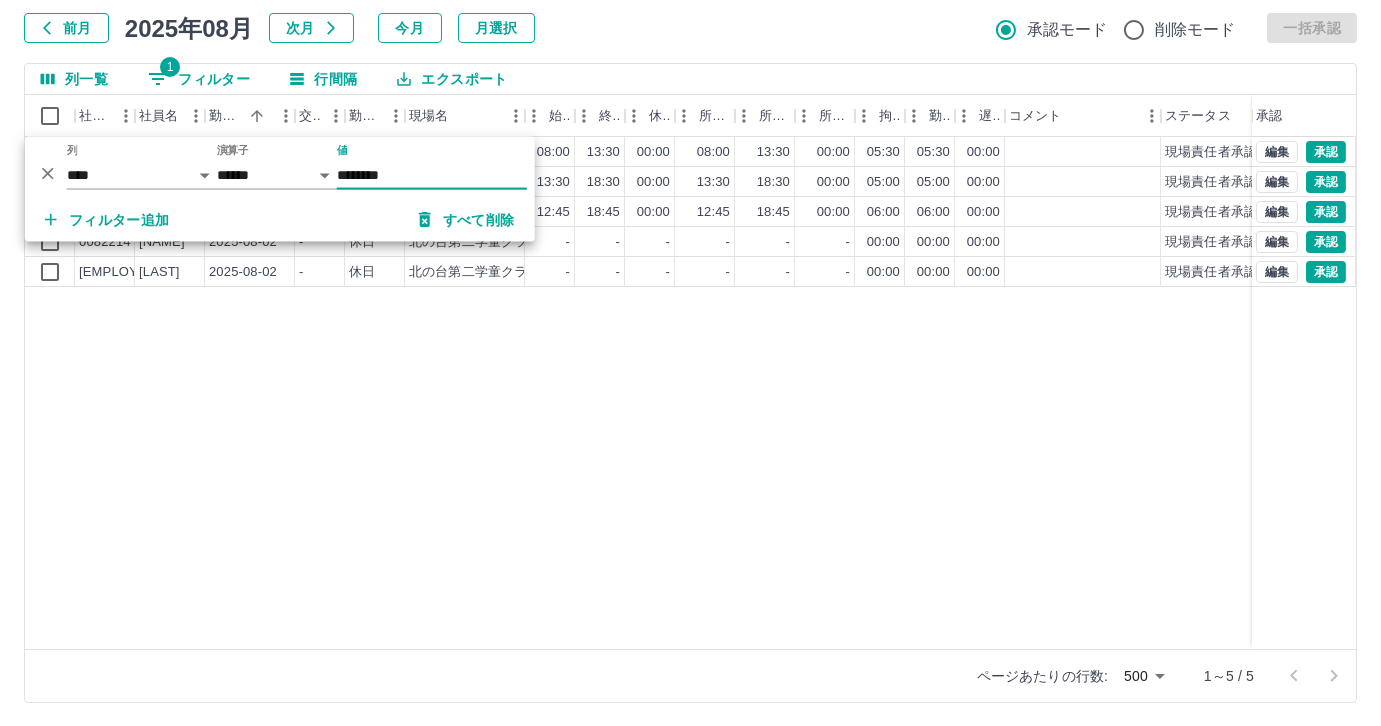 click on "勤務実績承認 前月 2025年08月 次月 今月 月選択 承認モード 削除モード 一括承認" at bounding box center [690, -1] 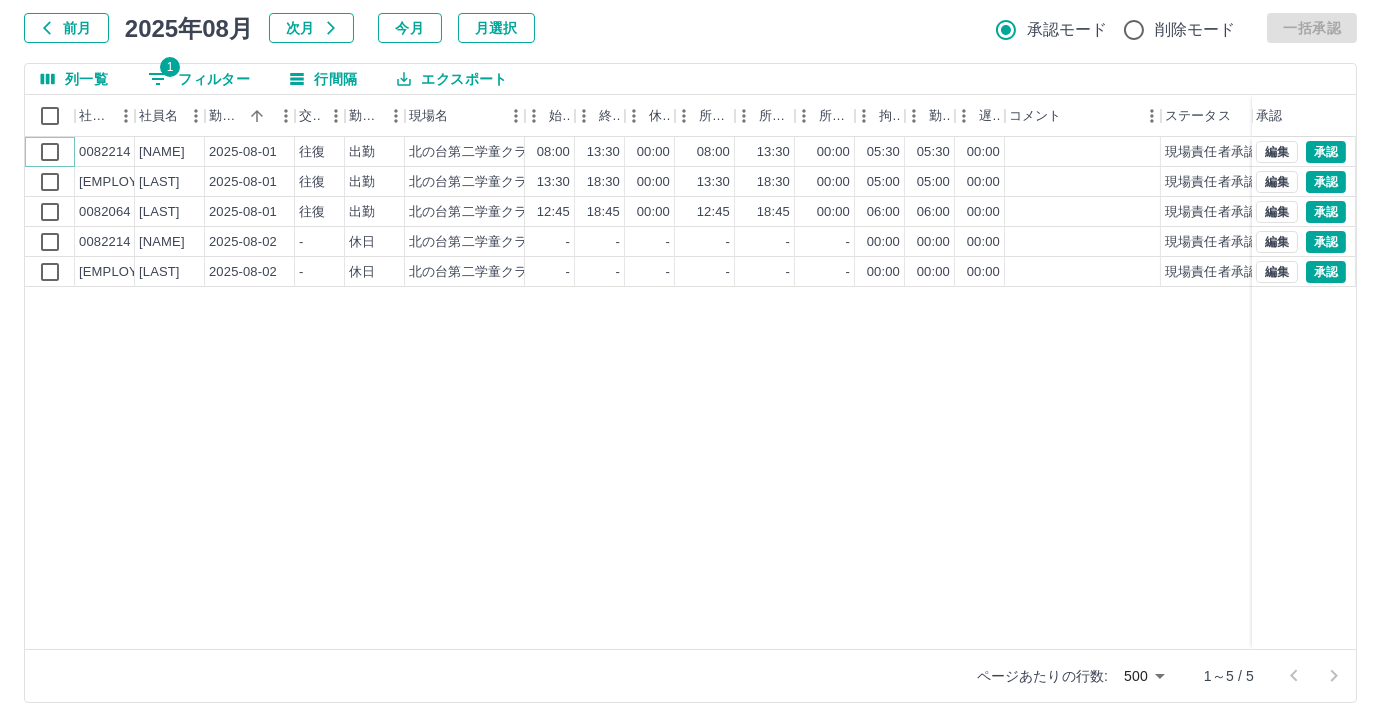 click on "0082214 [LAST] 2025-08-01 往復 出勤 [SITE_NAME] 08:00 13:30 00:00 08:00 13:30 00:00 05:30 05:30 00:00 現場責任者承認待 0082098 [LAST] 2025-08-01 往復 出勤 [SITE_NAME] 13:30 18:30 00:00 13:30 18:30 00:00 05:00 05:00 00:00 現場責任者承認待 0082064 [LAST] 2025-08-01 往復 出勤 [SITE_NAME] 12:45 18:45 00:00 12:45 18:45 00:00 06:00 06:00 00:00 現場責任者承認待 0082214 [LAST] 2025-08-02  -  休日 [SITE_NAME] - - - - - - 00:00 00:00 00:00 現場責任者承認待 0082098 [LAST] 2025-08-02  -  休日 [SITE_NAME] - - - - - - 00:00 00:00 00:00 現場責任者承認待" at bounding box center (653, 212) 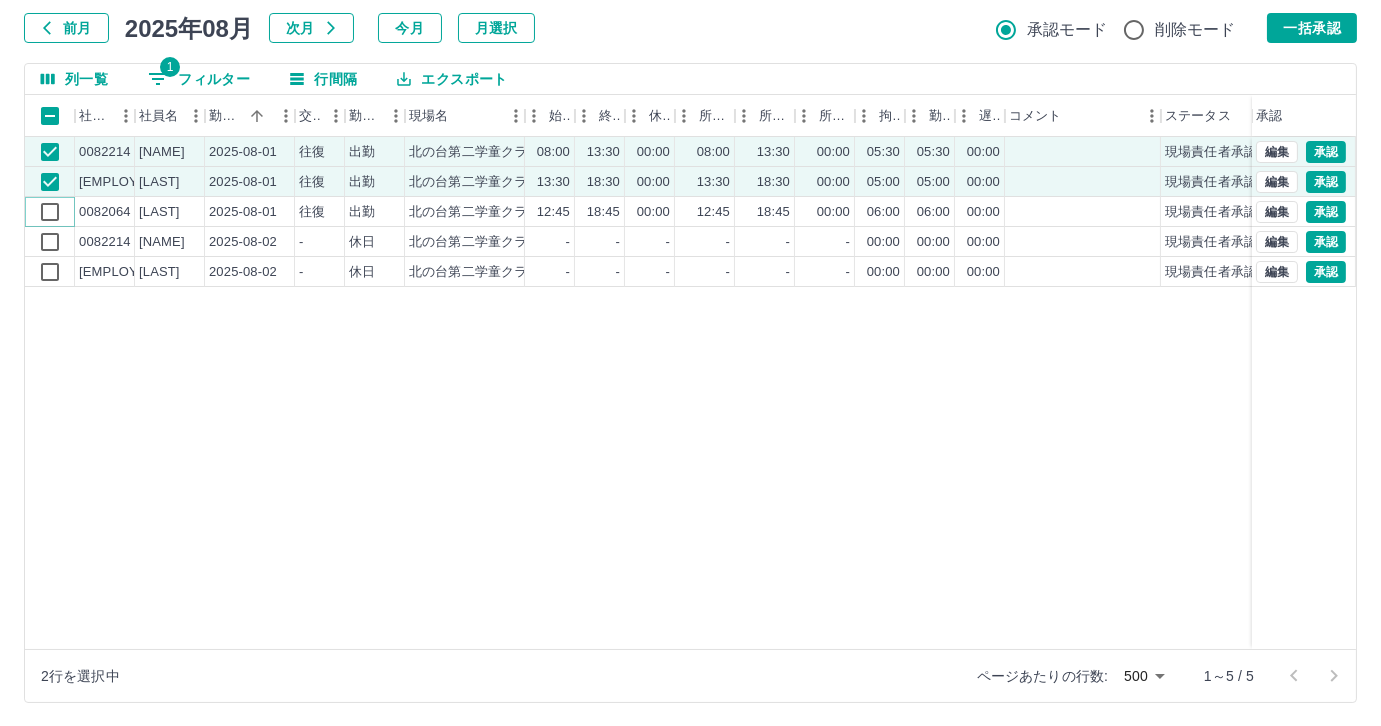 click on "0082214 [LAST] 2025-08-01 往復 出勤 [SITE_NAME] 08:00 13:30 00:00 08:00 13:30 00:00 05:30 05:30 00:00 現場責任者承認待 0082098 [LAST] 2025-08-01 往復 出勤 [SITE_NAME] 13:30 18:30 00:00 13:30 18:30 00:00 05:00 05:00 00:00 現場責任者承認待 0082064 [LAST] 2025-08-01 往復 出勤 [SITE_NAME] 12:45 18:45 00:00 12:45 18:45 00:00 06:00 06:00 00:00 現場責任者承認待 0082214 [LAST] 2025-08-02  -  休日 [SITE_NAME] - - - - - - 00:00 00:00 00:00 現場責任者承認待 0082098 [LAST] 2025-08-02  -  休日 [SITE_NAME] - - - - - - 00:00 00:00 00:00 現場責任者承認待" at bounding box center (653, 212) 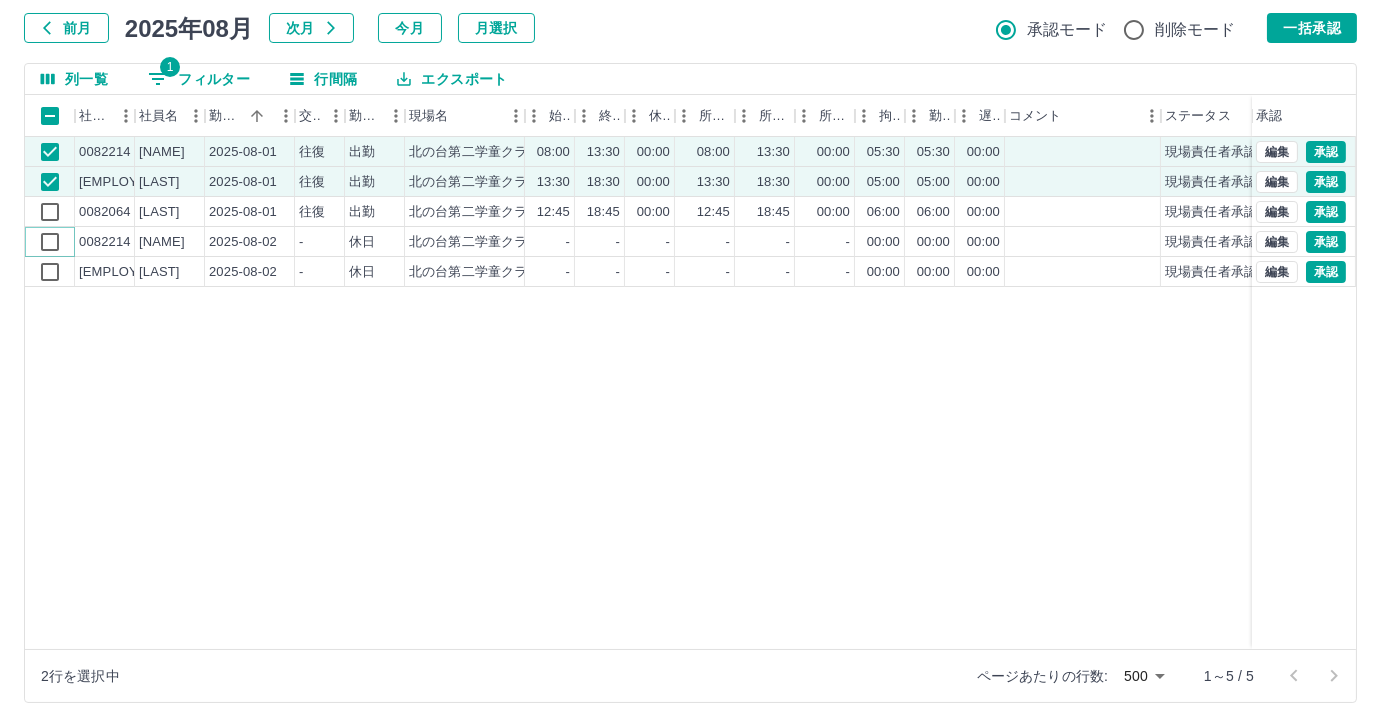 click on "0082214 [LAST] 2025-08-01 往復 出勤 [SITE_NAME] 08:00 13:30 00:00 08:00 13:30 00:00 05:30 05:30 00:00 現場責任者承認待 0082098 [LAST] 2025-08-01 往復 出勤 [SITE_NAME] 13:30 18:30 00:00 13:30 18:30 00:00 05:00 05:00 00:00 現場責任者承認待 0082064 [LAST] 2025-08-01 往復 出勤 [SITE_NAME] 12:45 18:45 00:00 12:45 18:45 00:00 06:00 06:00 00:00 現場責任者承認待 0082214 [LAST] 2025-08-02  -  休日 [SITE_NAME] - - - - - - 00:00 00:00 00:00 現場責任者承認待 0082098 [LAST] 2025-08-02  -  休日 [SITE_NAME] - - - - - - 00:00 00:00 00:00 現場責任者承認待" at bounding box center [653, 212] 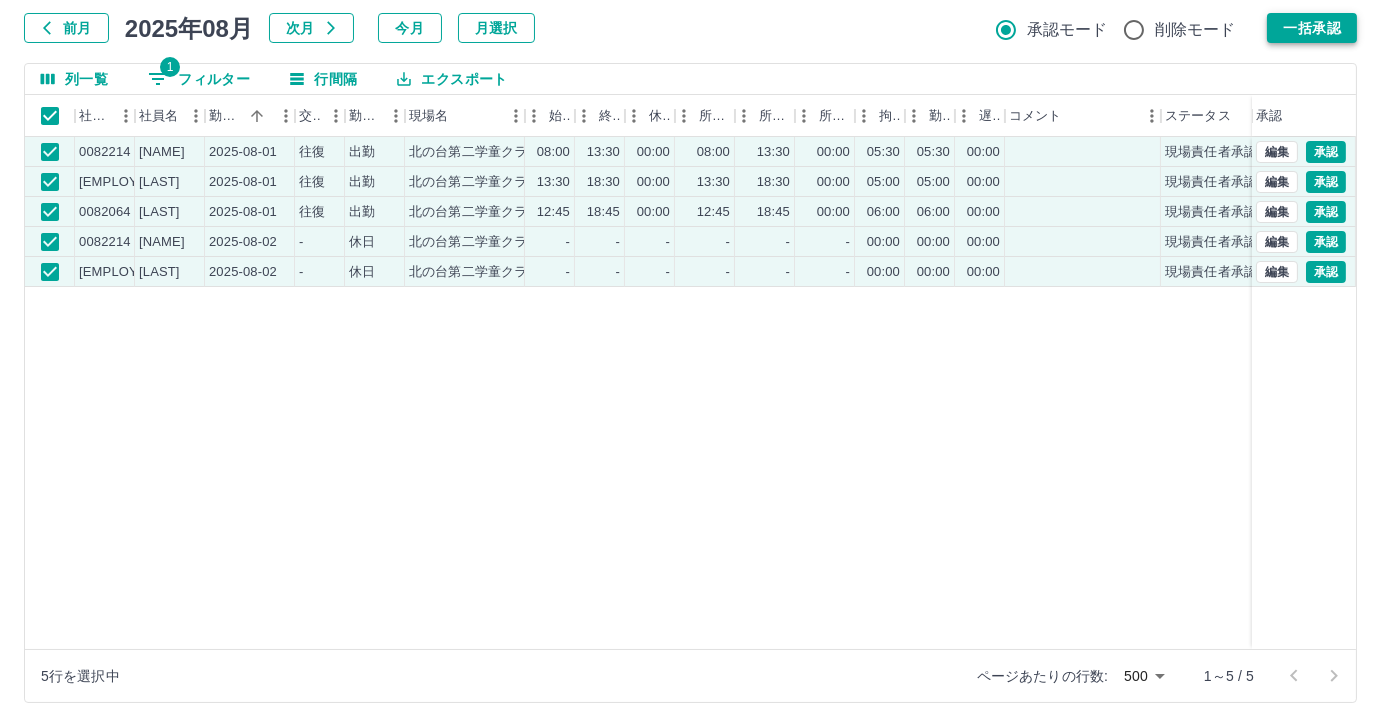 click on "一括承認" at bounding box center (1312, 28) 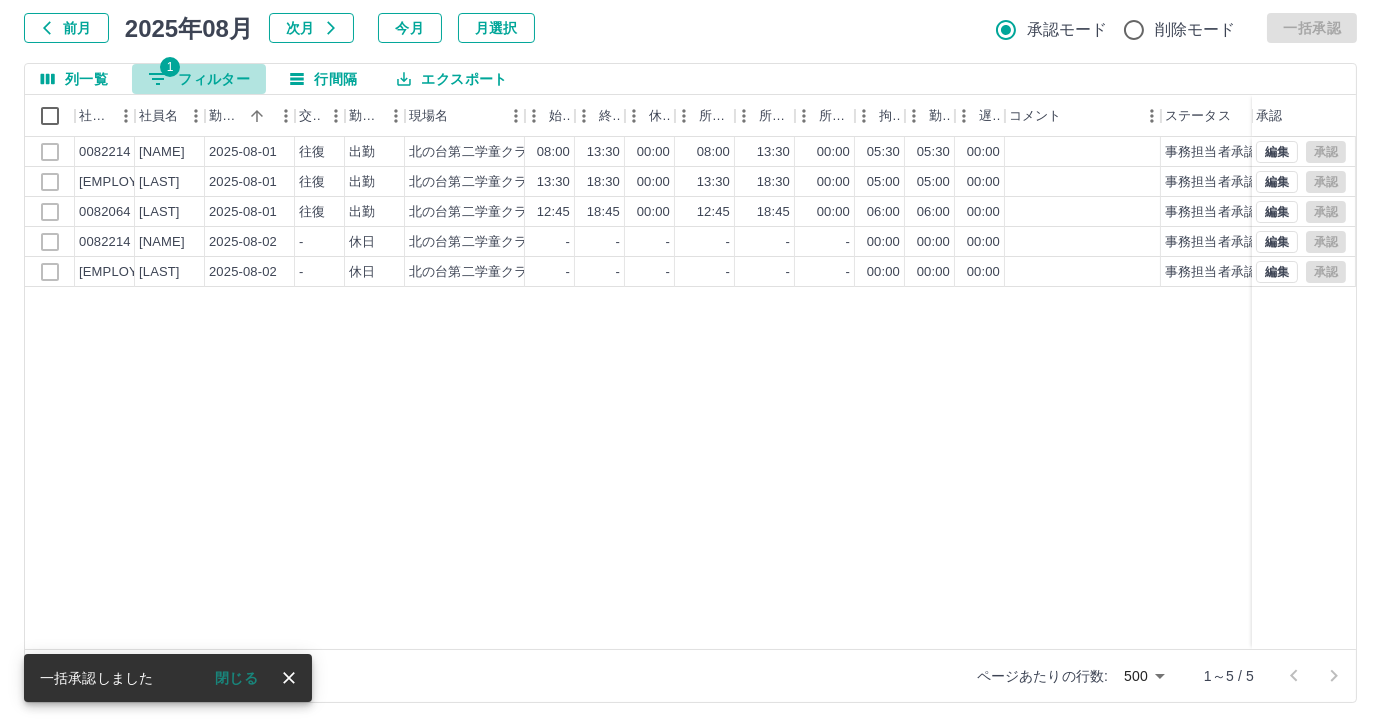 click on "1 フィルター" at bounding box center [199, 79] 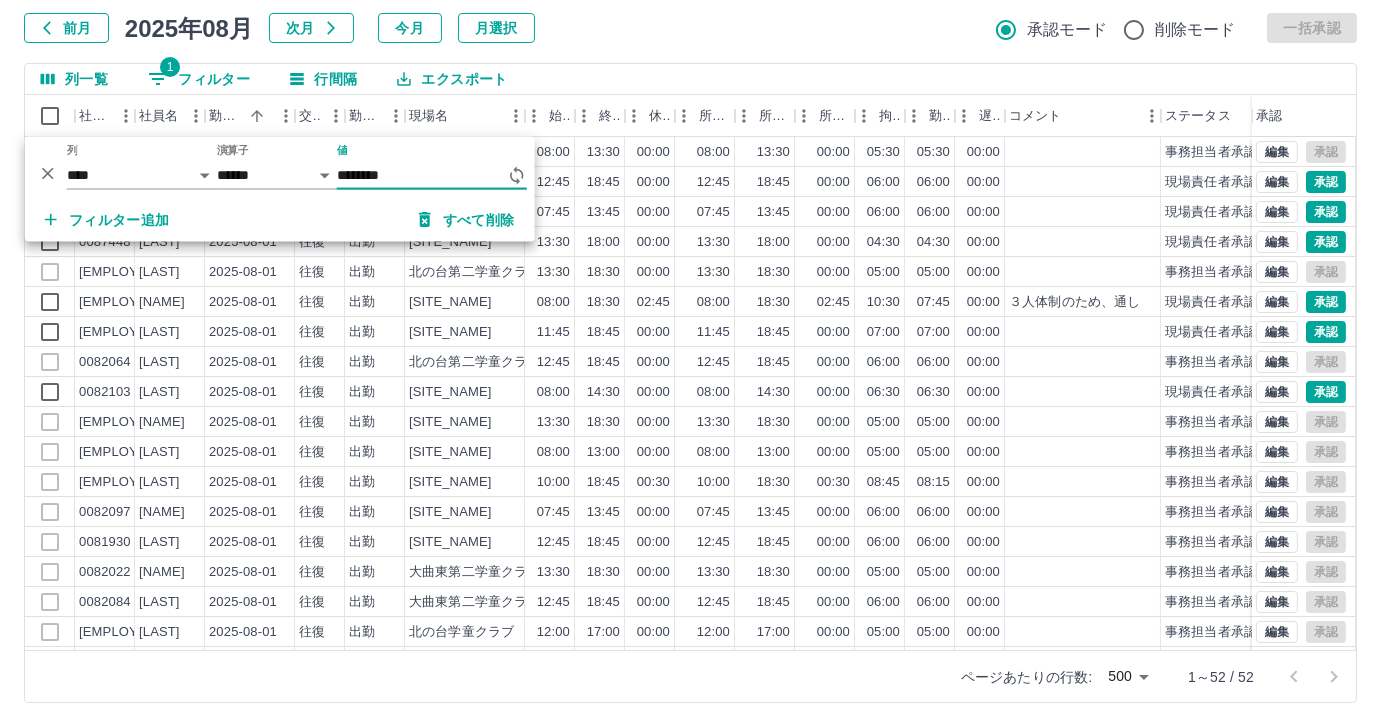 type on "********" 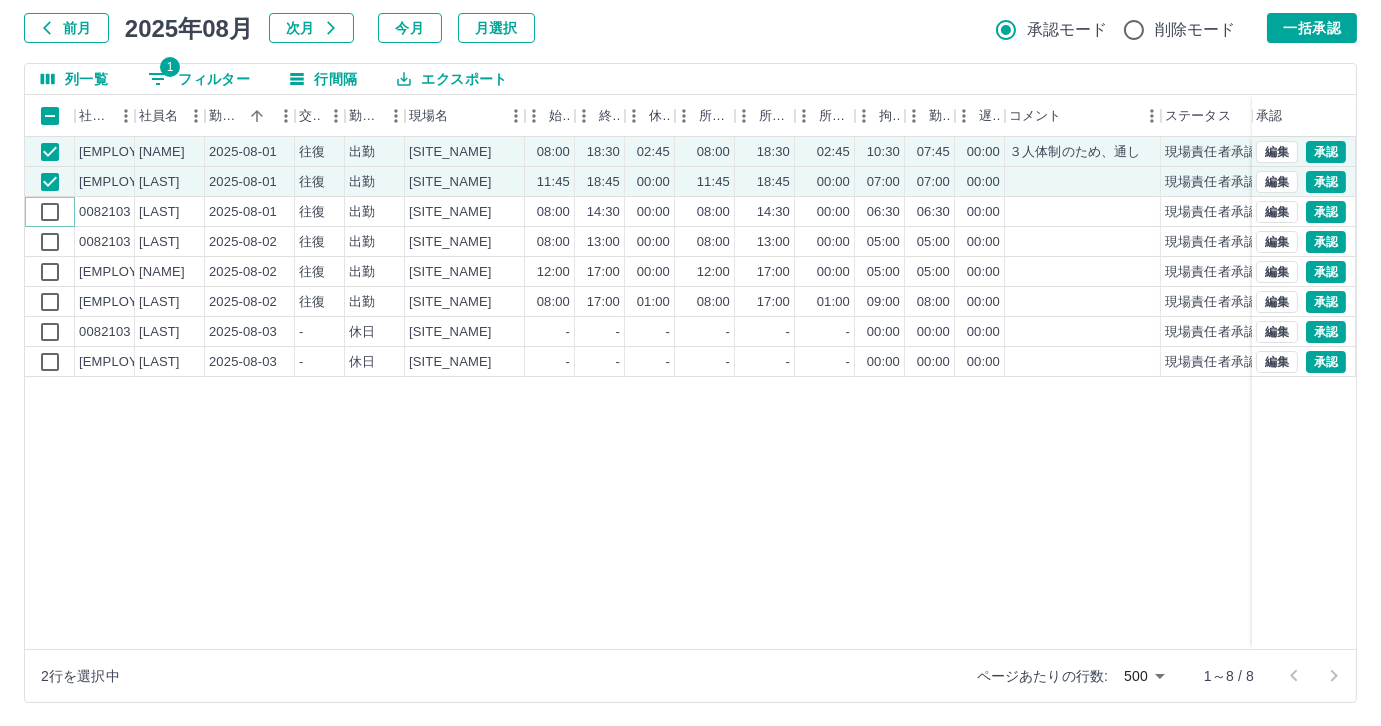 click on "0082082 [LAST] 2025-08-01 往復 出勤 [SITE_NAME] 08:00 18:30 02:45 08:00 18:30 02:45 10:30 07:45 00:00 ３人体制のため、通し 現場責任者承認待 0104101 [LAST] 2025-08-01 往復 出勤 [SITE_NAME] 11:45 18:45 00:00 11:45 18:45 00:00 07:00 07:00 00:00 現場責任者承認待 0082103 [LAST] 2025-08-01 往復 出勤 [SITE_NAME] 08:00 14:30 00:00 08:00 14:30 00:00 06:30 06:30 00:00 現場責任者承認待 0082103 [LAST] 2025-08-02 往復 出勤 [SITE_NAME] 08:00 13:00 00:00 08:00 13:00 00:00 05:00 05:00 00:00 現場責任者承認待 0082082 [LAST] 2025-08-02 往復 出勤 [SITE_NAME] 12:00 17:00 00:00 12:00 17:00 00:00 05:00 05:00 00:00 現場責任者承認待 0104101 [LAST] 2025-08-02 往復 出勤 [SITE_NAME] 08:00 17:00 01:00 08:00 17:00 01:00 09:00 08:00 00:00 現場責任者承認待 0082103 [LAST] 2025-08-03  -  休日 [SITE_NAME] - - - - - - 00:00 00:00 -" at bounding box center [653, 257] 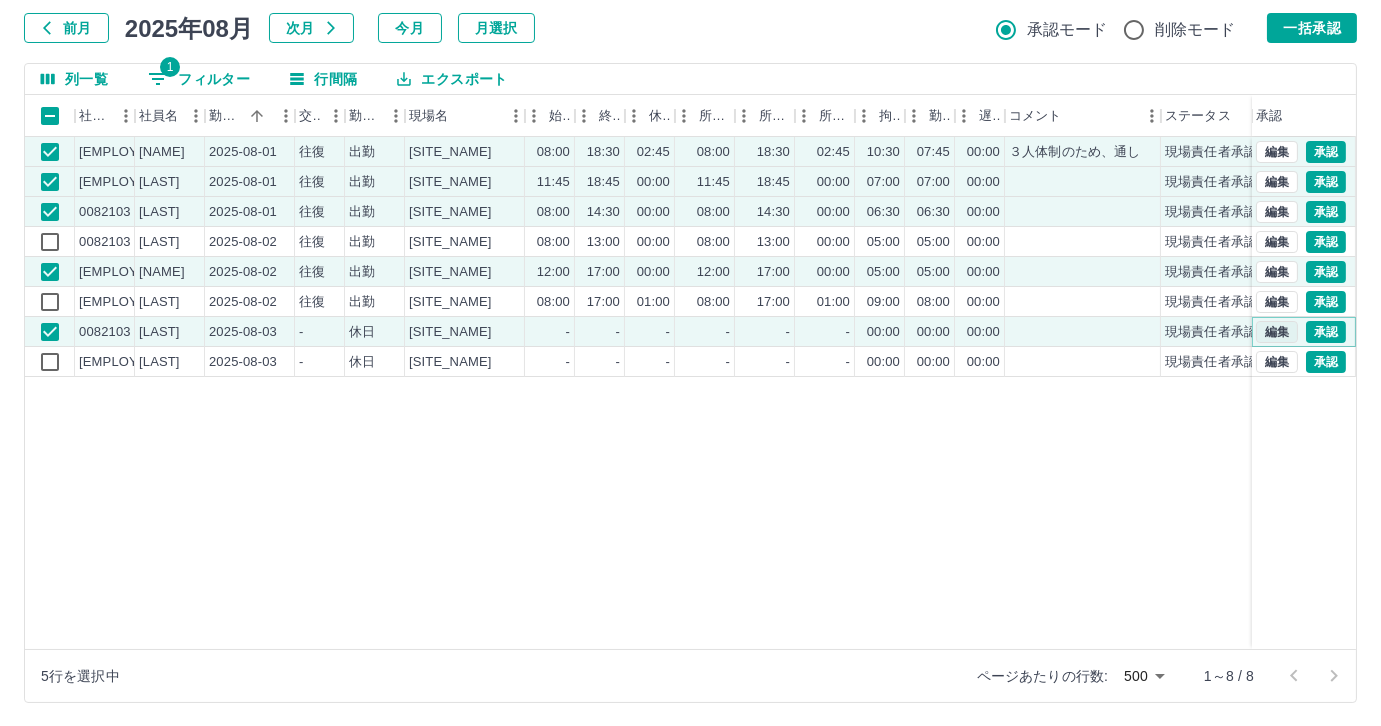 click on "編集" at bounding box center [1277, 332] 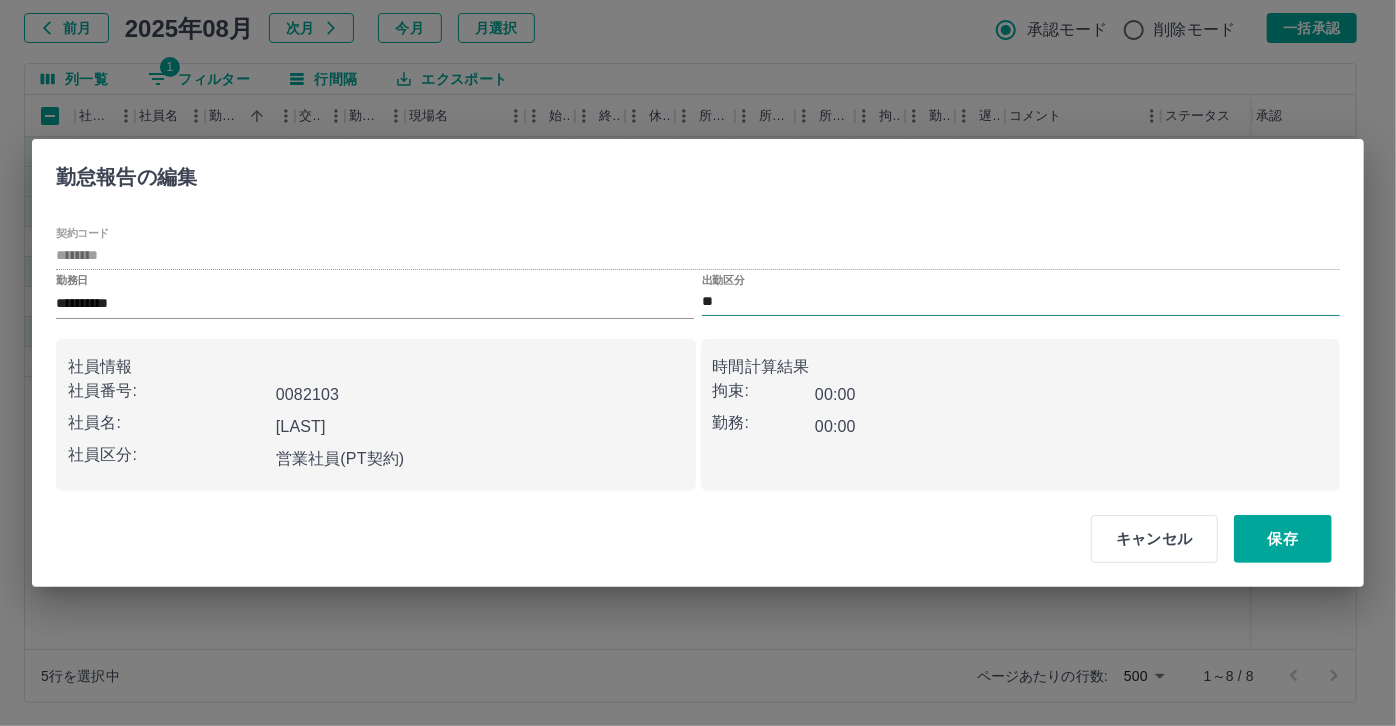 click on "**" at bounding box center [1021, 302] 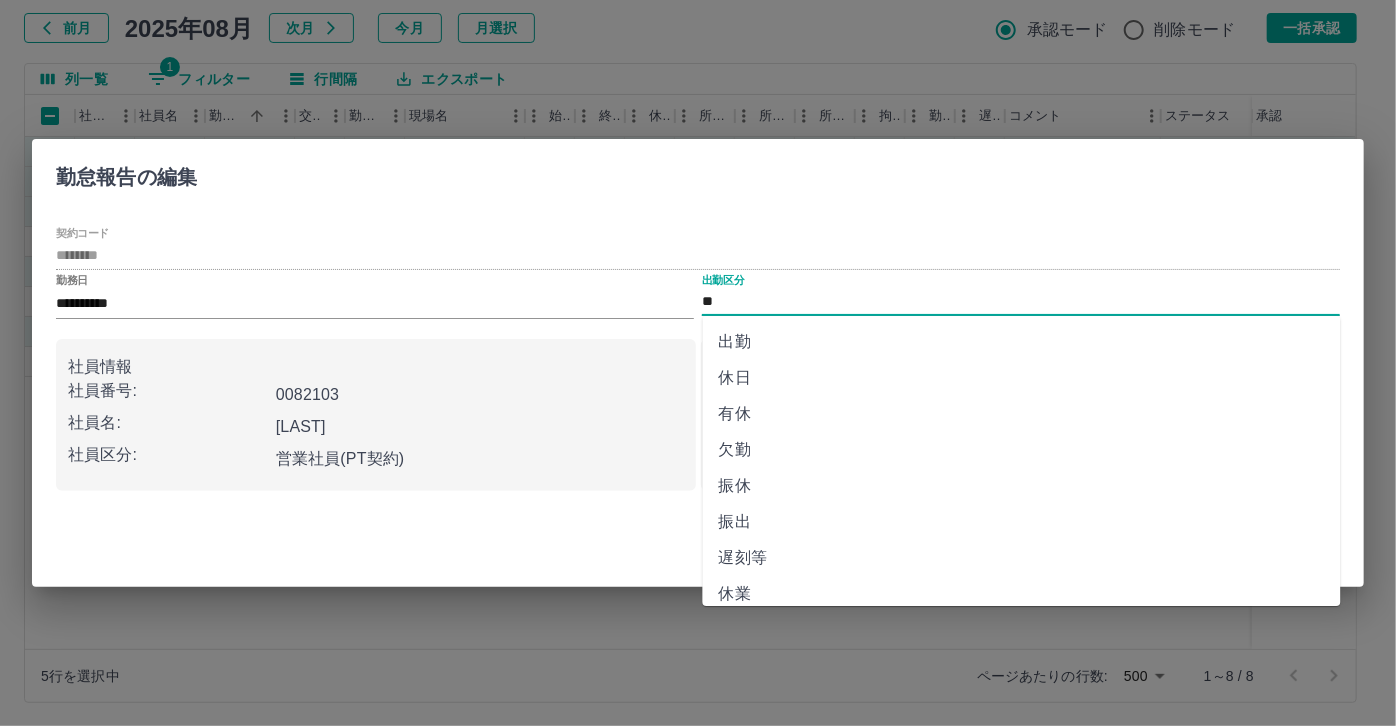 scroll, scrollTop: 373, scrollLeft: 0, axis: vertical 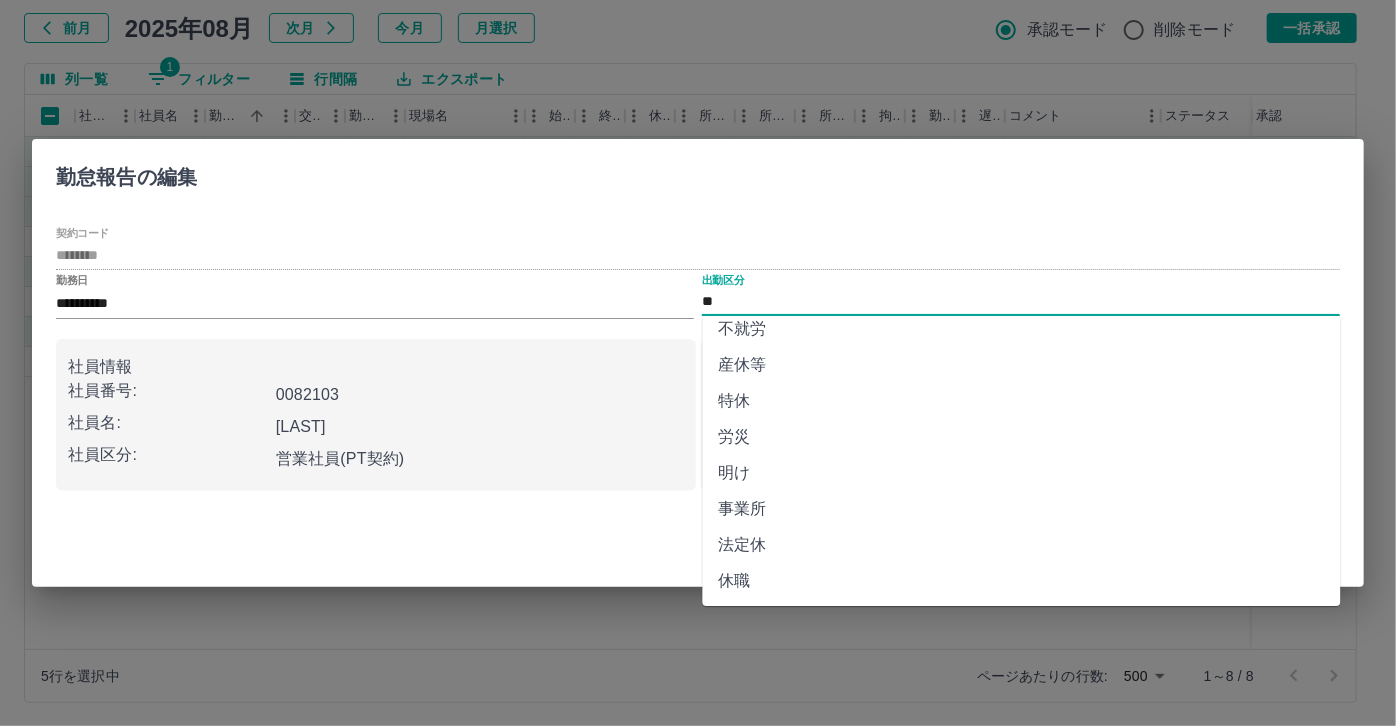 click on "法定休" at bounding box center [1022, 545] 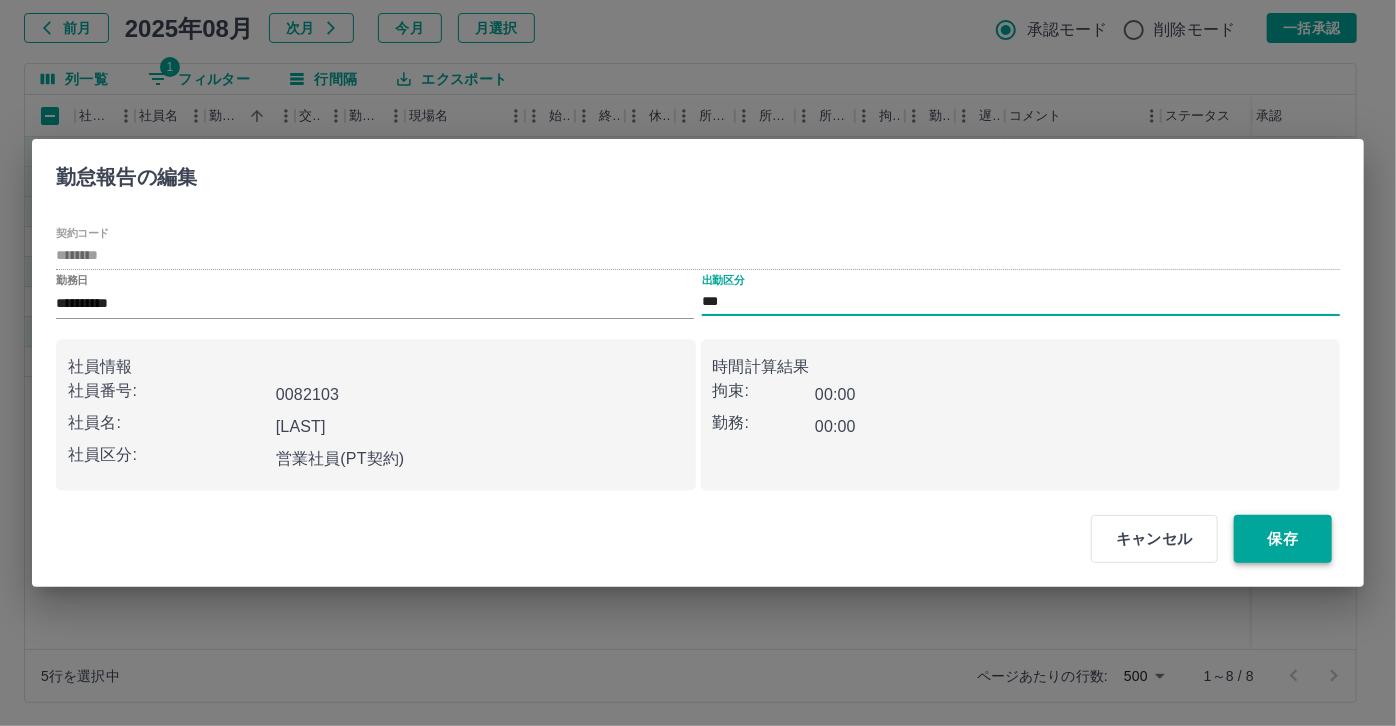 click on "保存" at bounding box center [1283, 539] 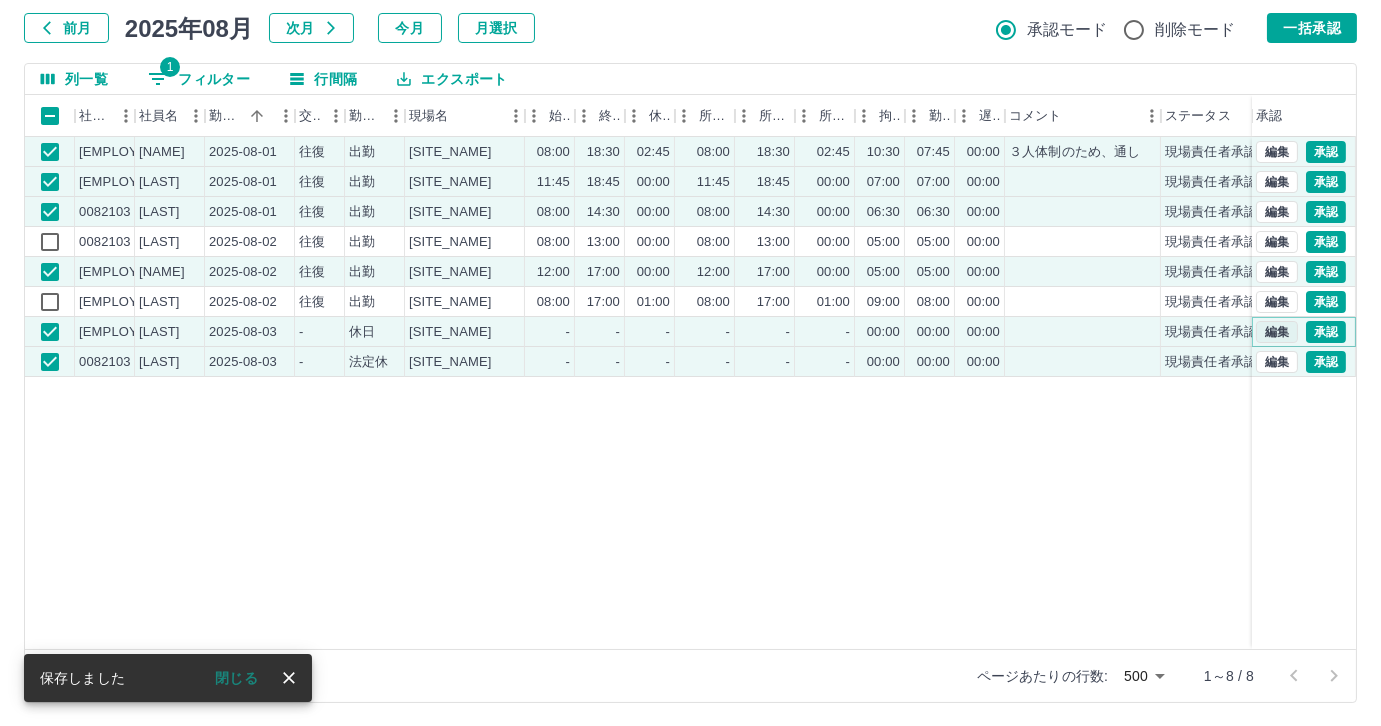 click on "編集" at bounding box center [1277, 332] 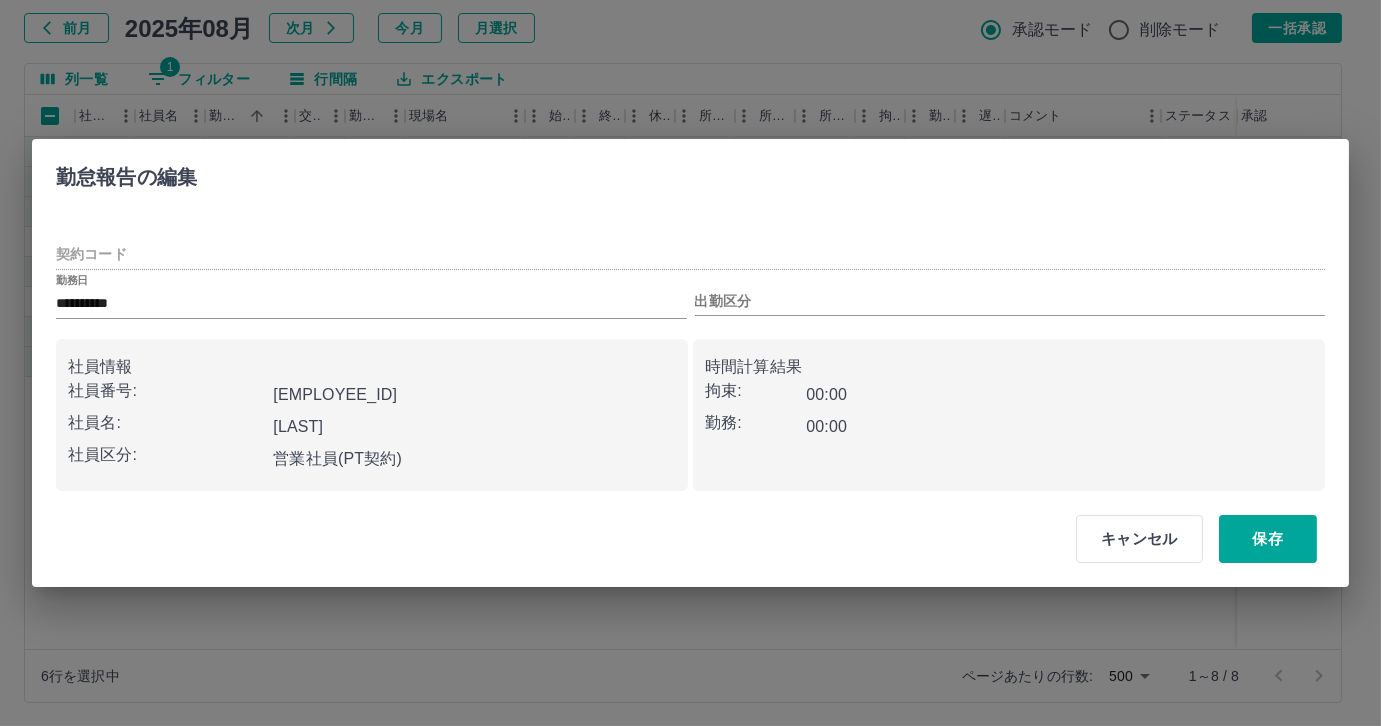 type on "********" 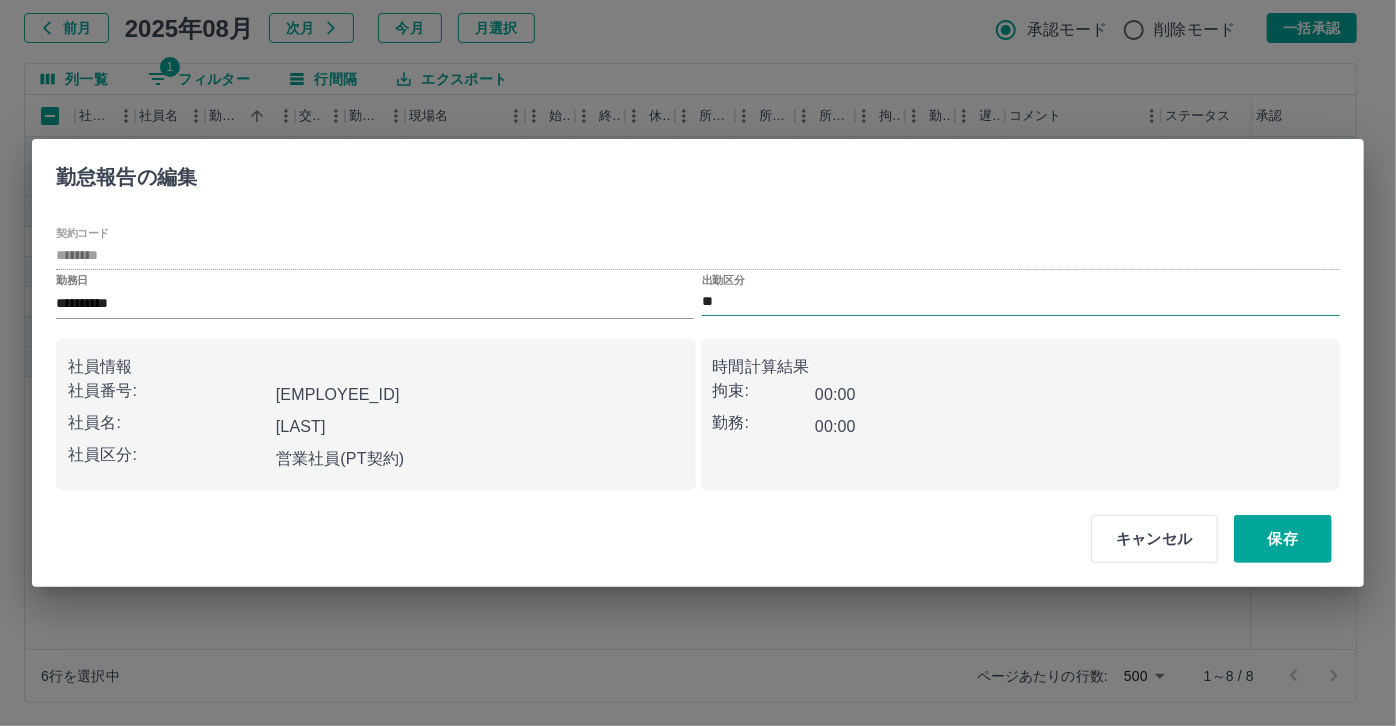 click on "**" at bounding box center (1021, 302) 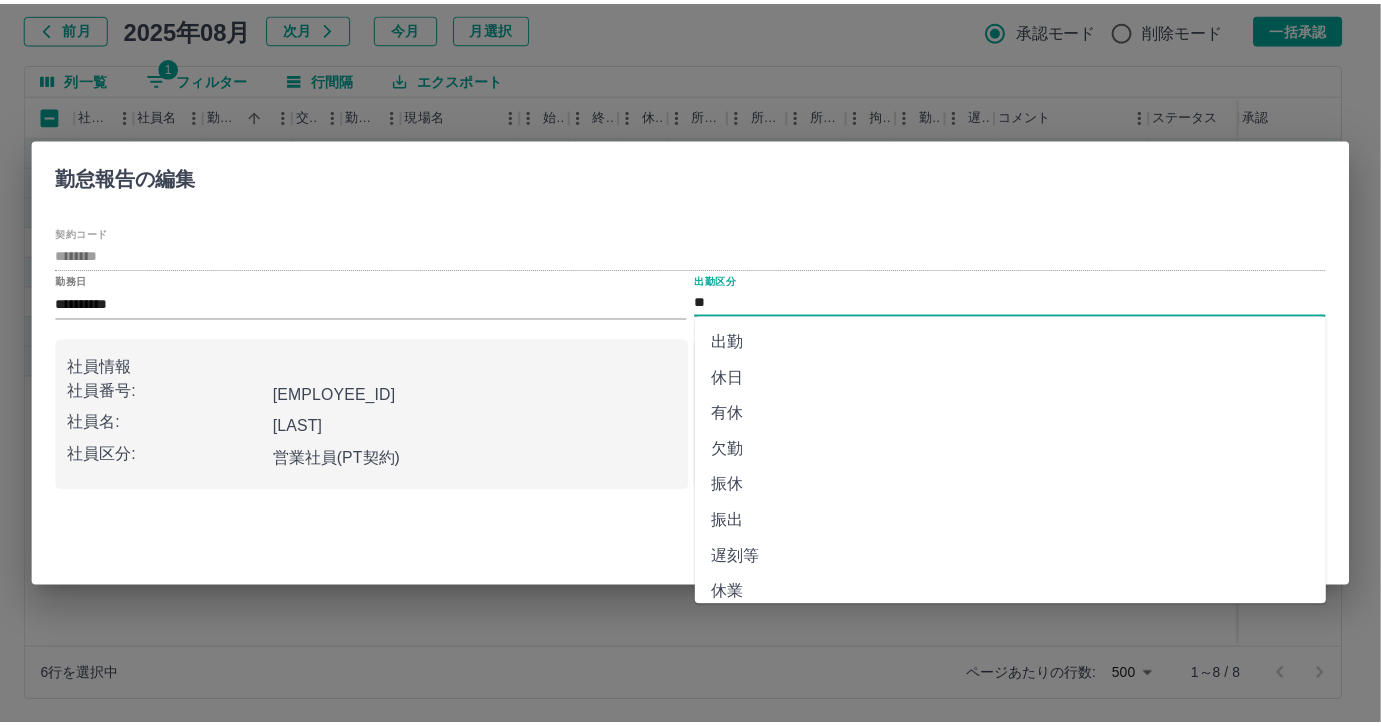 scroll, scrollTop: 373, scrollLeft: 0, axis: vertical 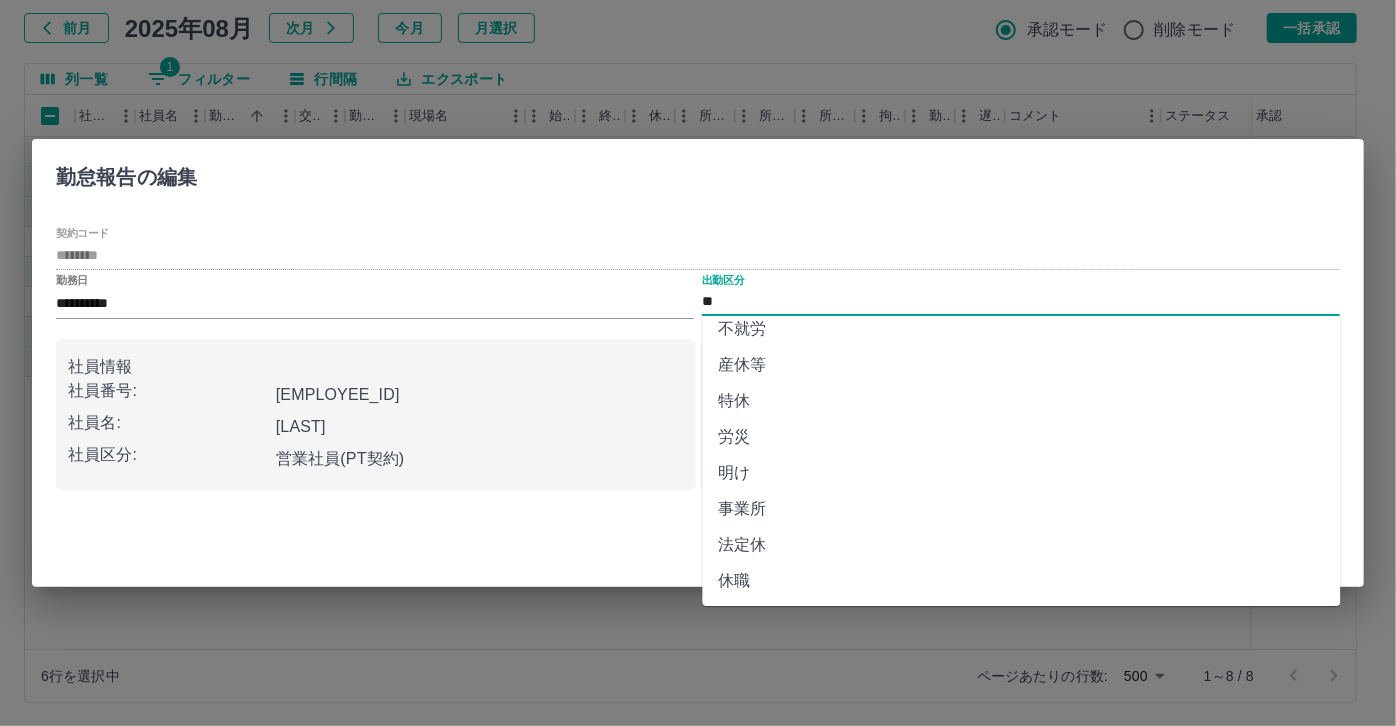 click on "法定休" at bounding box center [1022, 545] 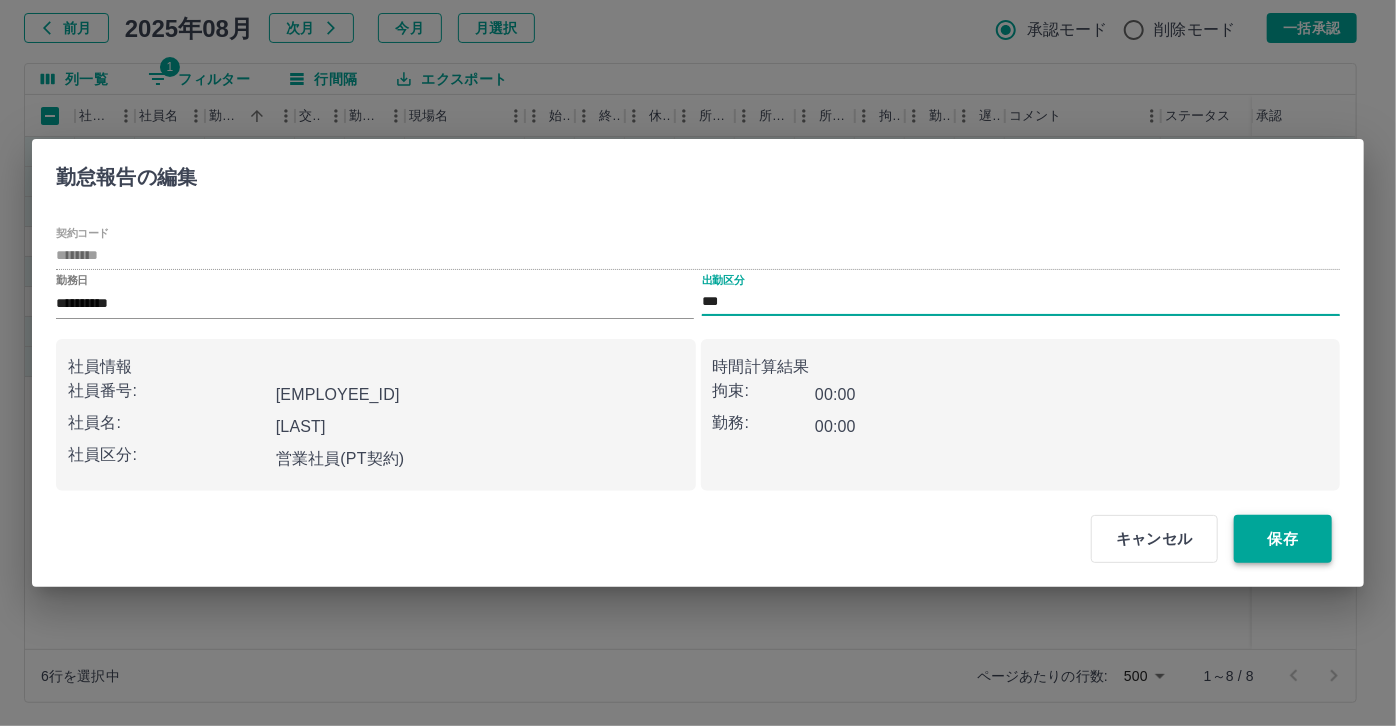 click on "保存" at bounding box center [1283, 539] 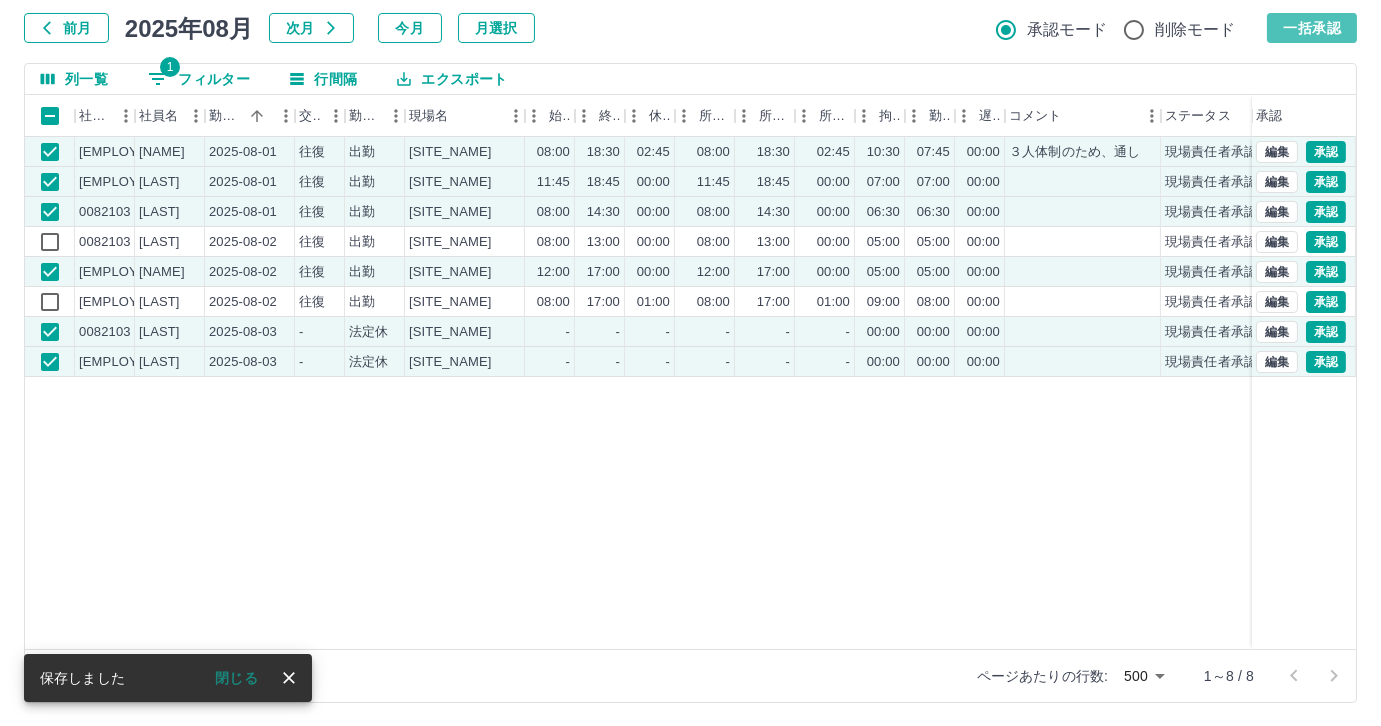 click on "一括承認" at bounding box center (1312, 28) 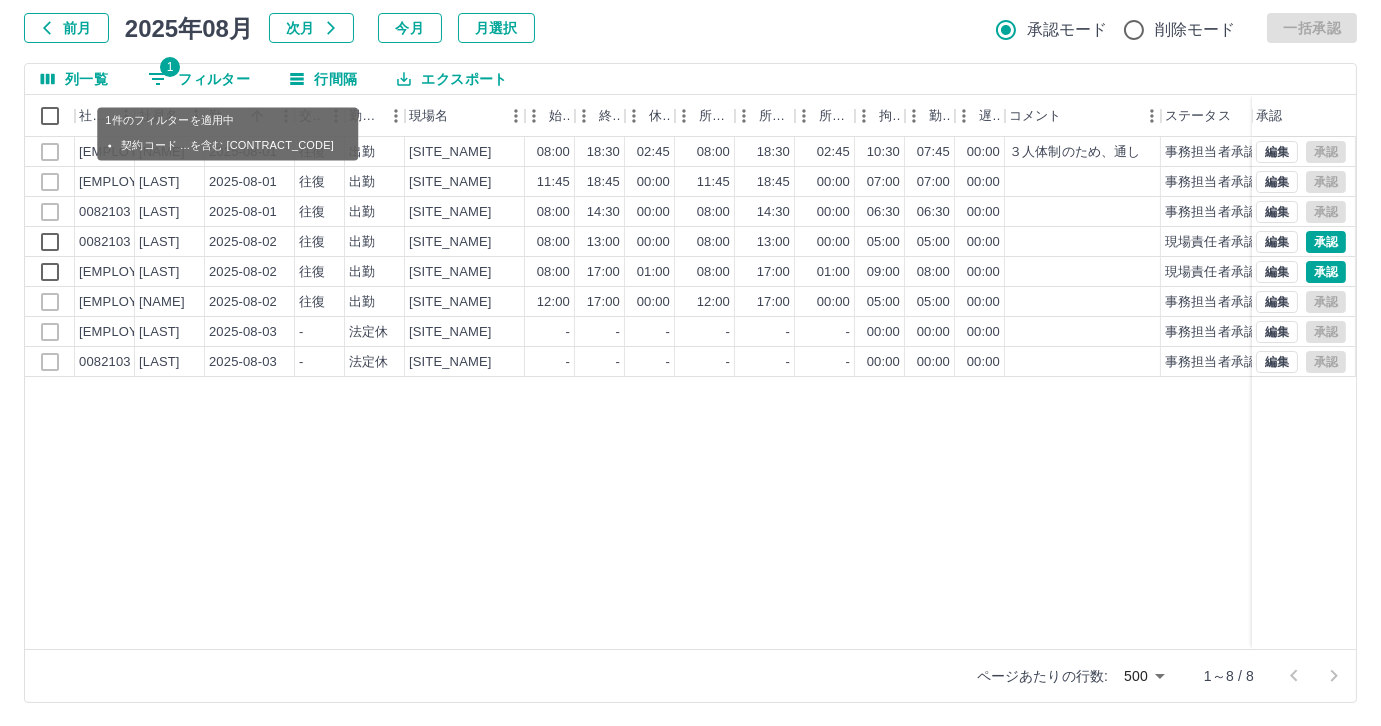 click on "1 フィルター" at bounding box center [199, 79] 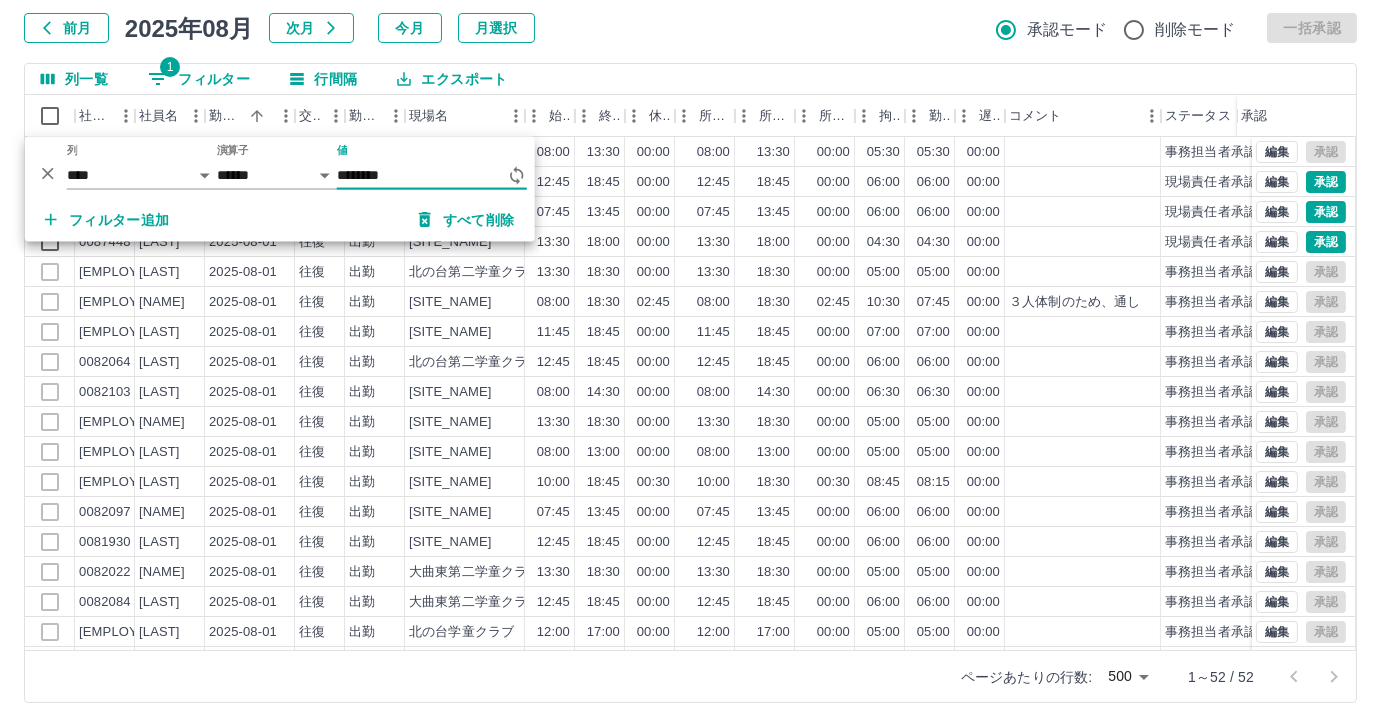 type on "********" 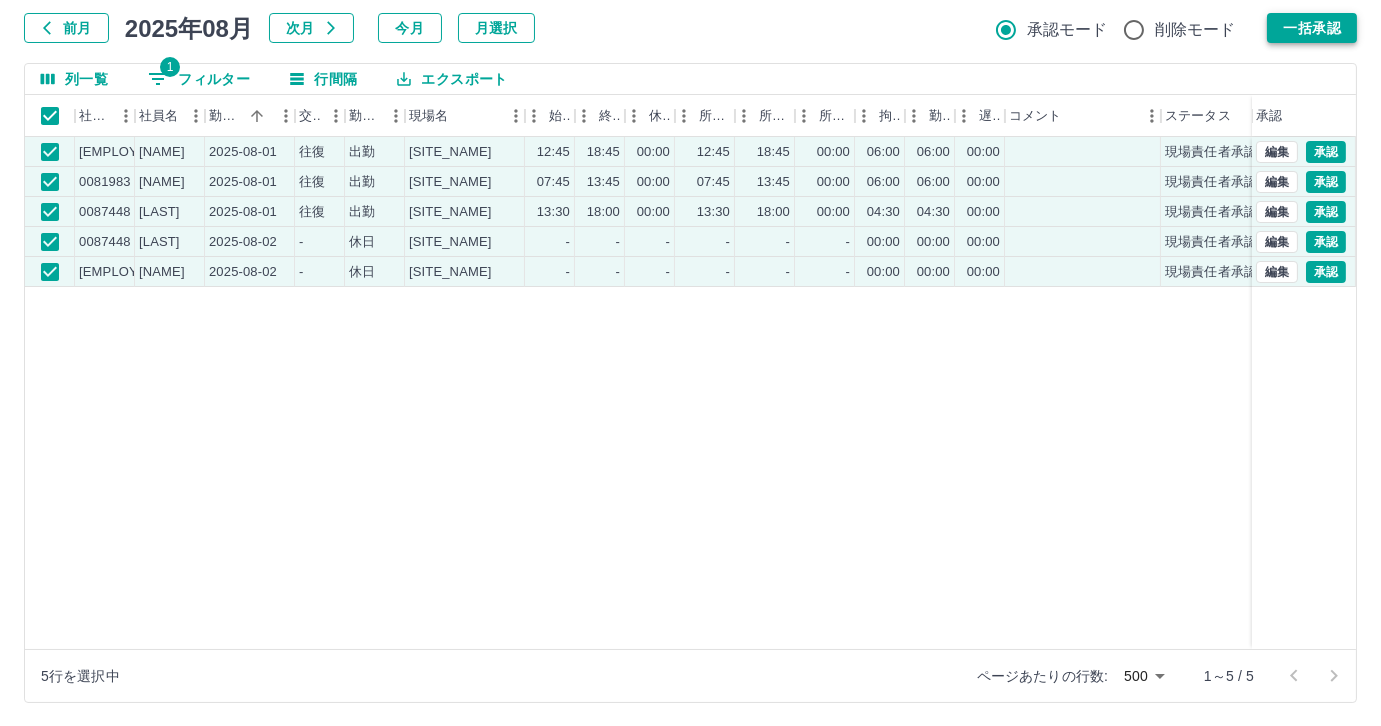 click on "一括承認" at bounding box center (1312, 28) 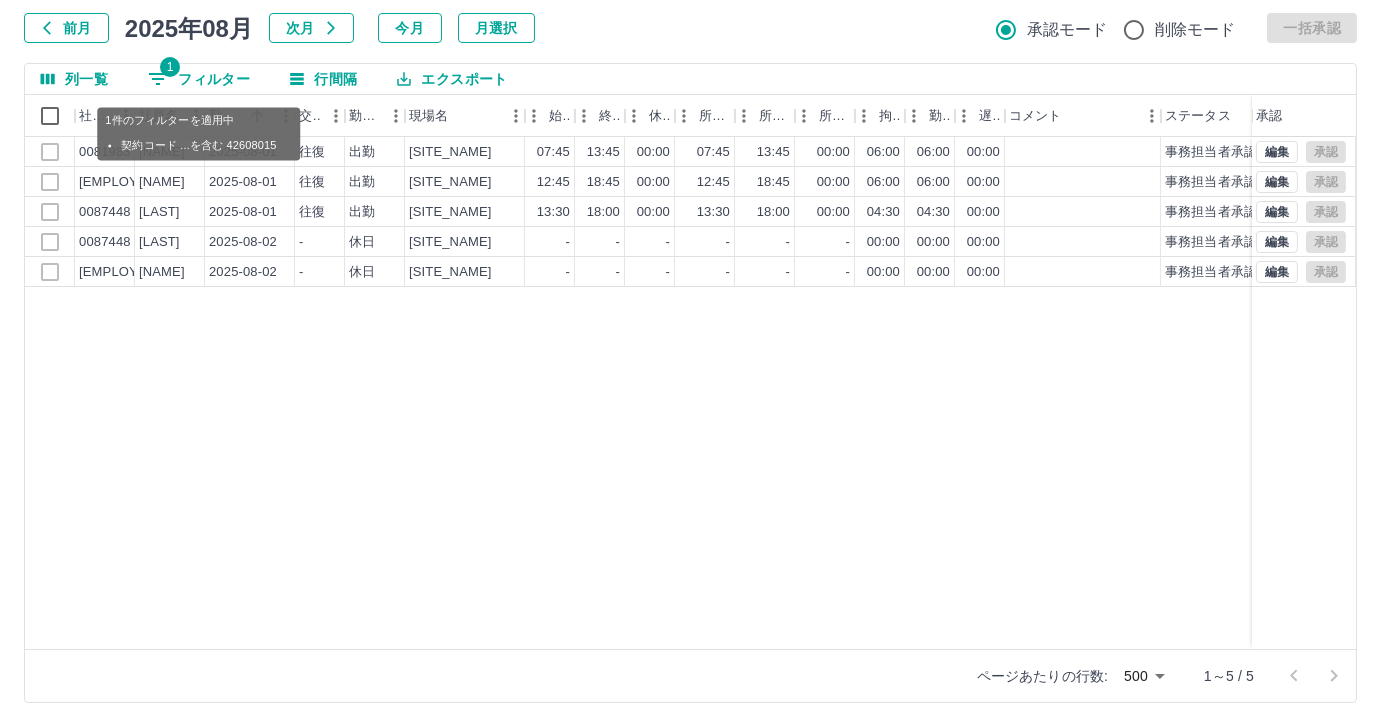 click on "1 フィルター" at bounding box center (199, 79) 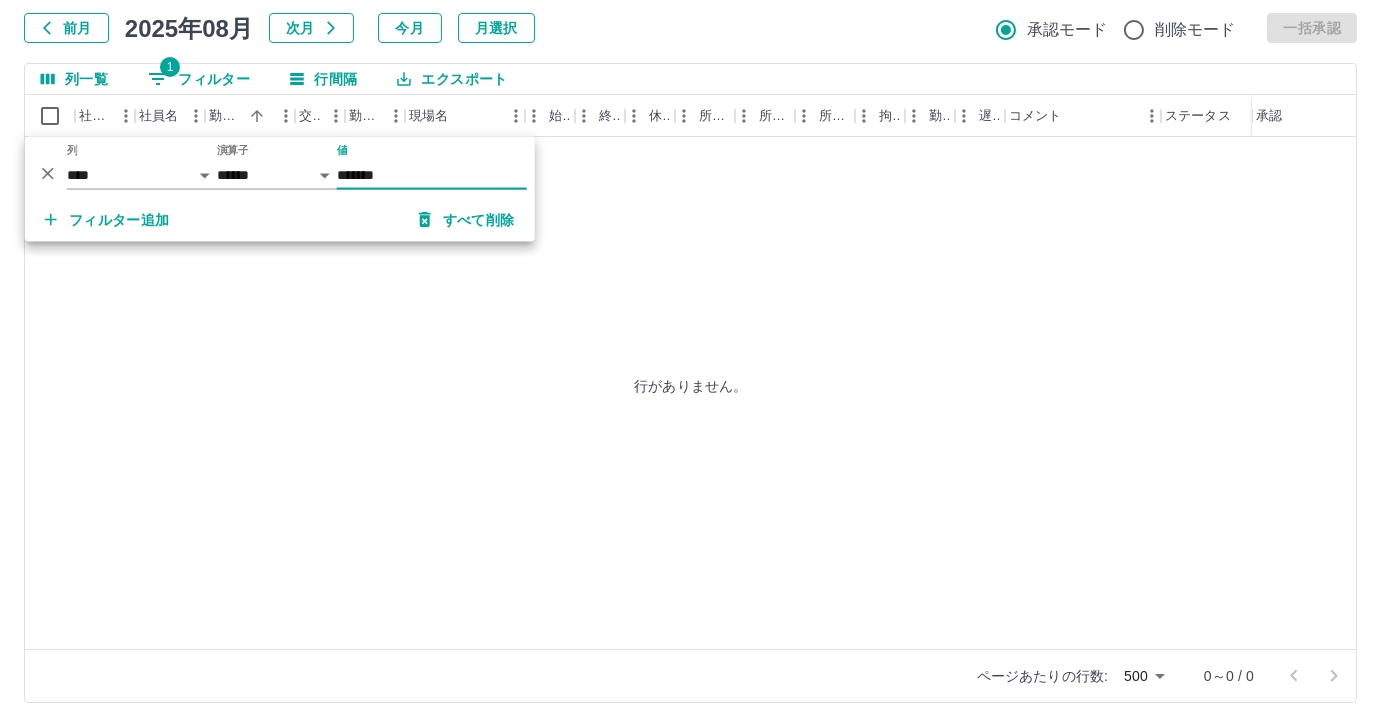 type on "*******" 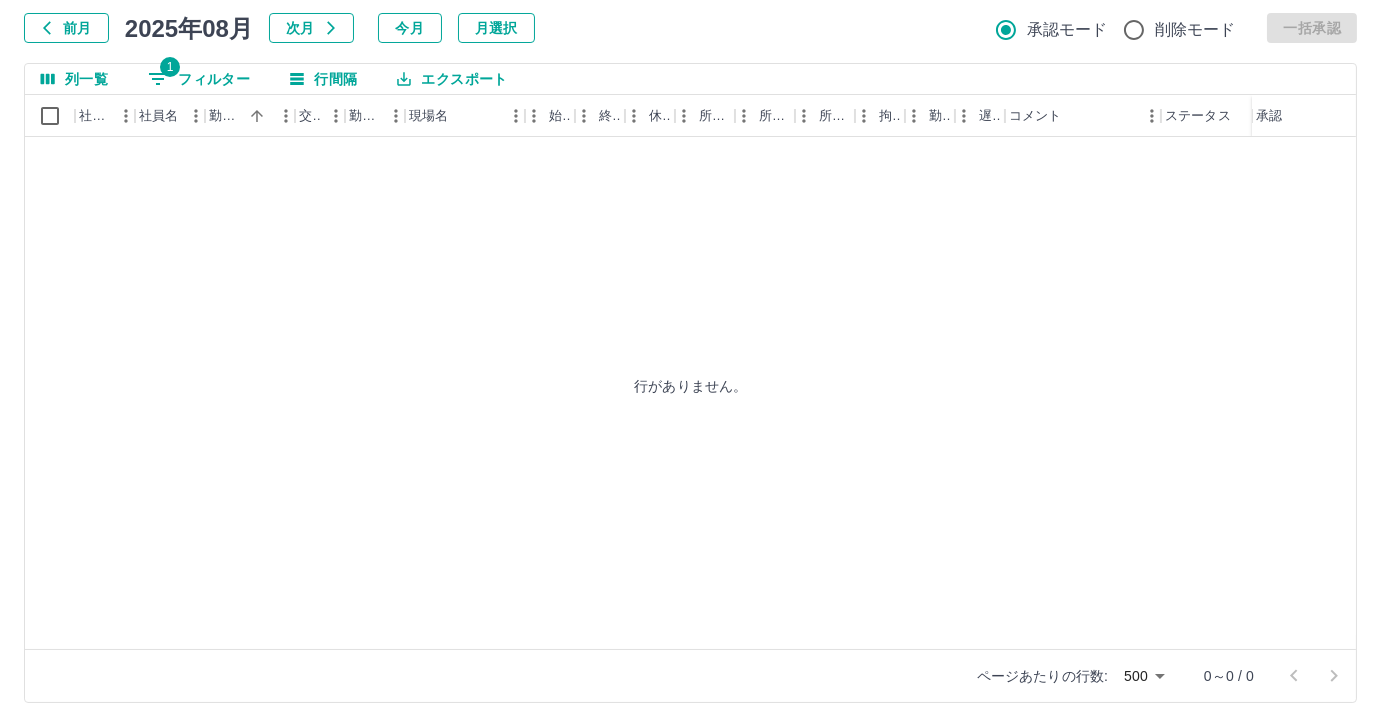click on "1 フィルター" at bounding box center [199, 79] 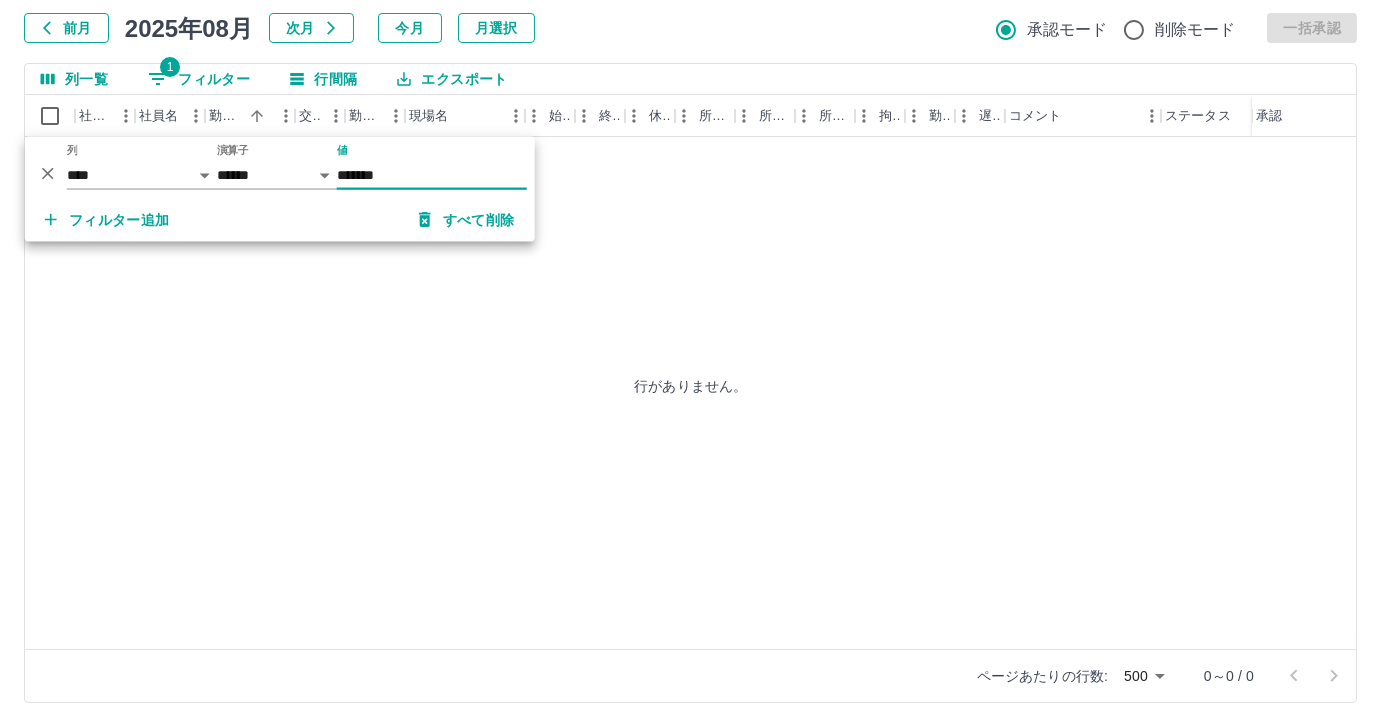 click on "*******" at bounding box center (432, 175) 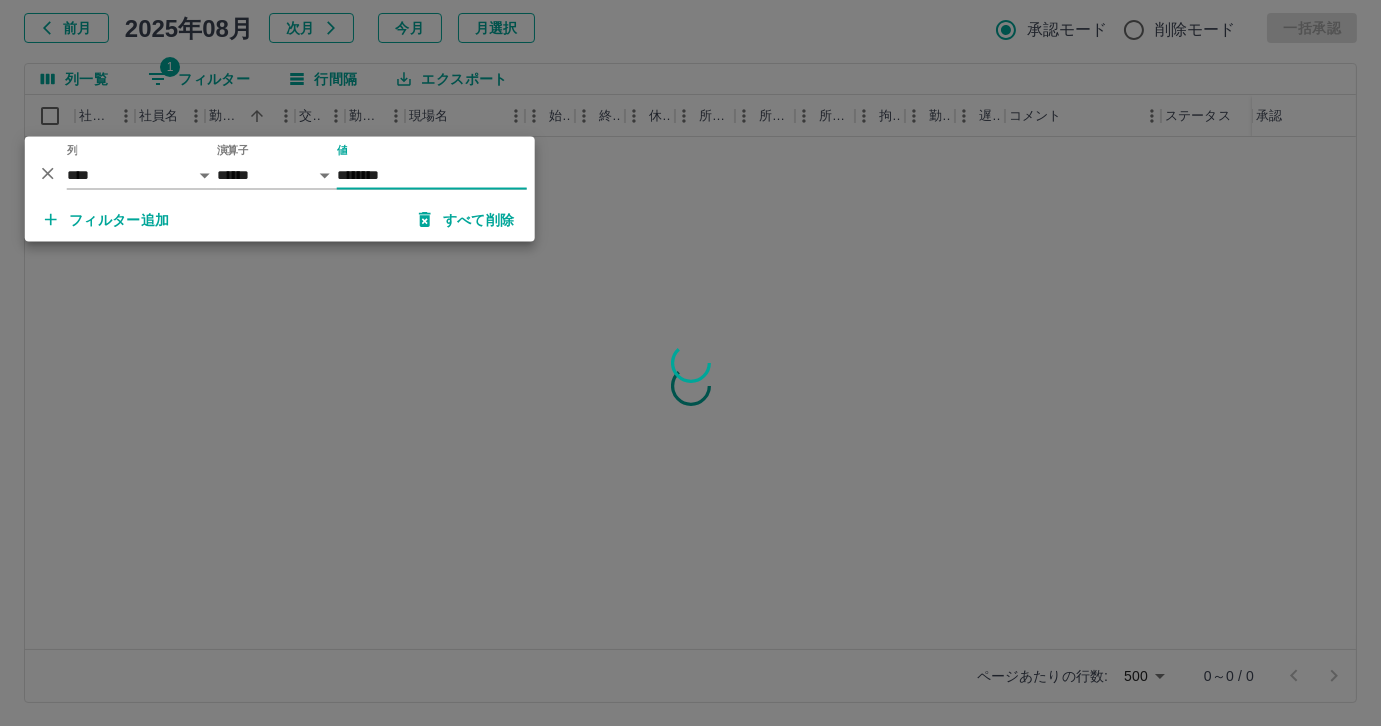 click at bounding box center (690, 363) 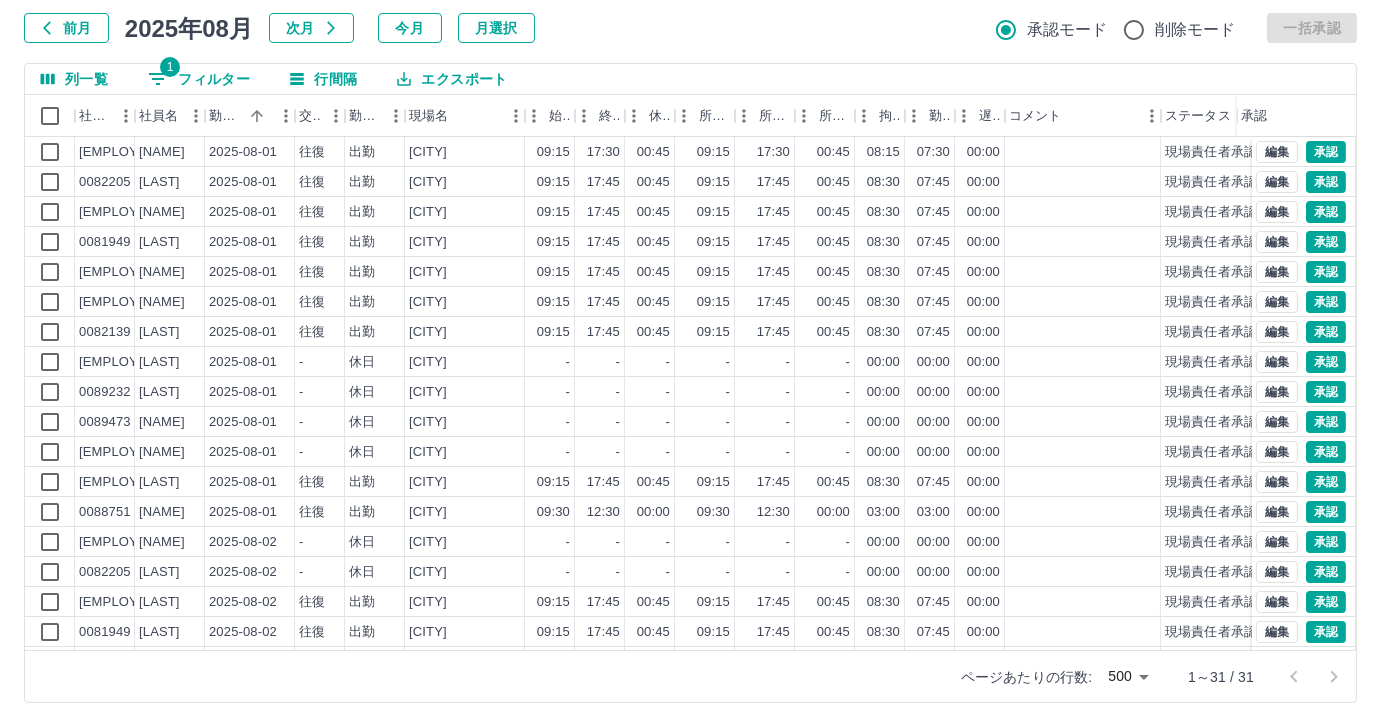 click on "勤務実績承認 前月 2025年08月 次月 今月 月選択 承認モード 削除モード 一括承認 列一覧 1 フィルター 行間隔 エクスポート 社員番号 社員名 勤務日 交通費 勤務区分 現場名 始業 終業 休憩 所定開始 所定終業 所定休憩 拘束 勤務 遅刻等 コメント ステータス 承認 0082210 [LAST] 2025-08-01 往復 出勤 [CITY]3児童センター 09:15 17:30 00:45 09:15 17:30 00:45 08:15 07:30 00:00 現場責任者承認待 0082205 [LAST] 2025-08-01 往復 出勤 [CITY]3児童センター 09:15 17:45 00:45 09:15 17:45 00:45 08:30 07:45 00:00 現場責任者承認待 0082208 [LAST] 2025-08-01 往復 出勤 [CITY]3児童センター 09:15 17:45 00:45 09:15 17:45 00:45 08:30 07:45 00:00 現場責任者承認待 0081949 [LAST] 2025-08-01 往復 出勤 [CITY]3児童センター 09:15 17:45 00:45 09:15 17:45 00:45 08:30 07:45 00:00 現場責任者承認待 0082204 2025-08-01  -" at bounding box center [690, 329] 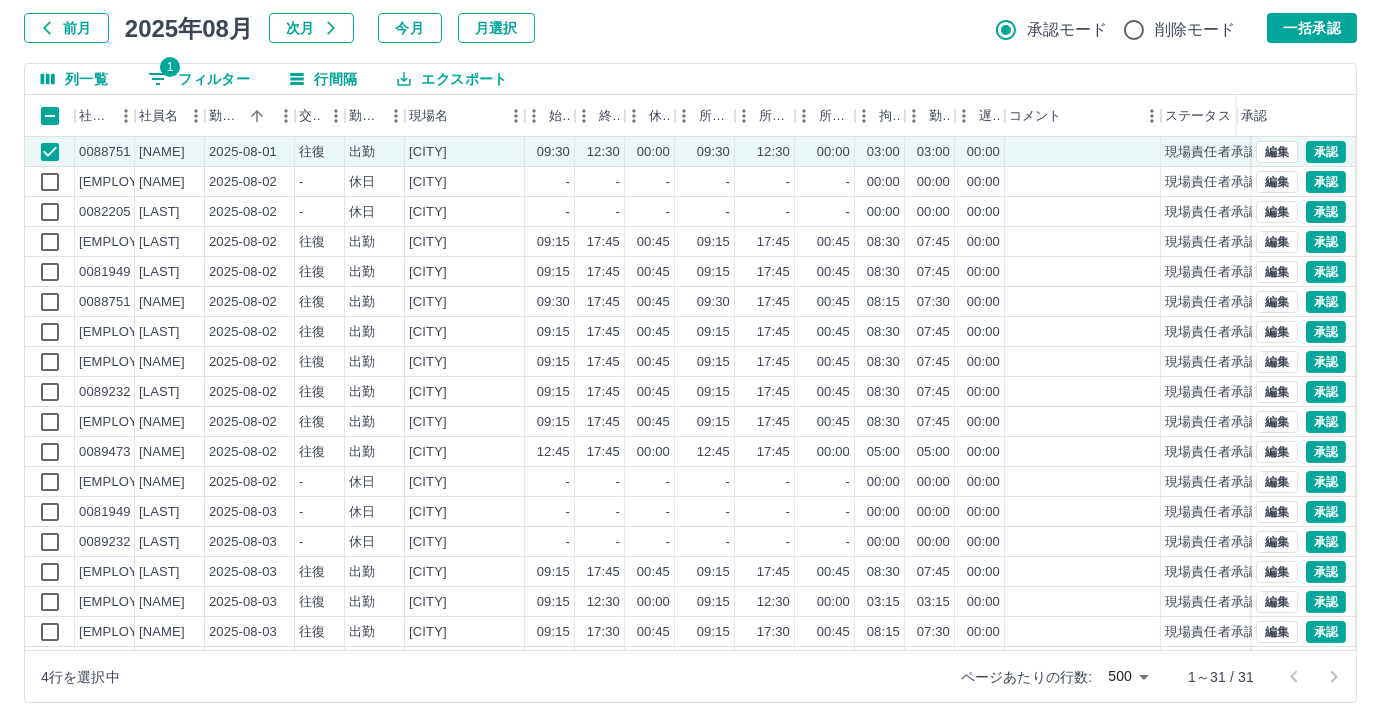 scroll, scrollTop: 363, scrollLeft: 0, axis: vertical 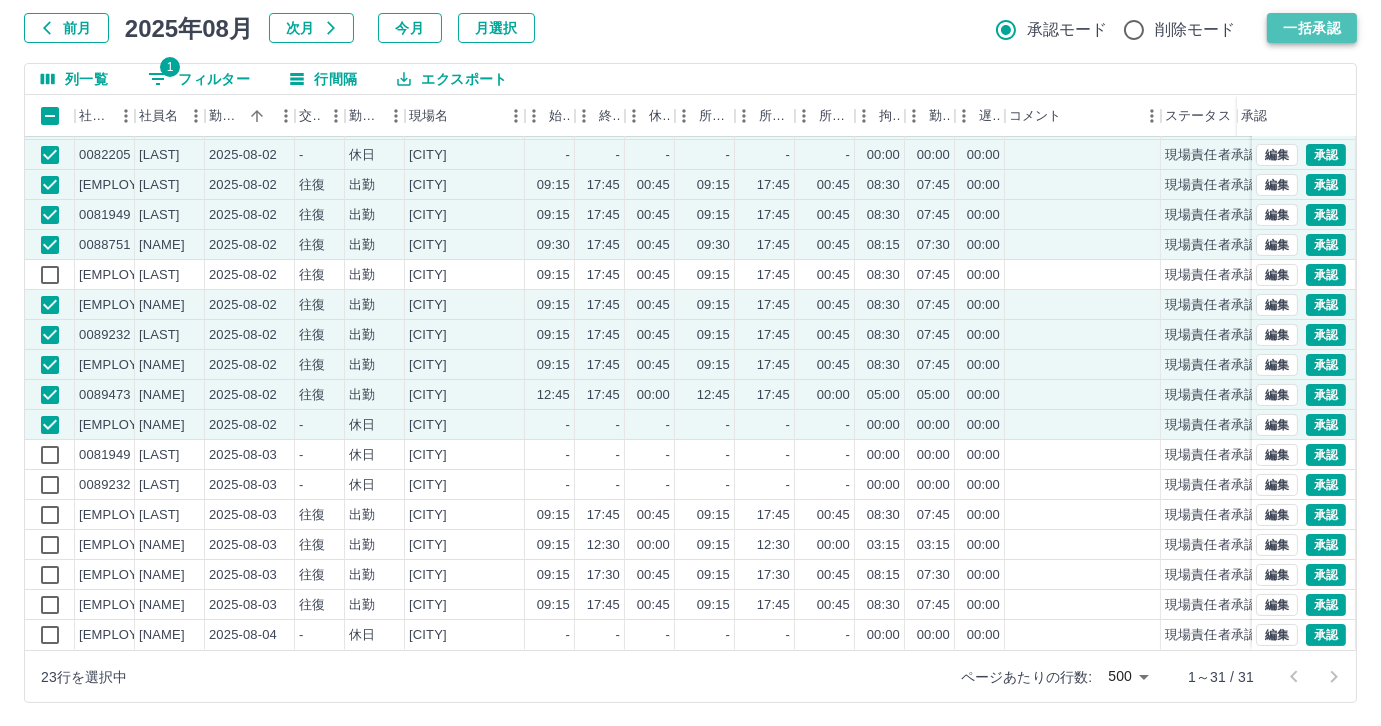 click on "一括承認" at bounding box center (1312, 28) 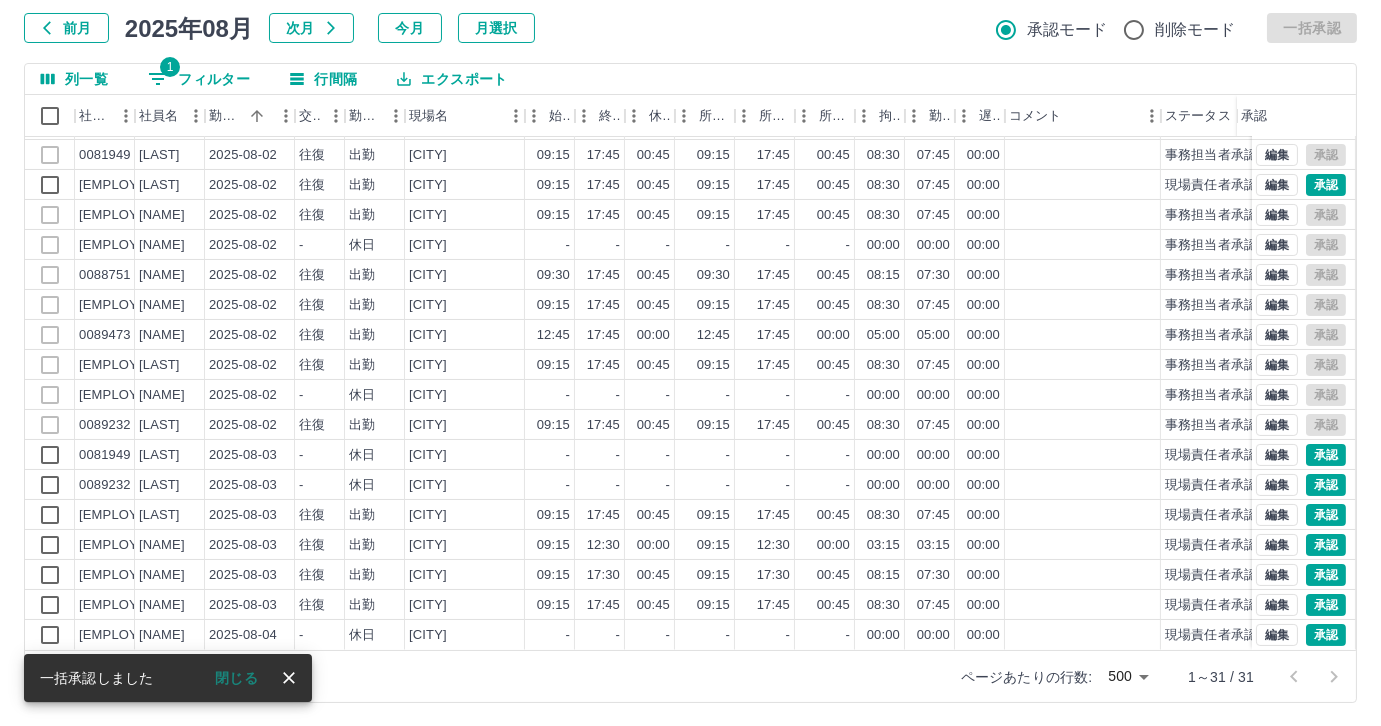scroll, scrollTop: 401, scrollLeft: 0, axis: vertical 